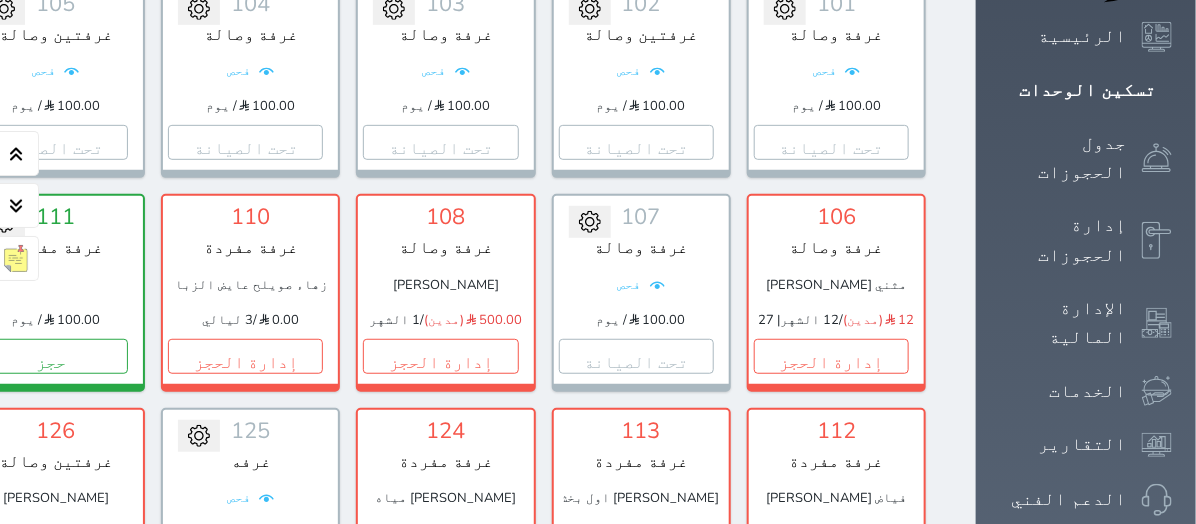 scroll, scrollTop: 444, scrollLeft: 0, axis: vertical 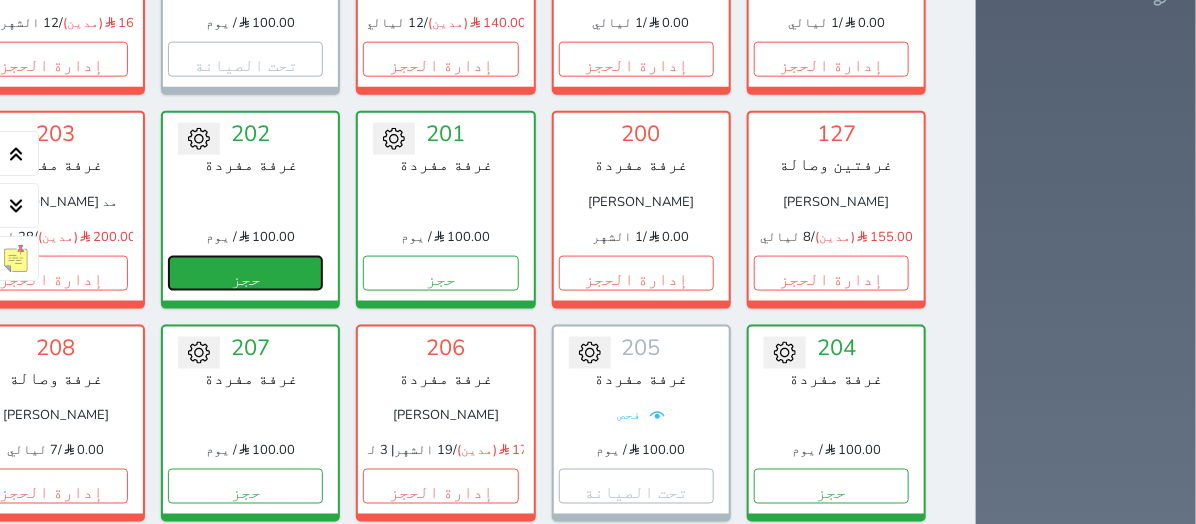 click on "حجز" at bounding box center [245, 273] 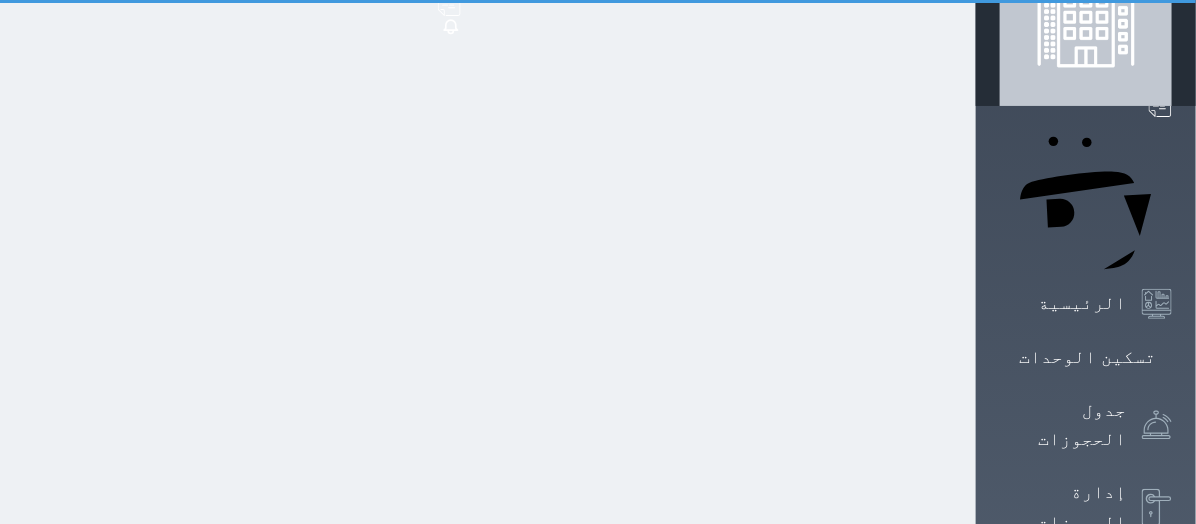 scroll, scrollTop: 2, scrollLeft: 0, axis: vertical 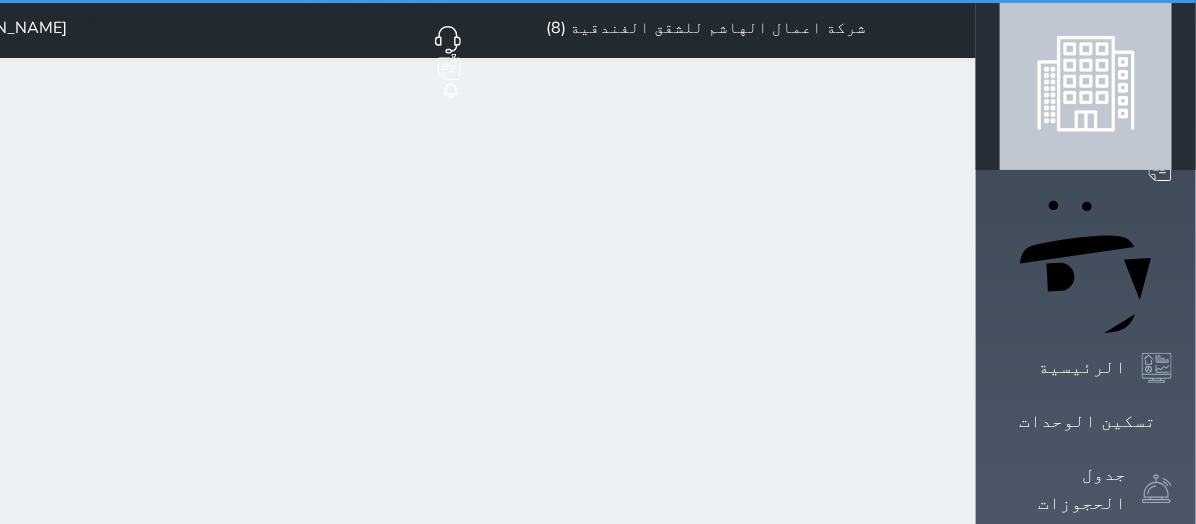 select on "1" 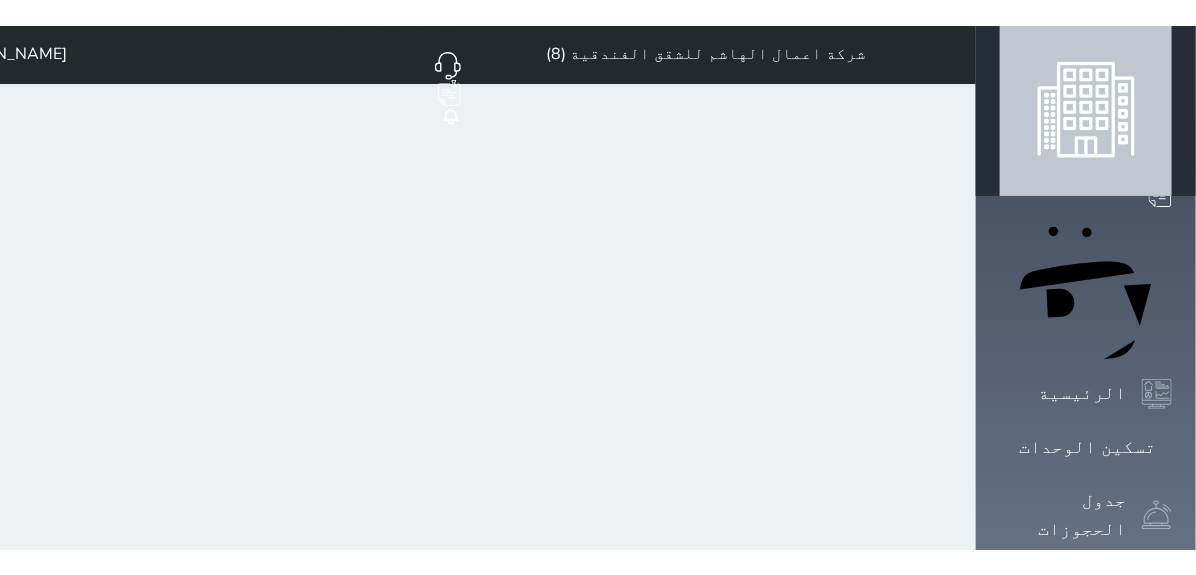 scroll, scrollTop: 0, scrollLeft: 0, axis: both 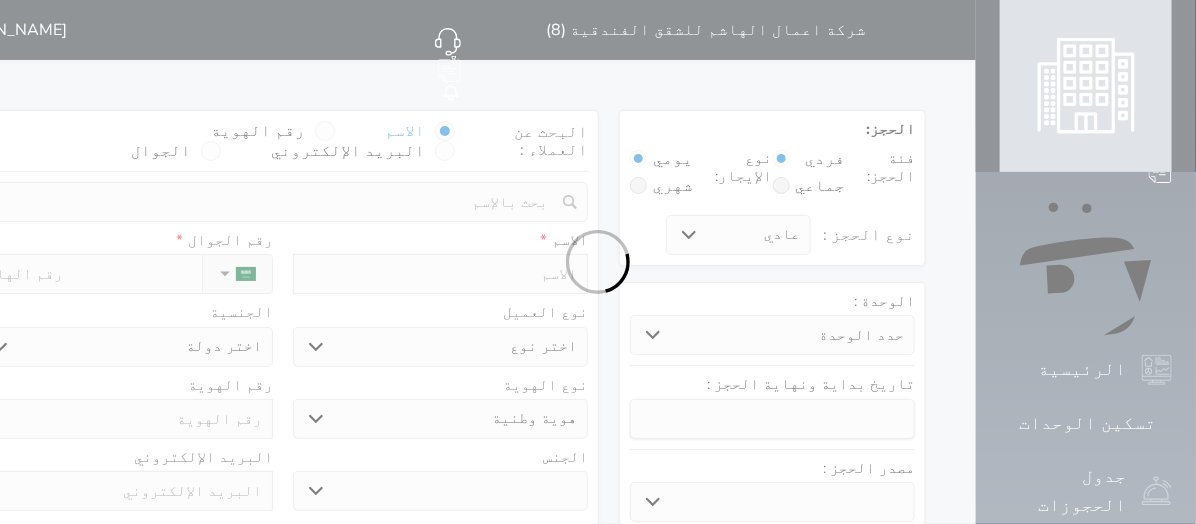 select 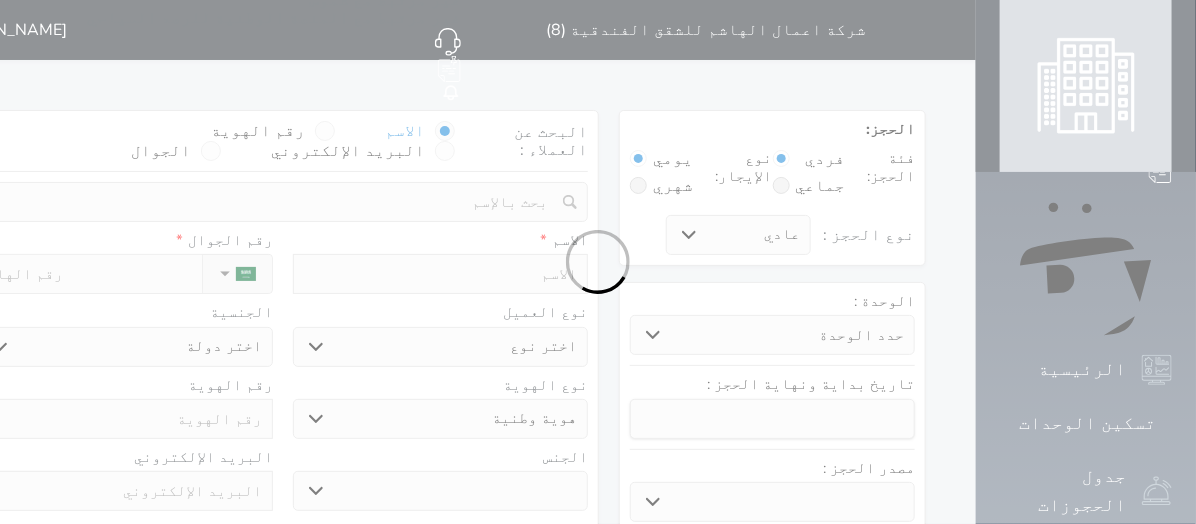 select 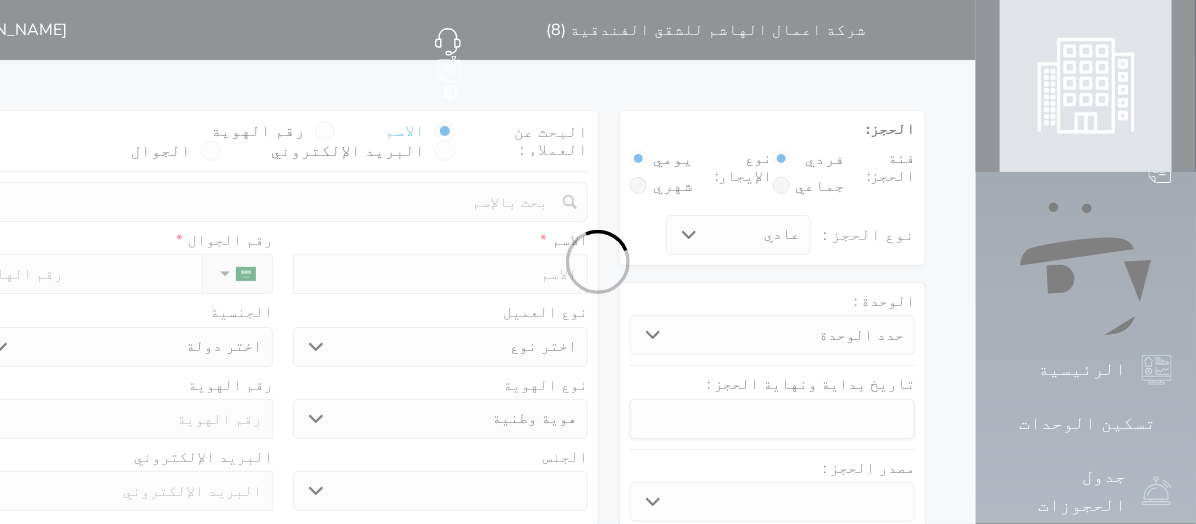 select 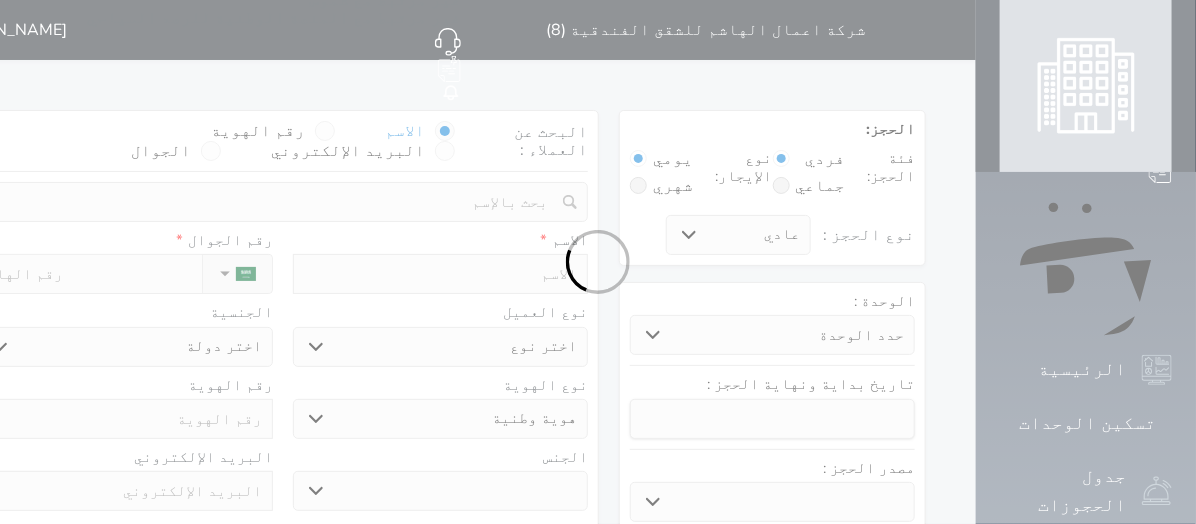 select 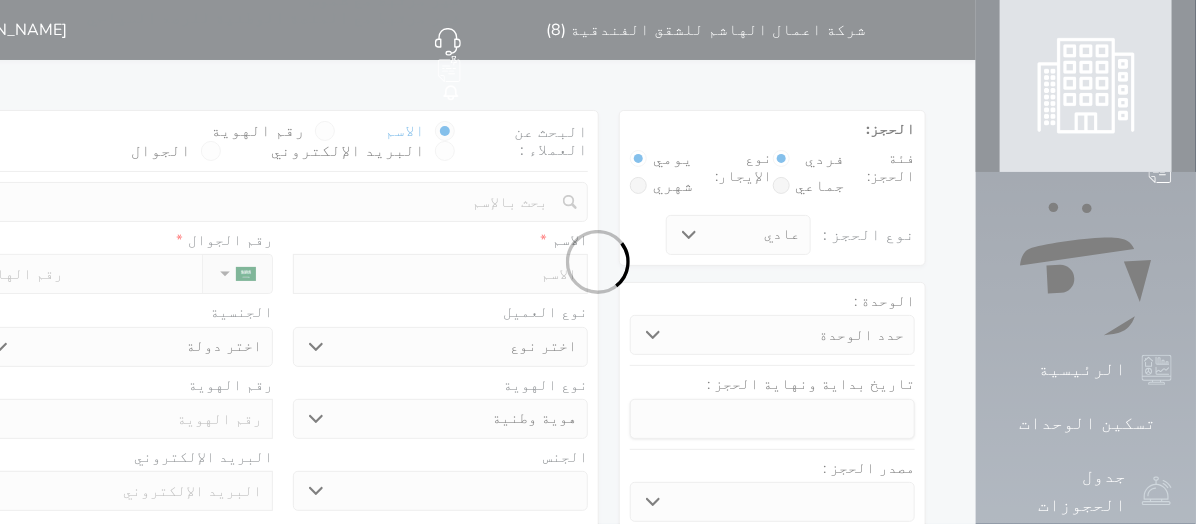 select 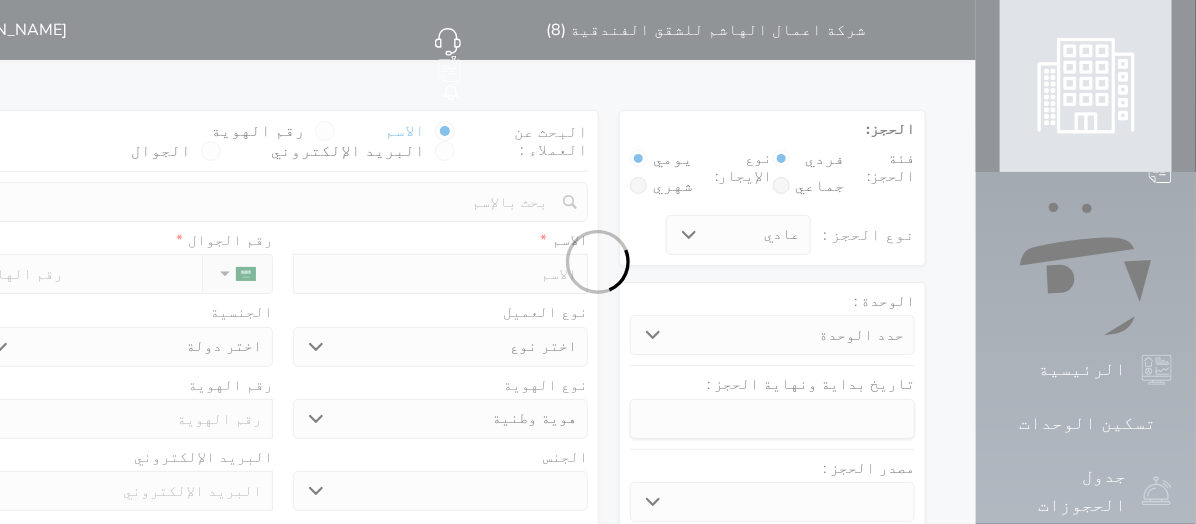 select 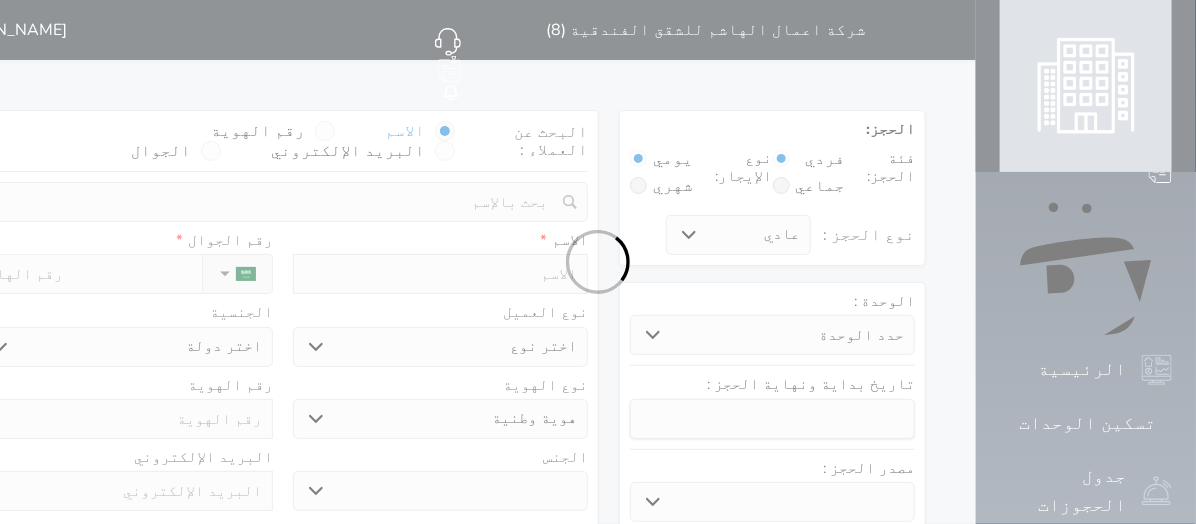 select 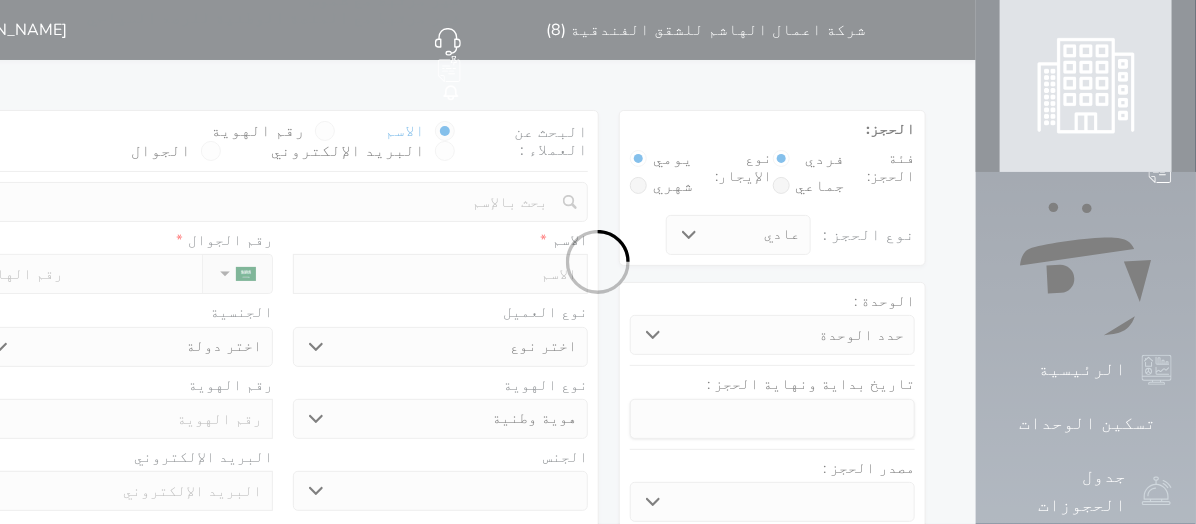 select 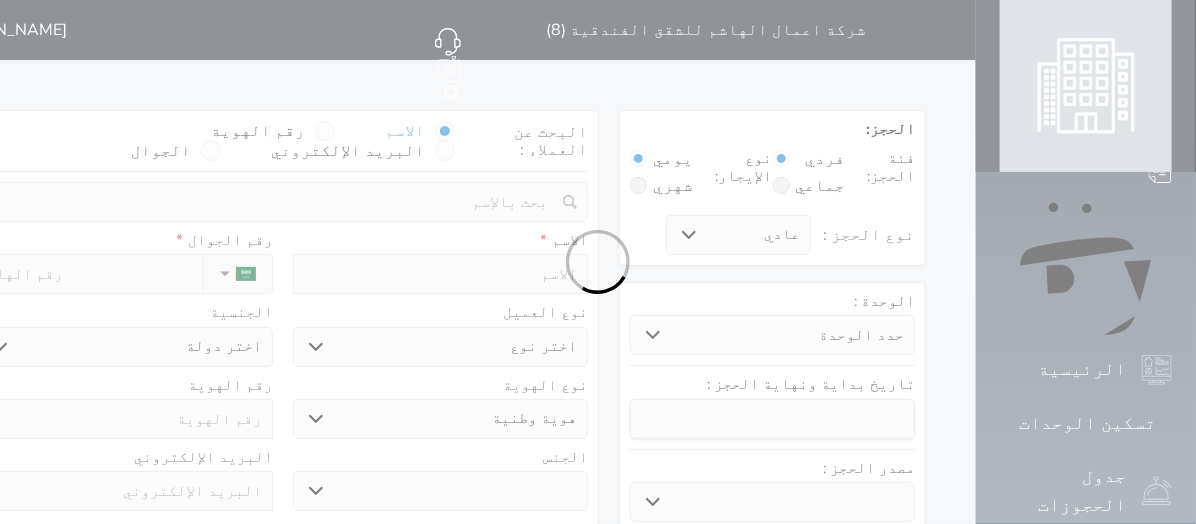 select on "15841" 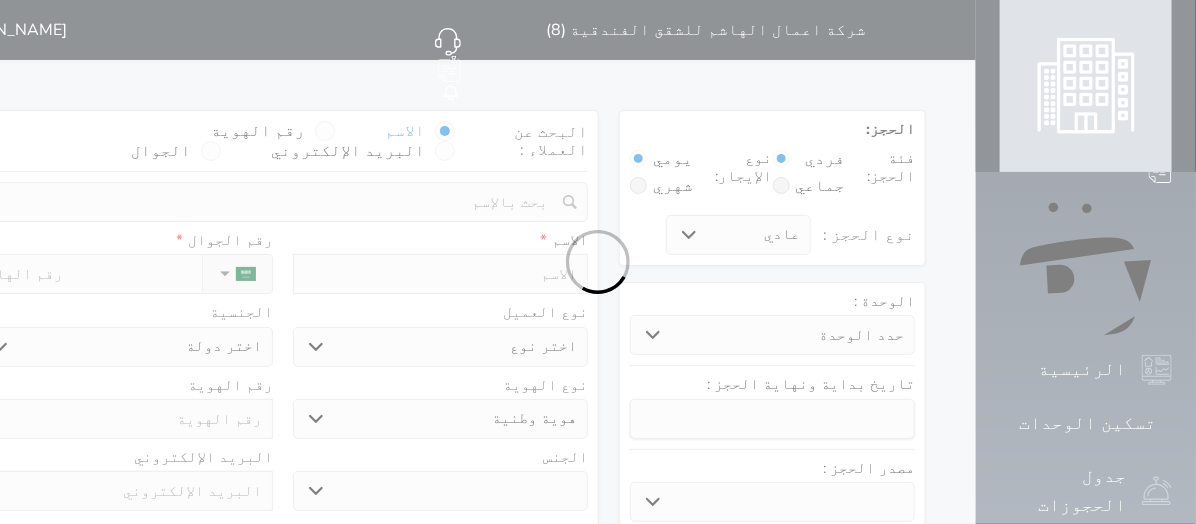 select on "113" 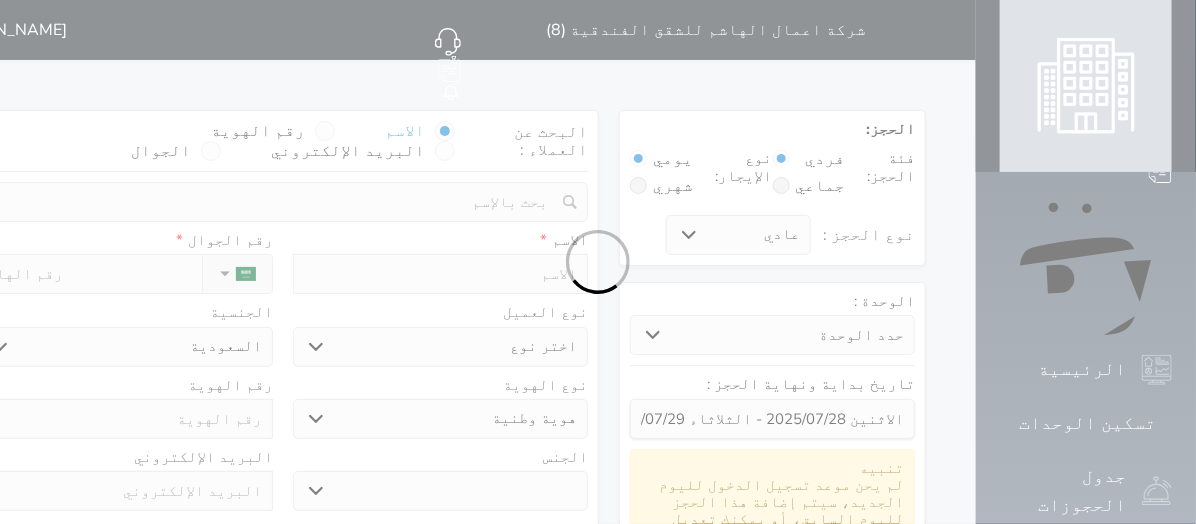 click at bounding box center (598, 262) 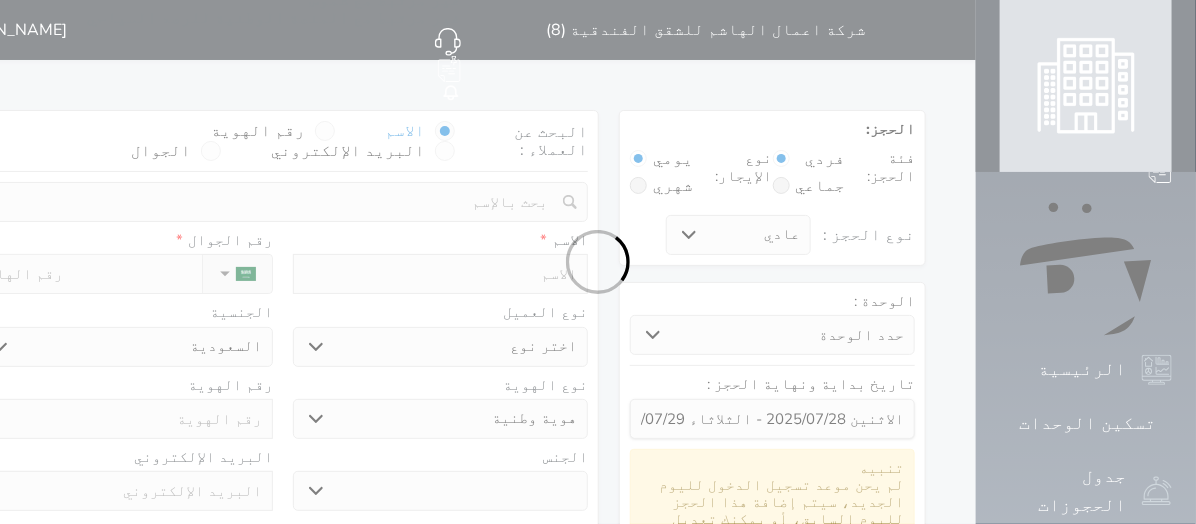 click at bounding box center (598, 262) 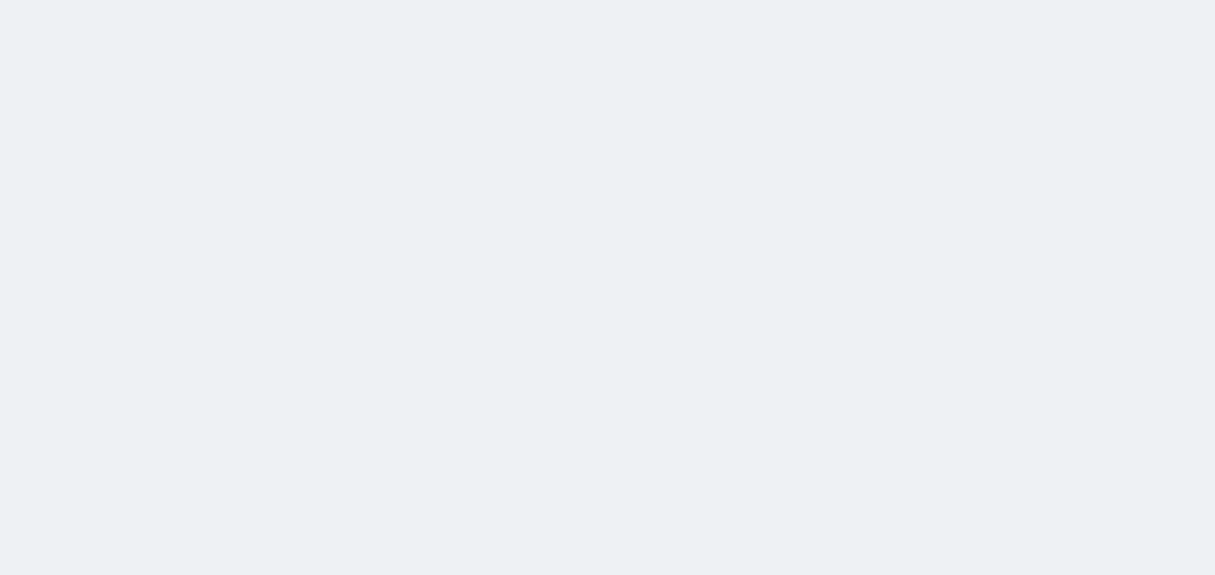 scroll, scrollTop: 0, scrollLeft: 0, axis: both 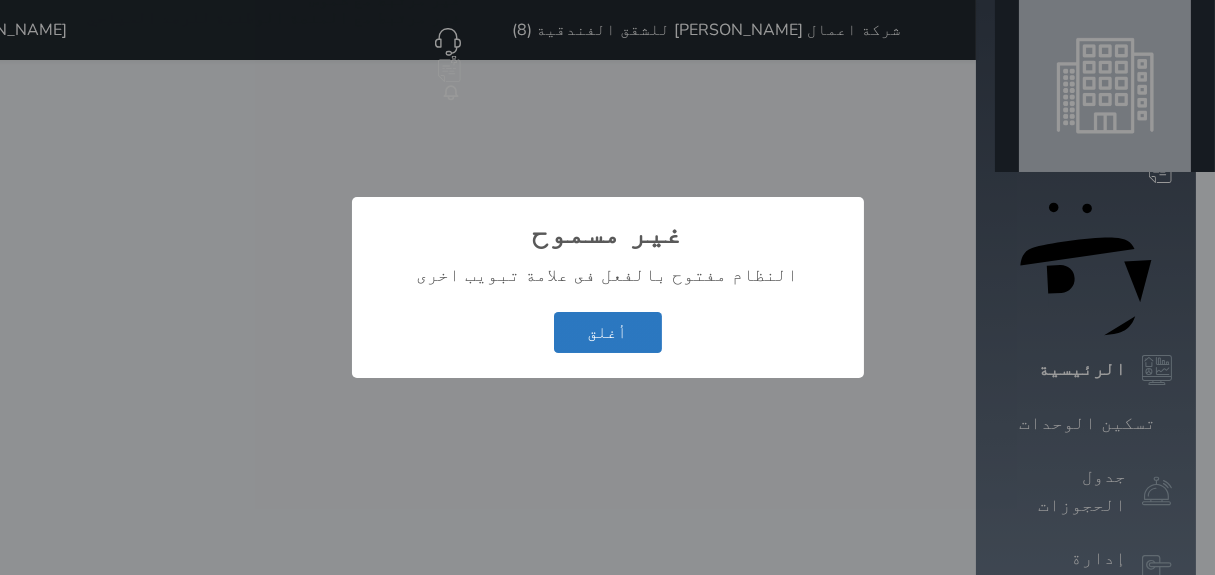 click on "أغلق" at bounding box center (608, 332) 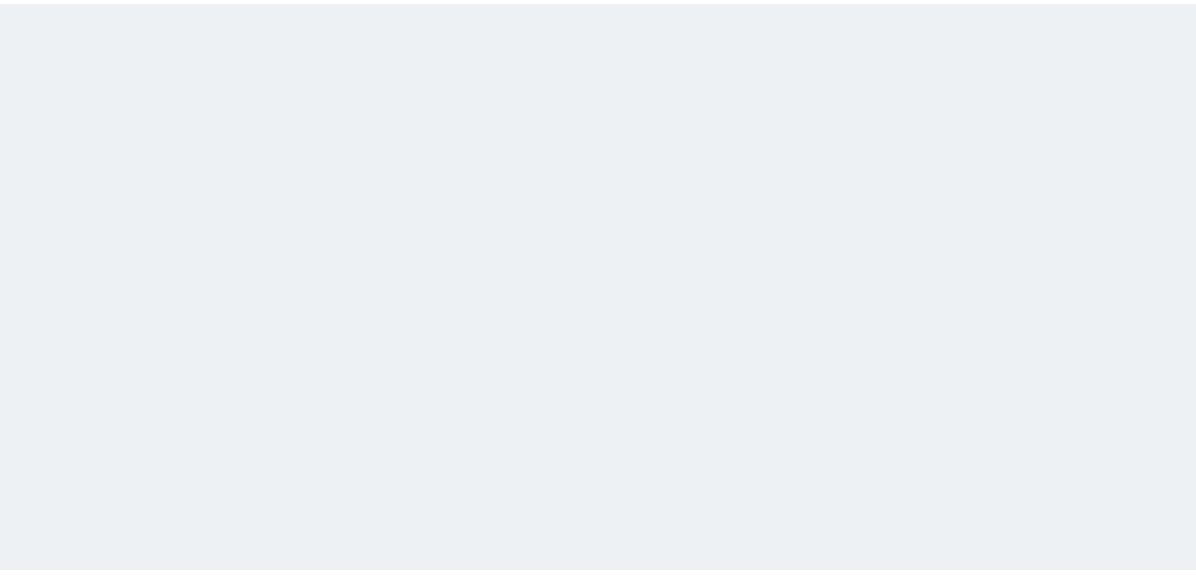 scroll, scrollTop: 0, scrollLeft: 0, axis: both 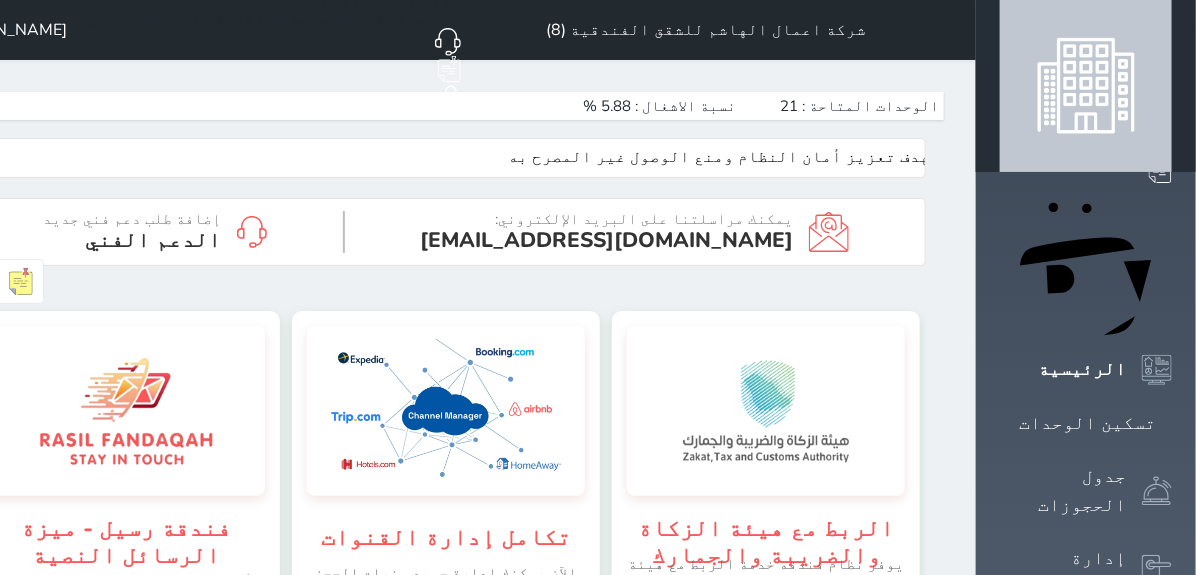 click on "حجز جماعي جديد   حجز جديد             الرئيسية     تسكين الوحدات     جدول الحجوزات     إدارة الحجوزات       الإدارة المالية           الخدمات     التقارير       الدعم الفني" at bounding box center [1086, 1150] 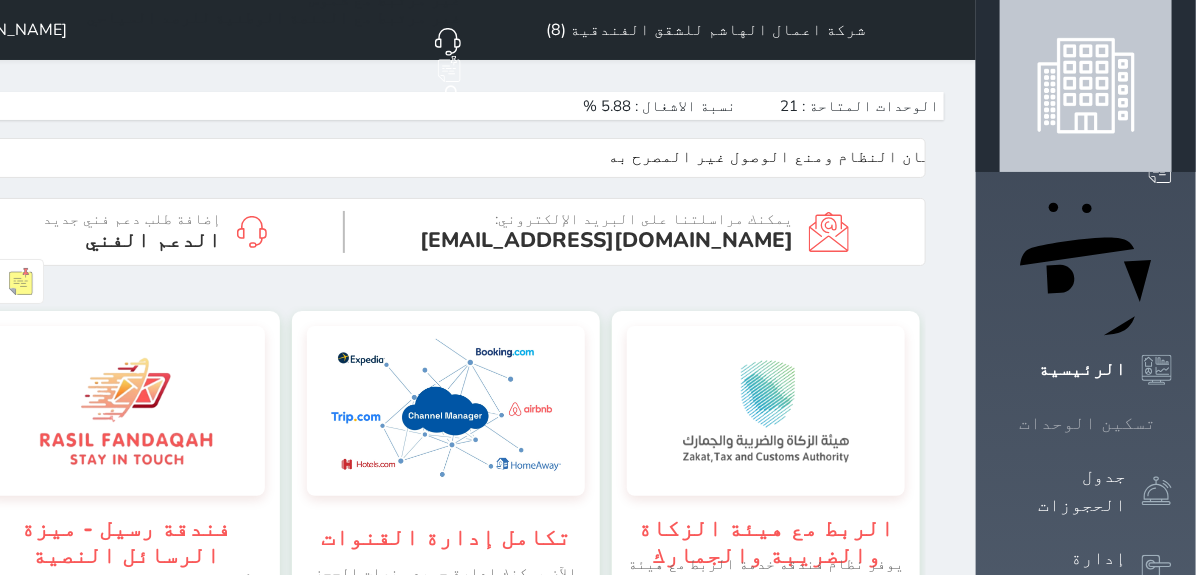click on "تسكين الوحدات" at bounding box center (1087, 423) 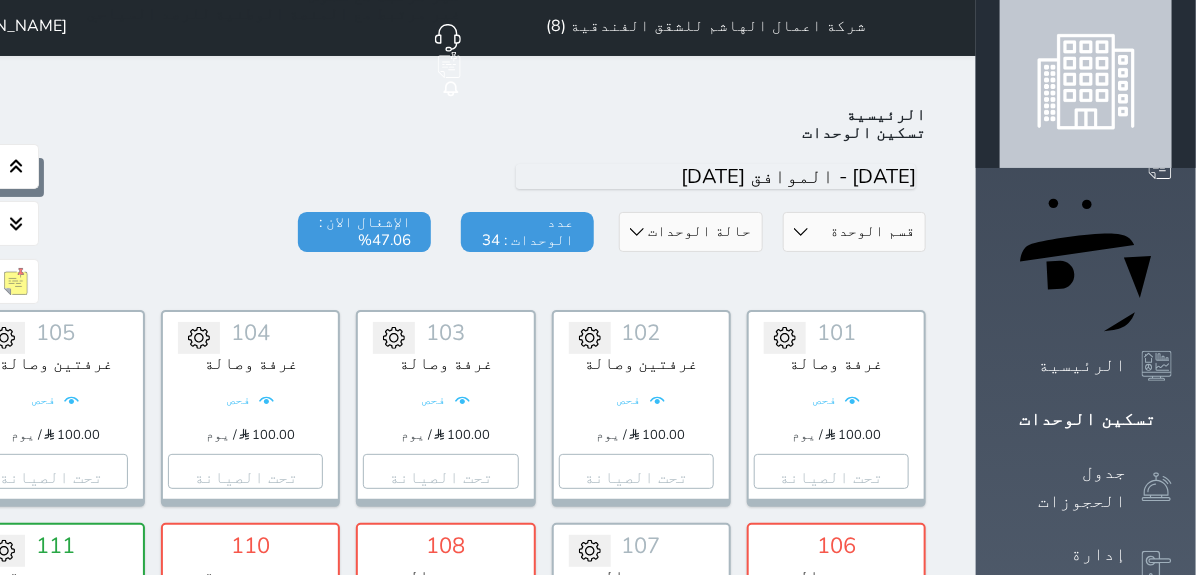 scroll, scrollTop: 0, scrollLeft: 0, axis: both 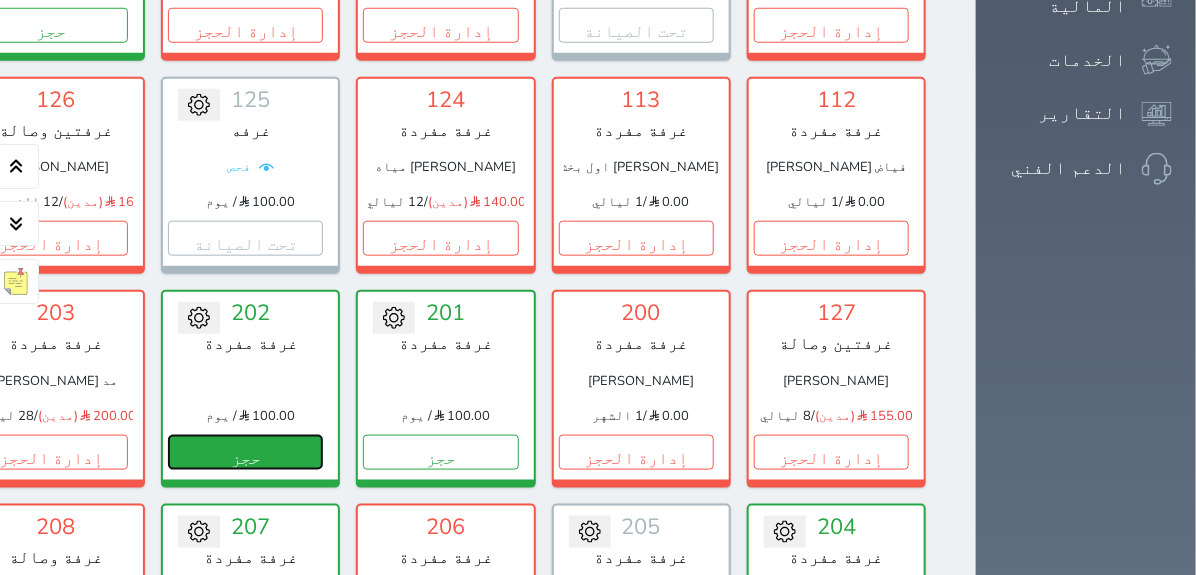click on "حجز" at bounding box center (245, 452) 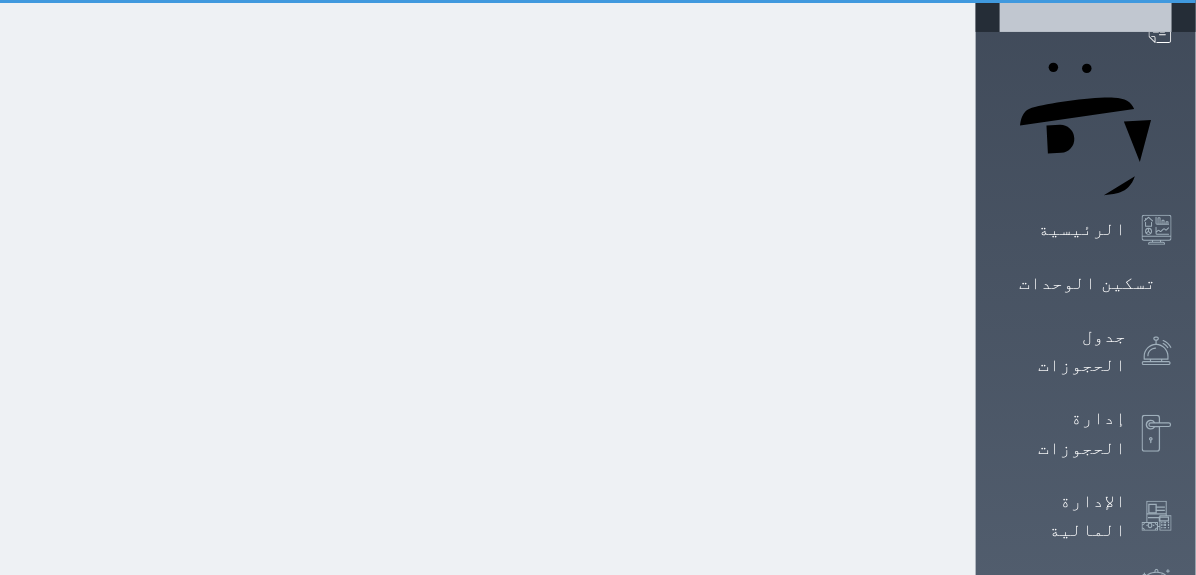 scroll, scrollTop: 0, scrollLeft: 0, axis: both 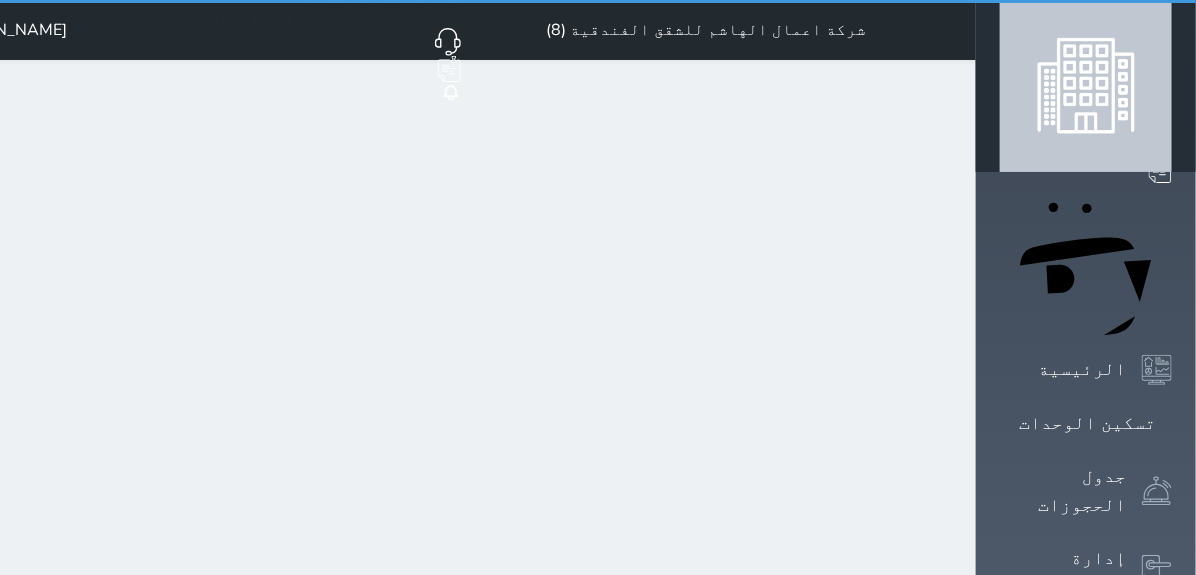 select on "1" 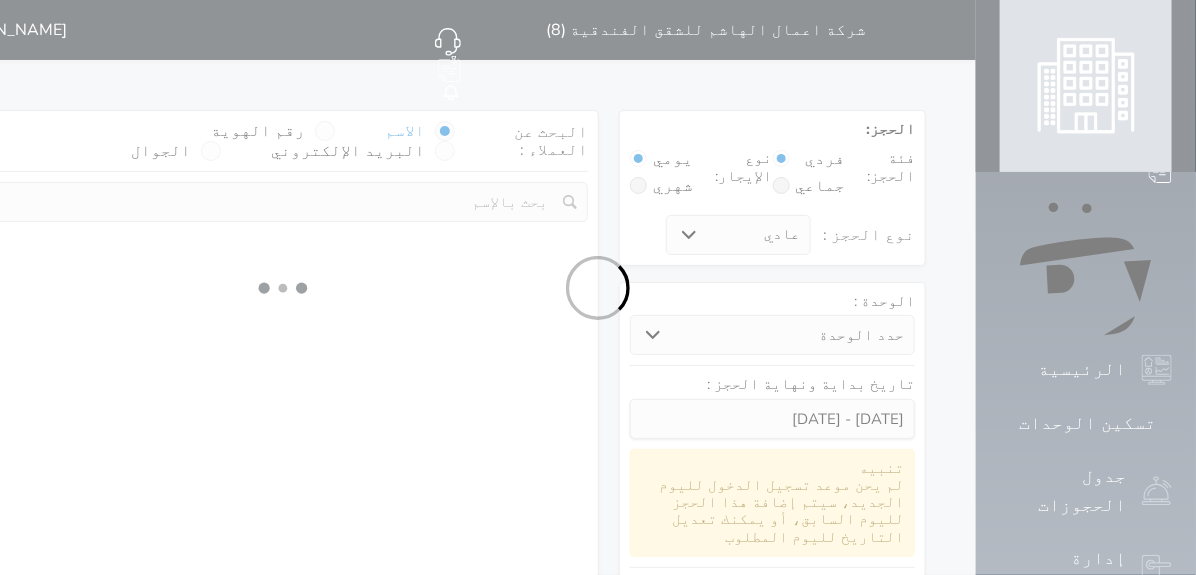 select 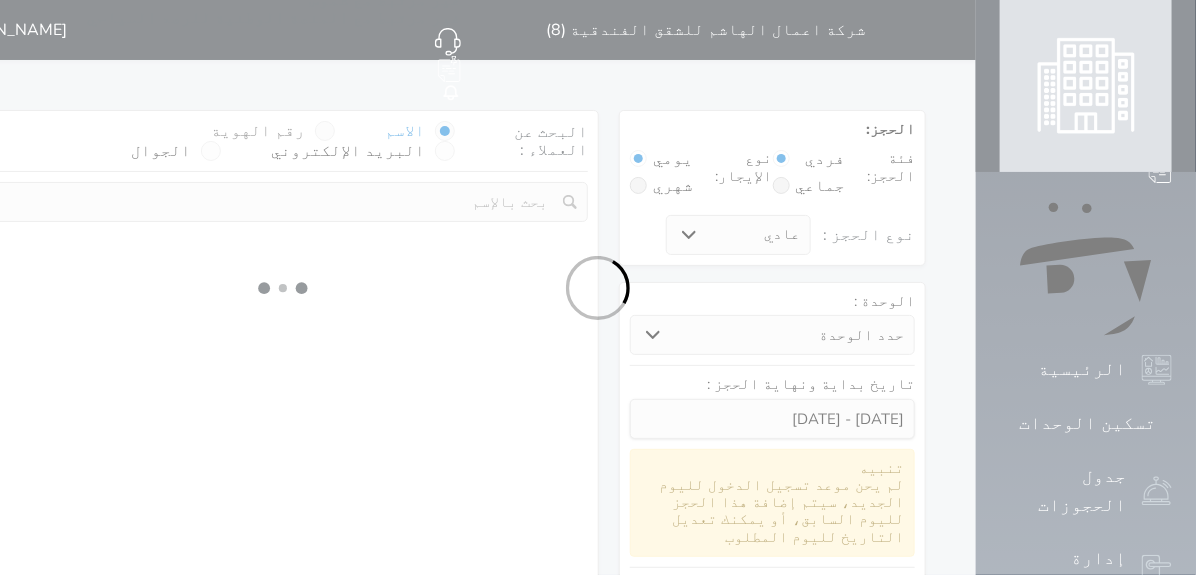 select on "1" 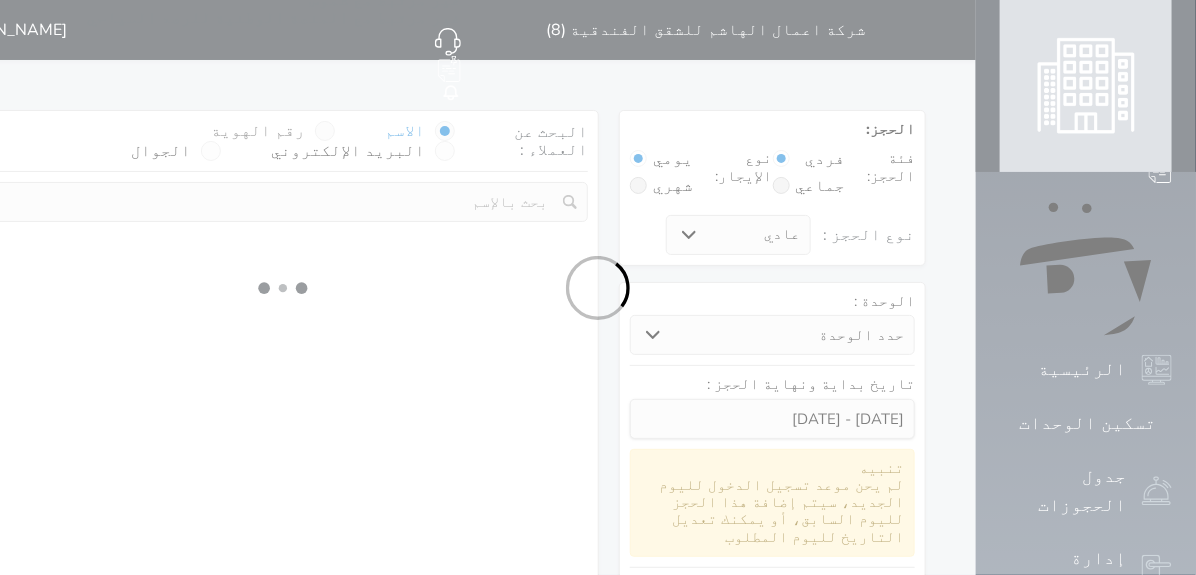 select on "113" 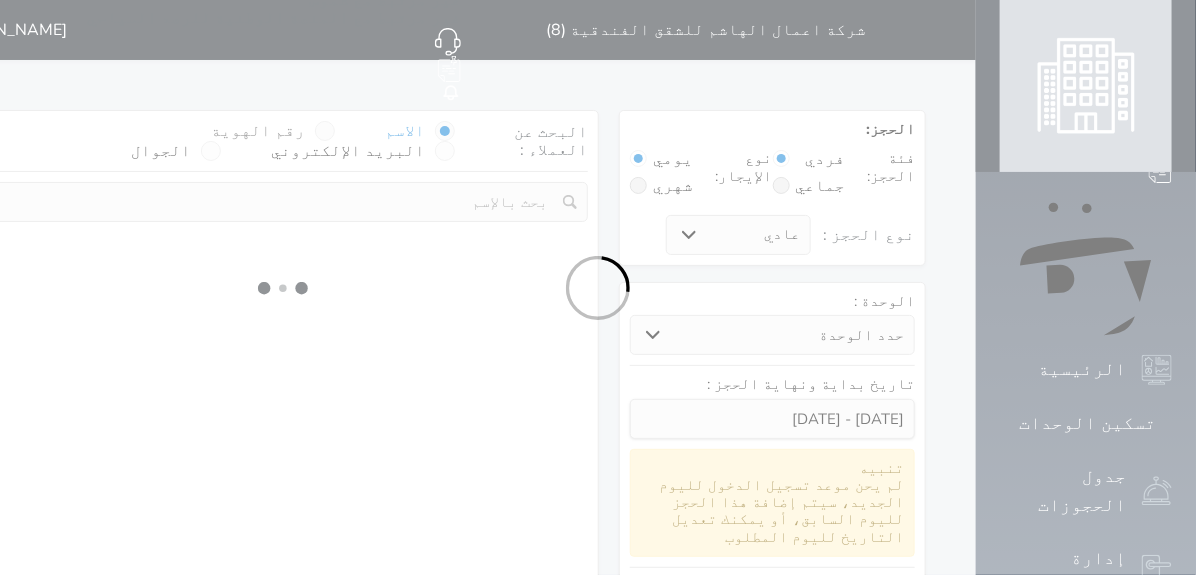 select on "1" 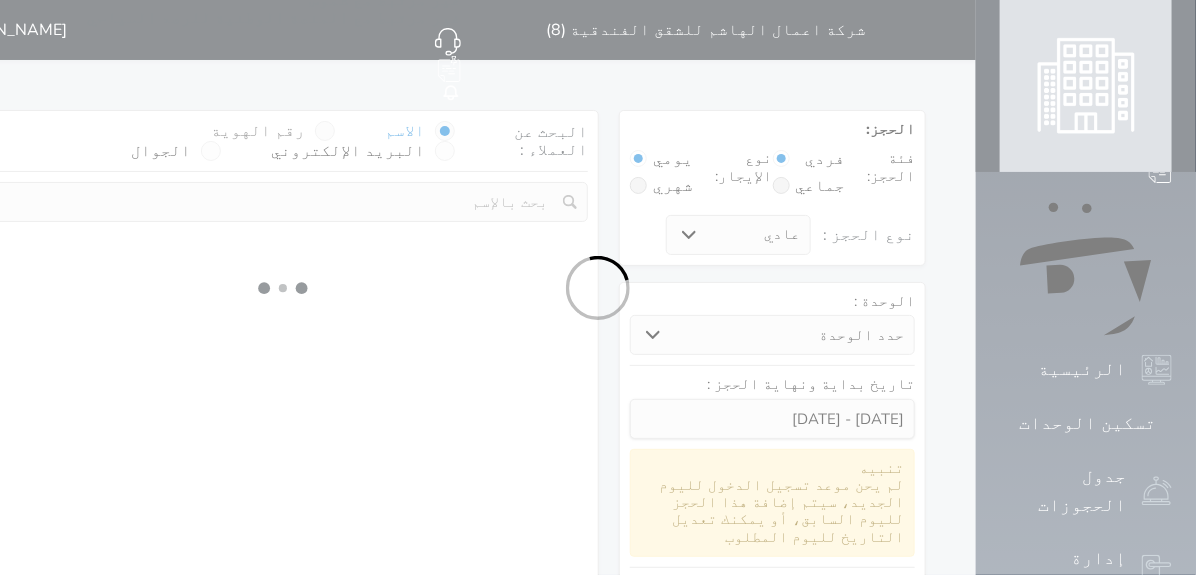 select 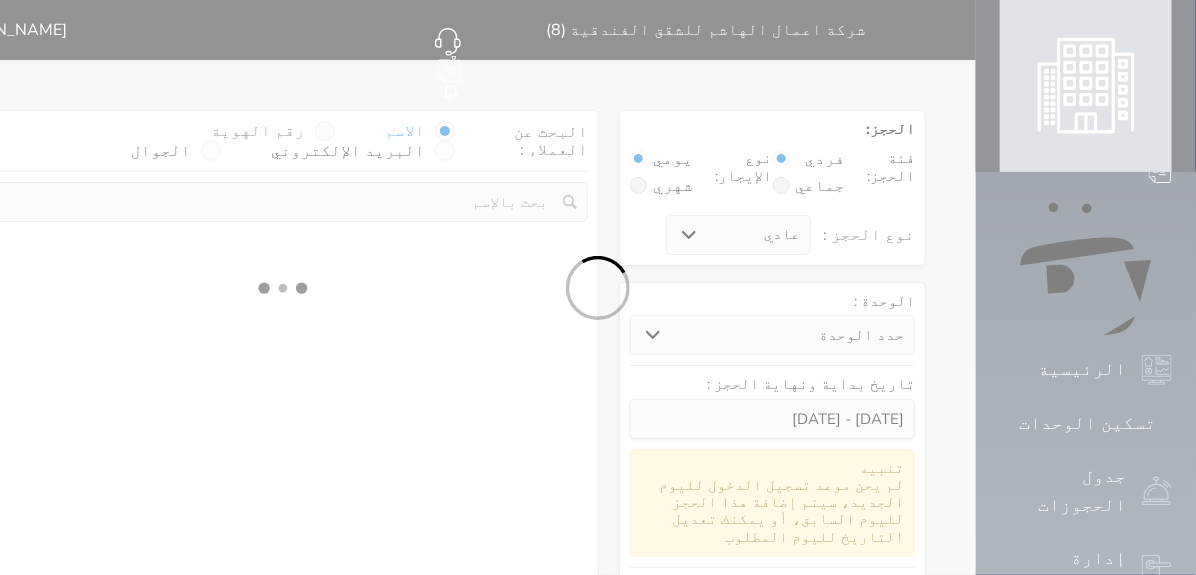 select on "7" 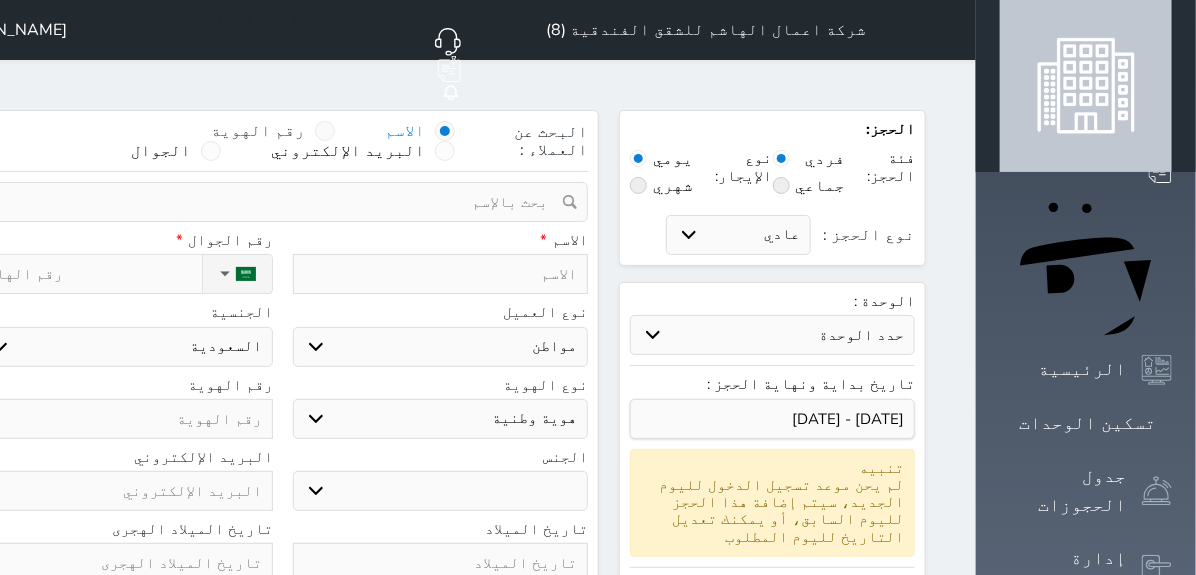 click on "رقم الهوية" at bounding box center [273, 131] 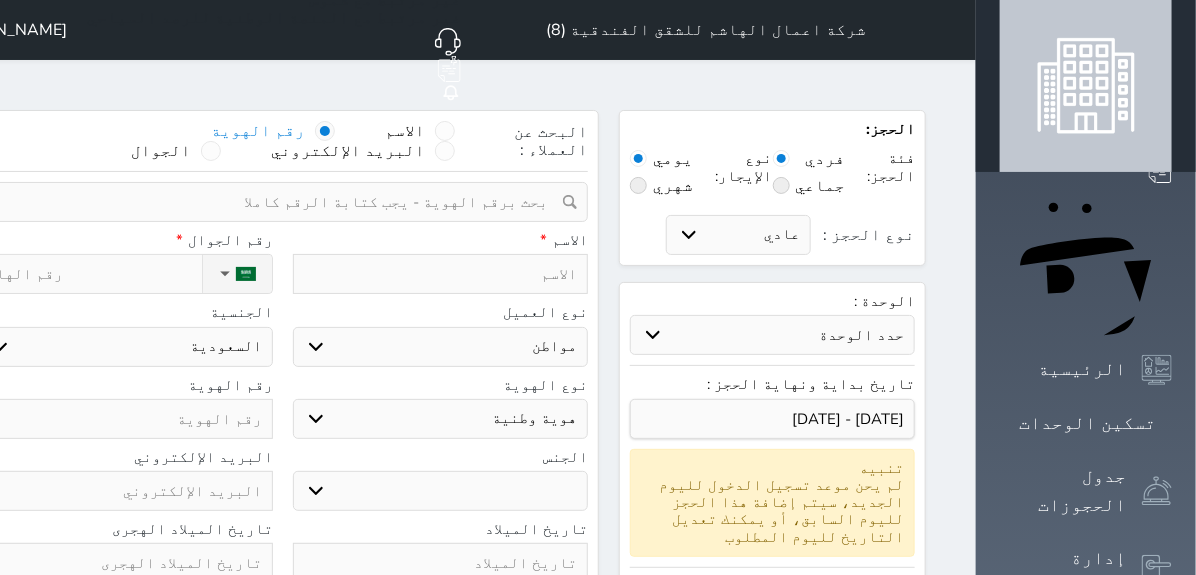 select 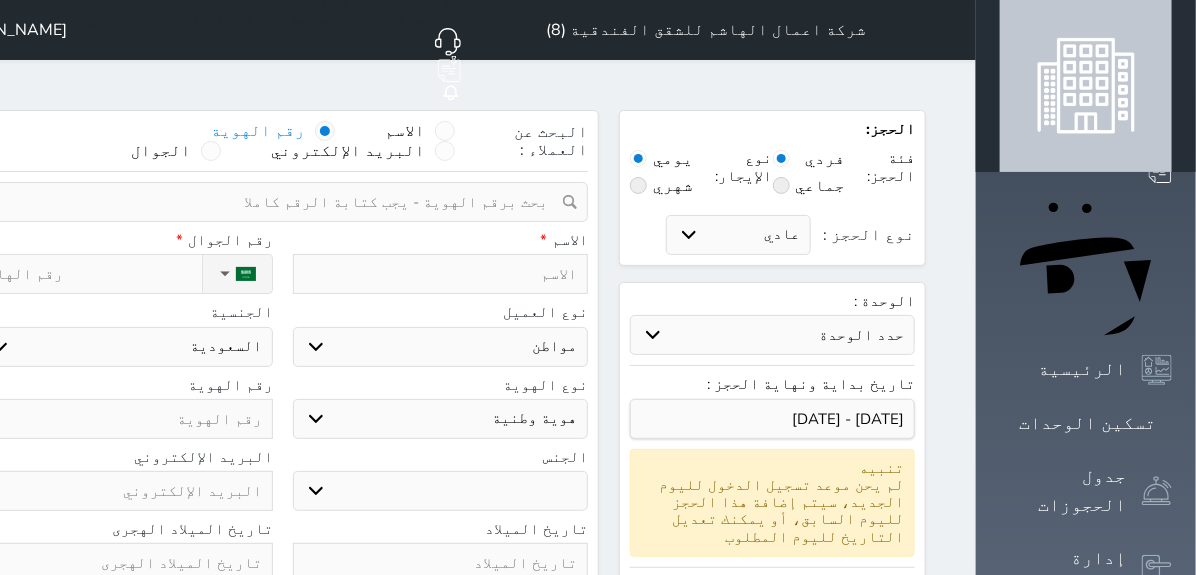 click at bounding box center [275, 202] 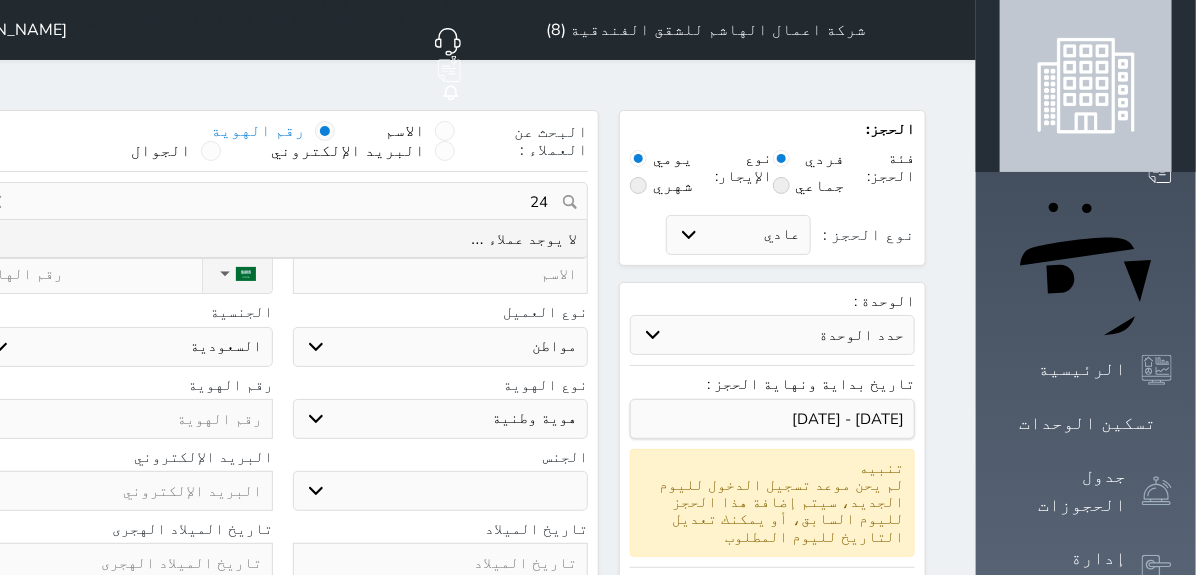 type on "2" 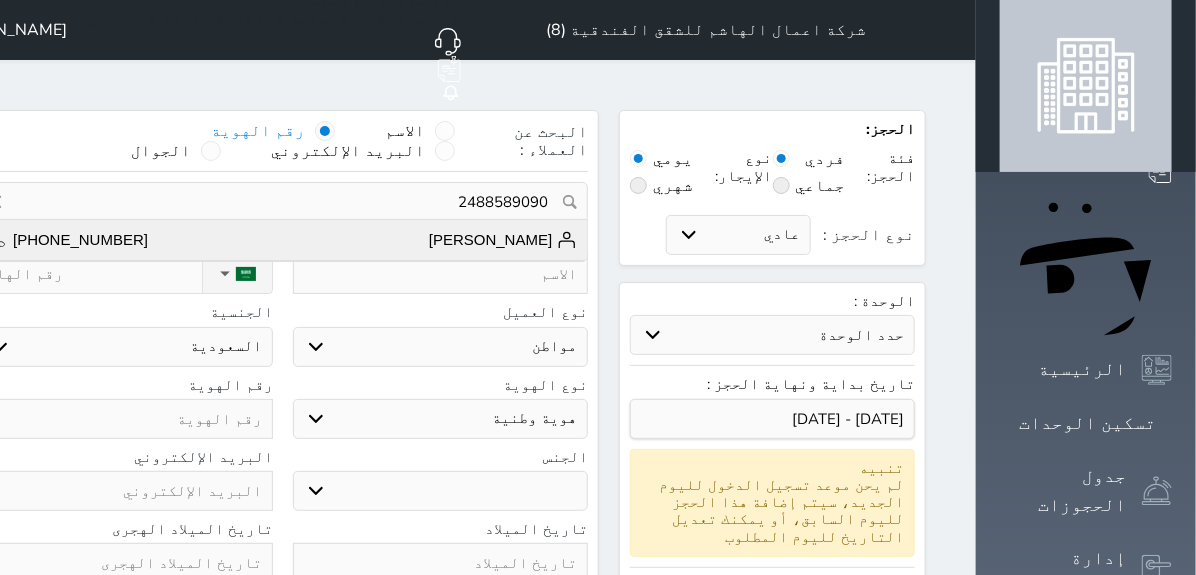 click on "ابراهيم محسن صالح   +966542653718" at bounding box center [282, 240] 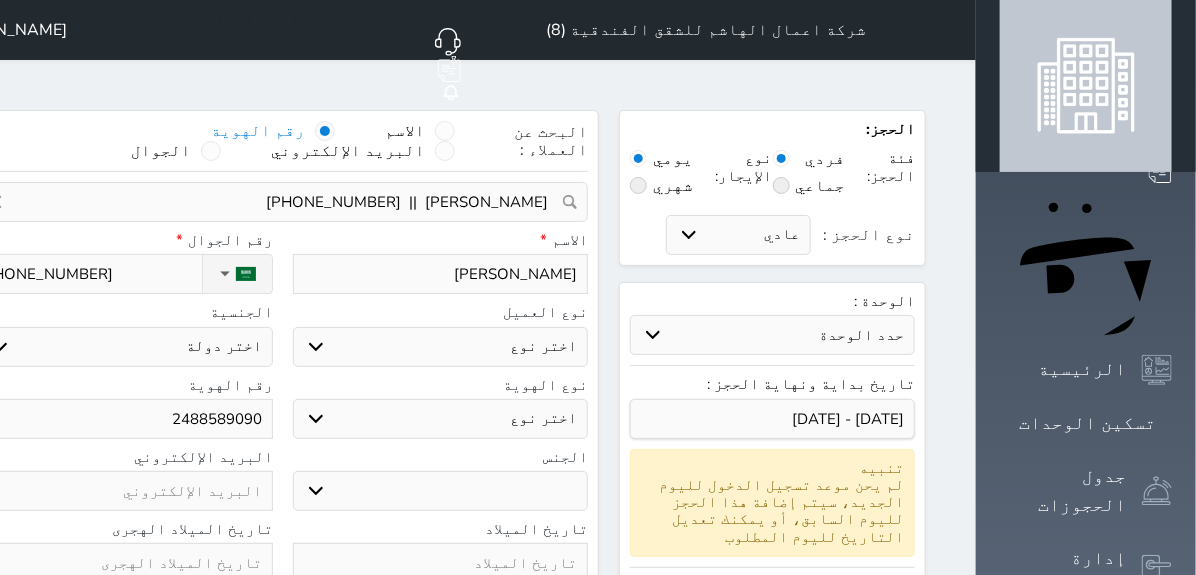 select 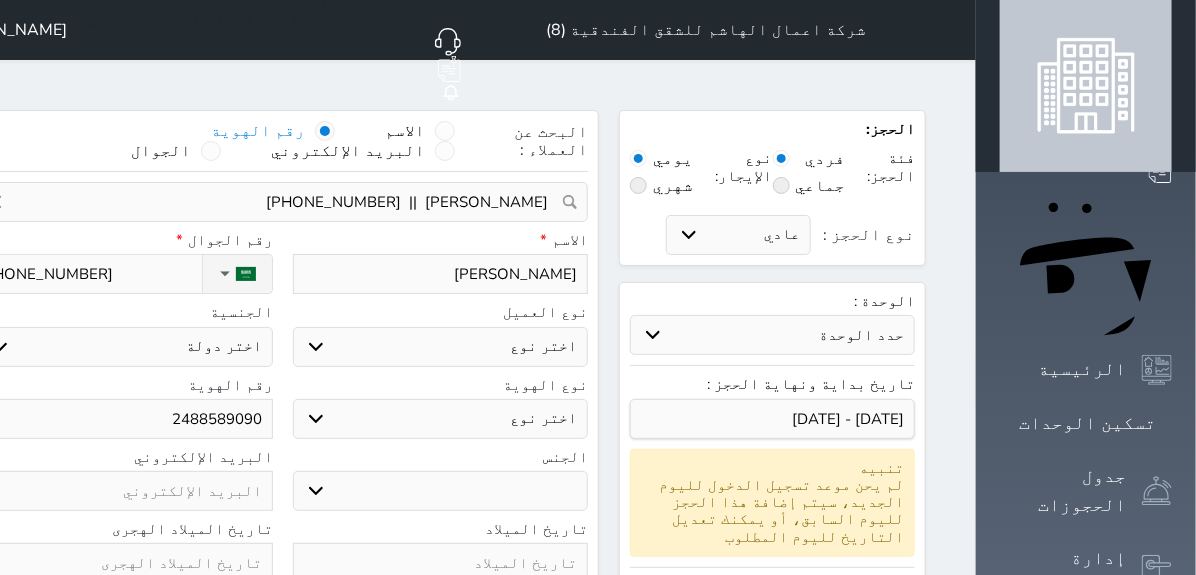 select 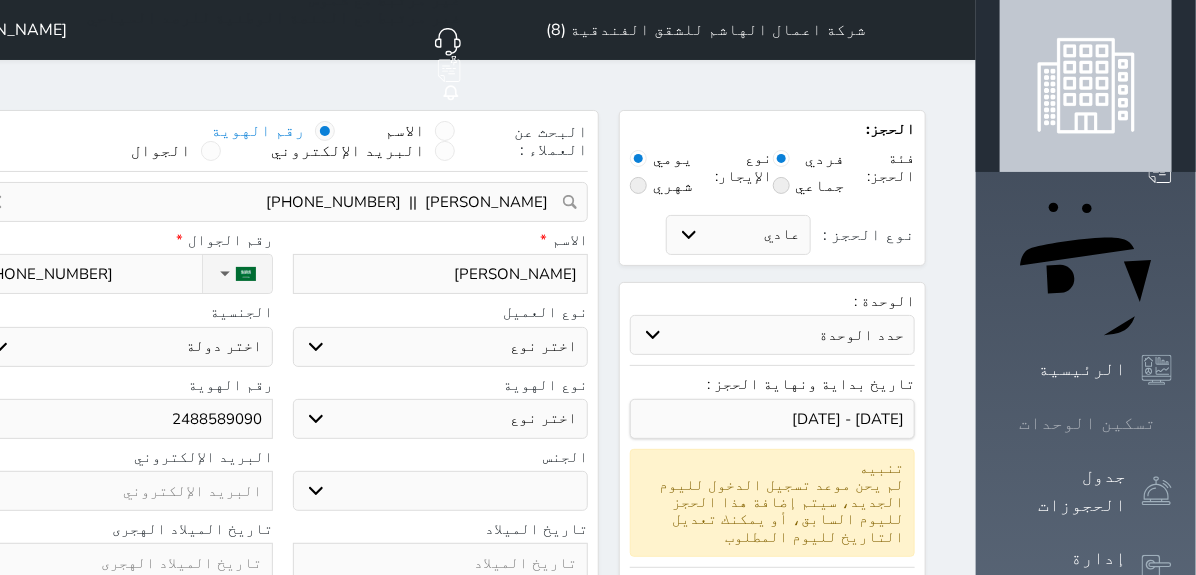 select 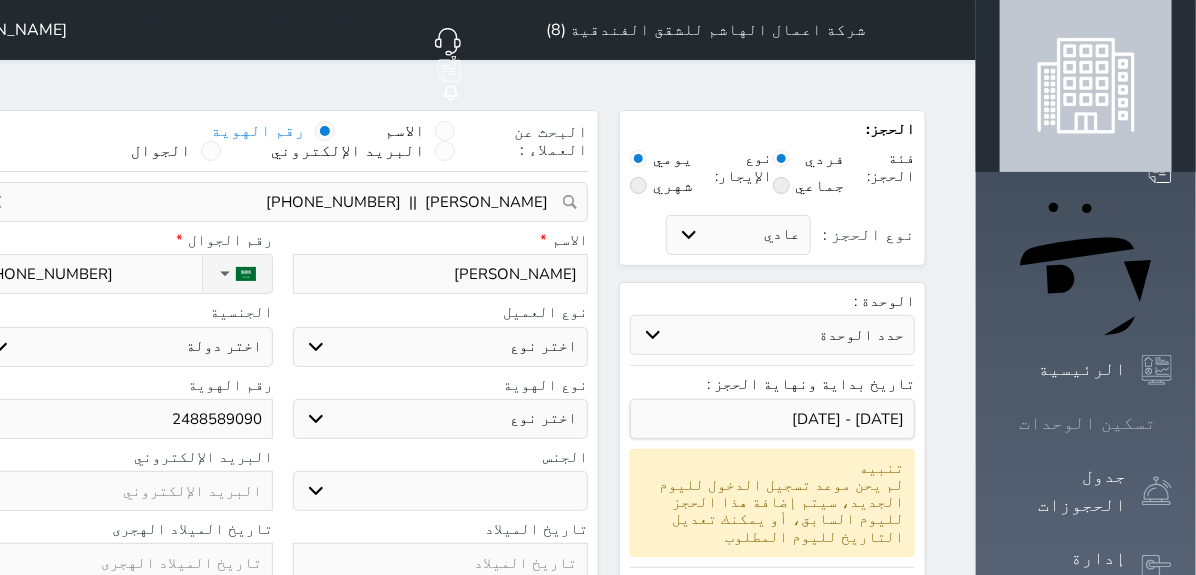 select 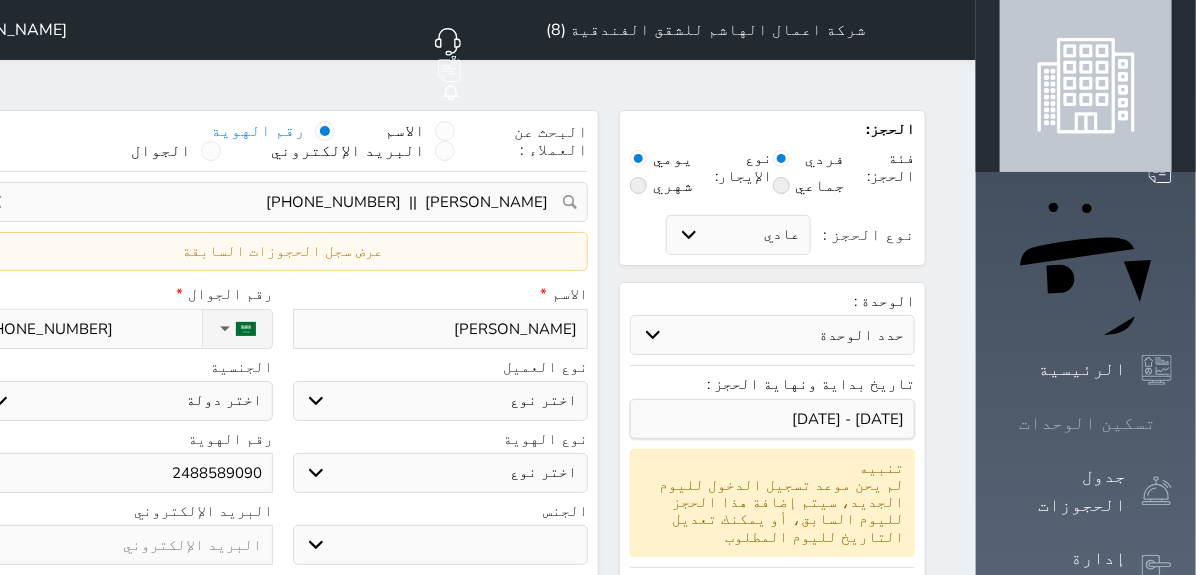 select 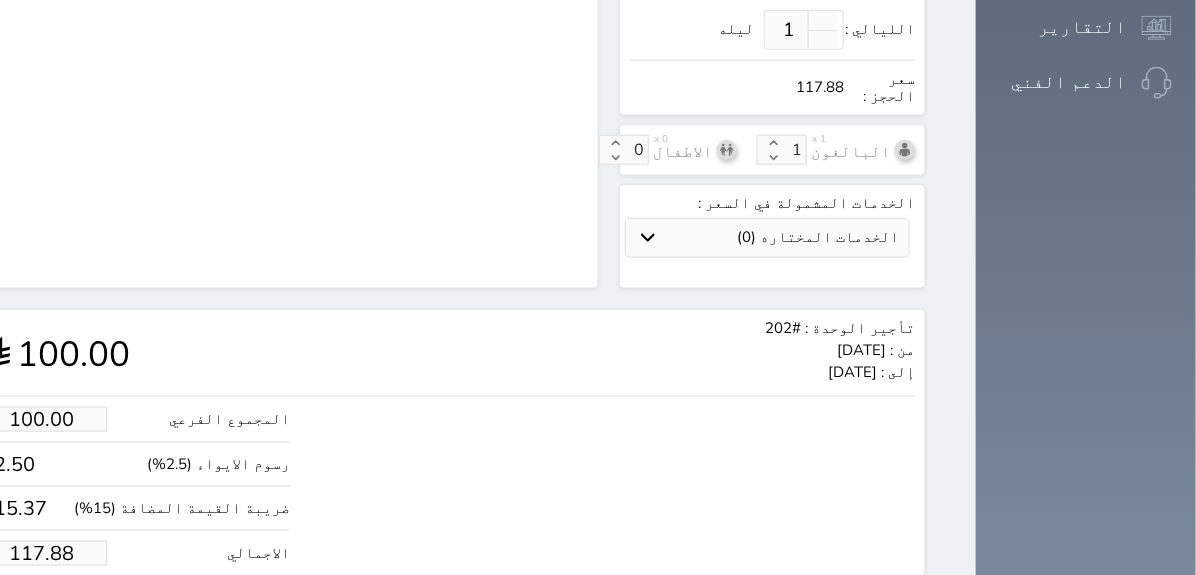 scroll, scrollTop: 755, scrollLeft: 0, axis: vertical 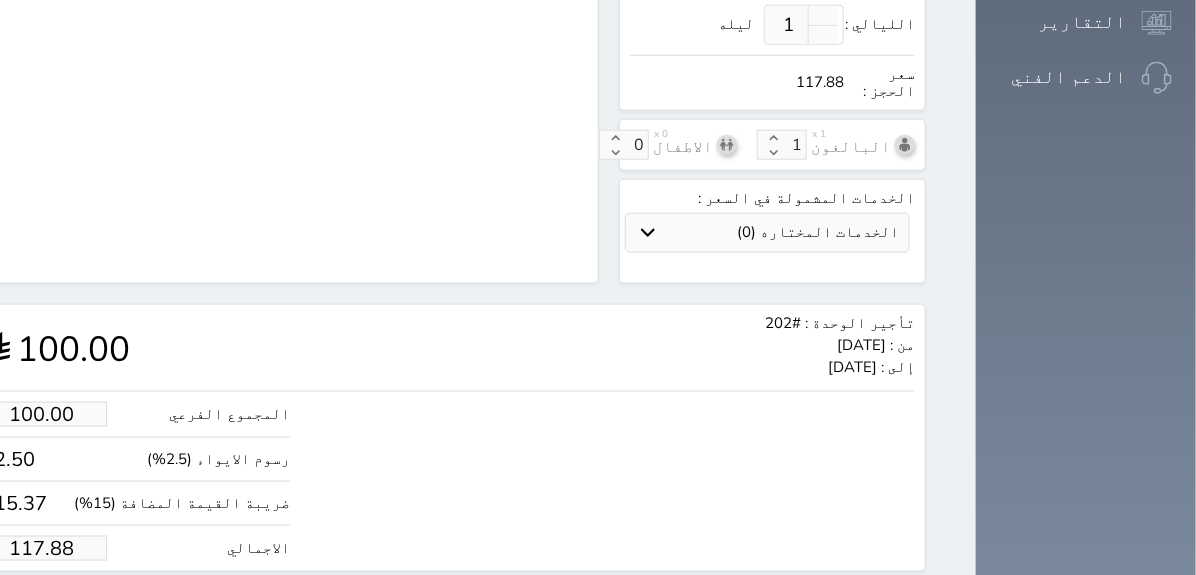 click on "117.88" at bounding box center [42, 548] 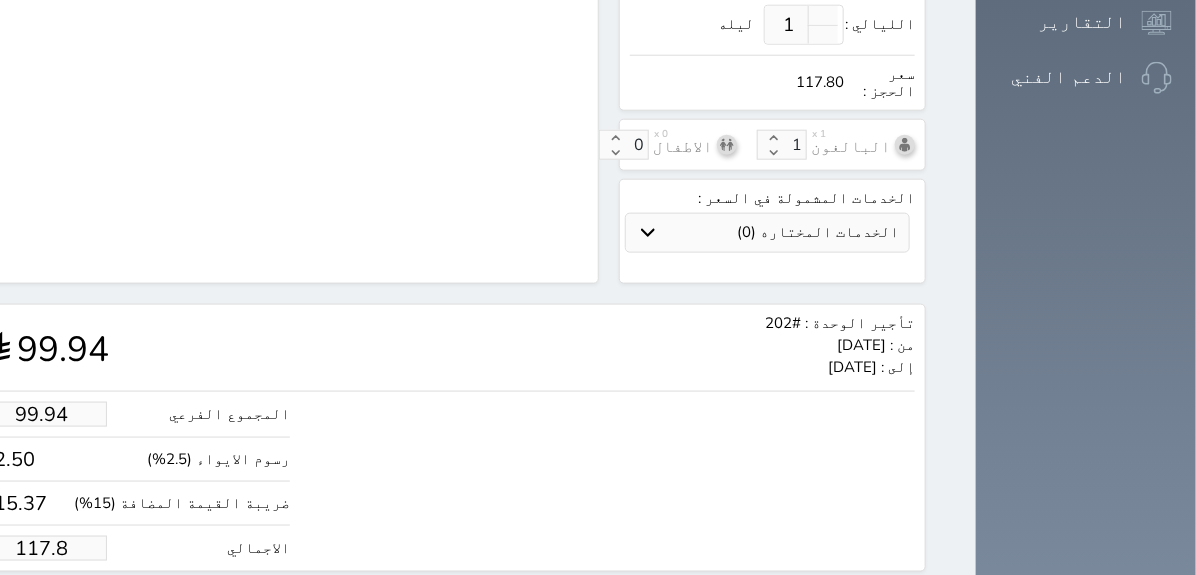 type on "99.26" 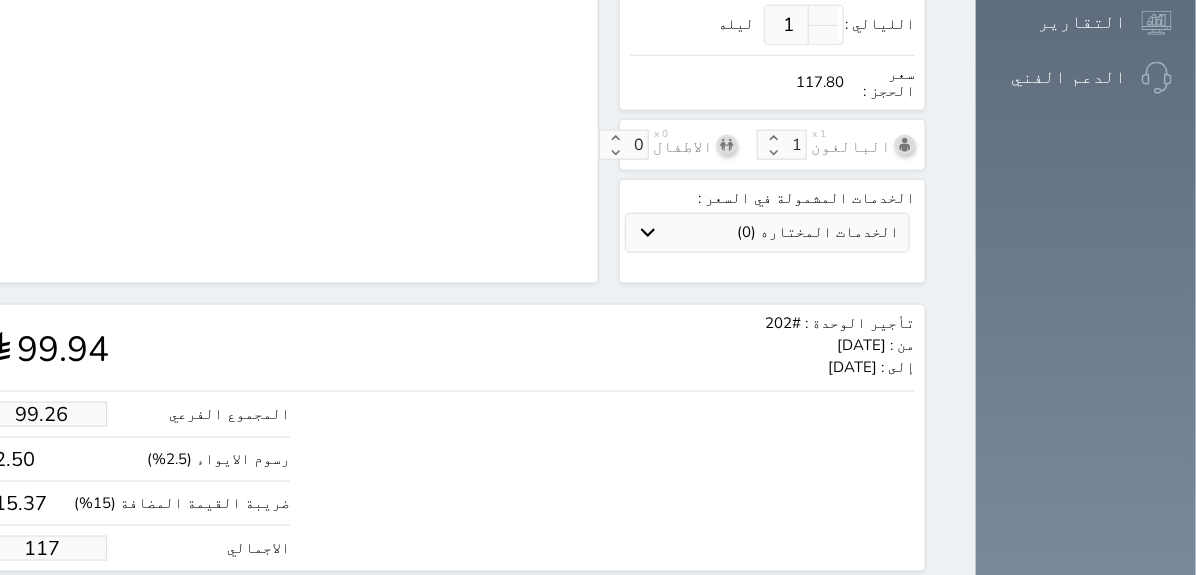 type on "9.33" 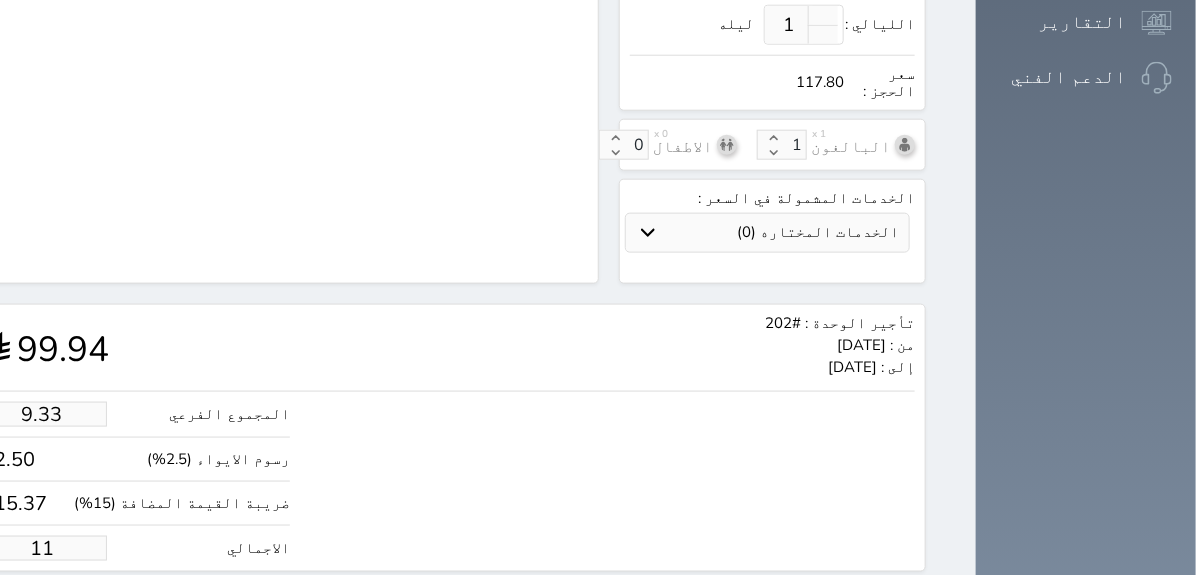 type on "1.17875" 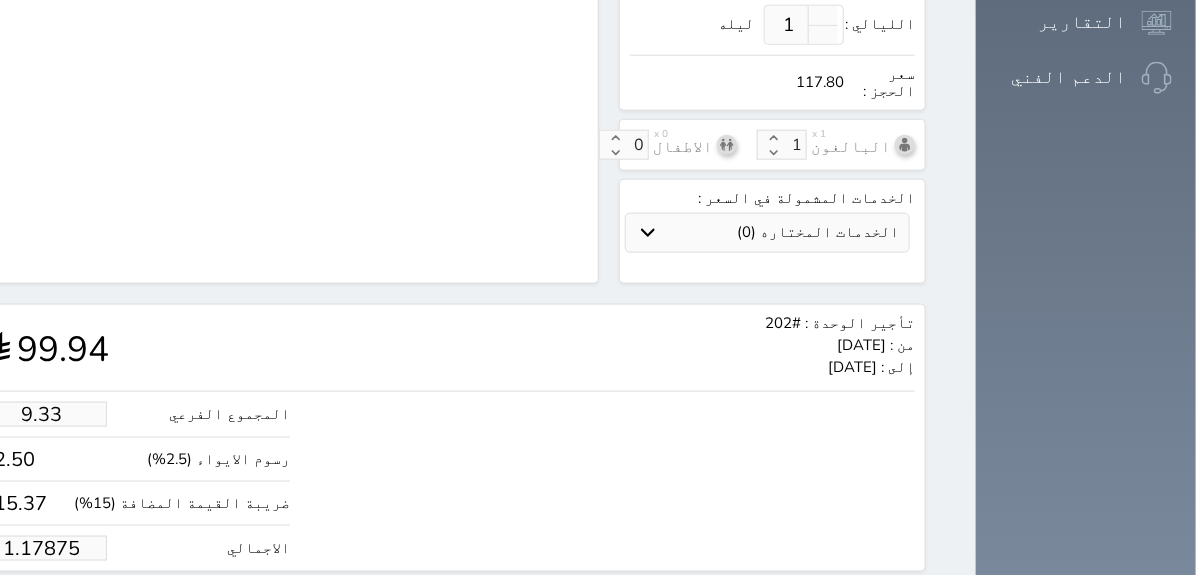type on "1.00" 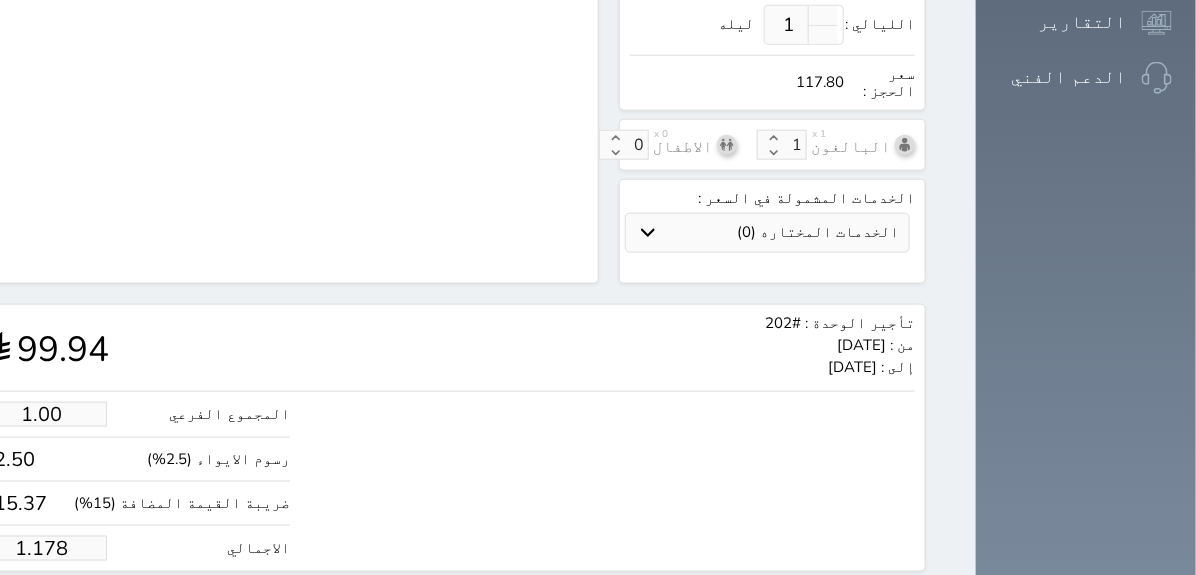 type on "1.17" 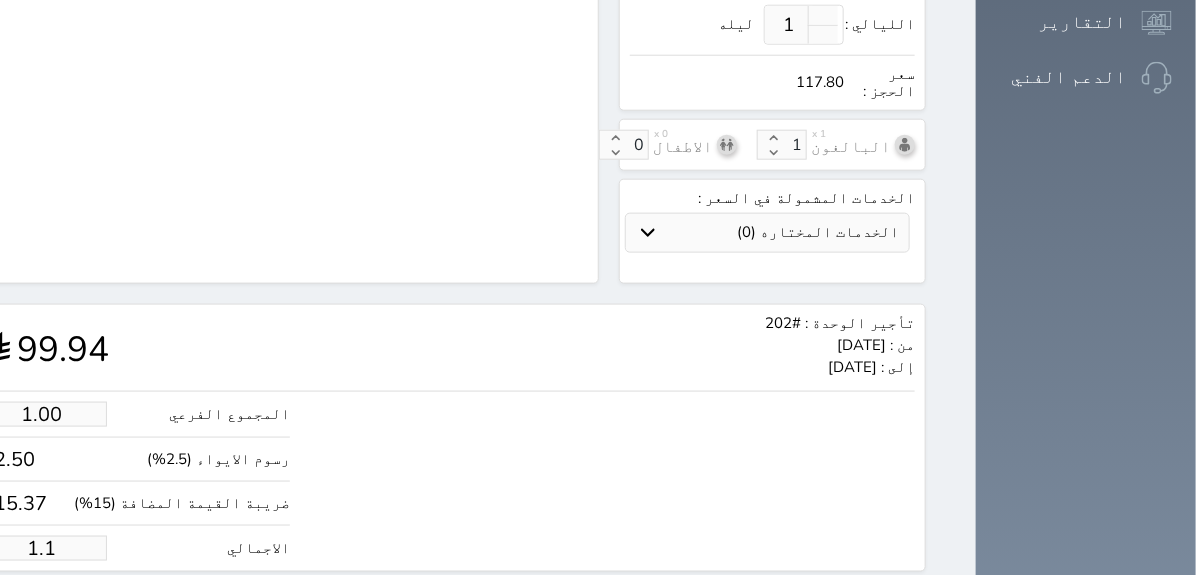 type on "1." 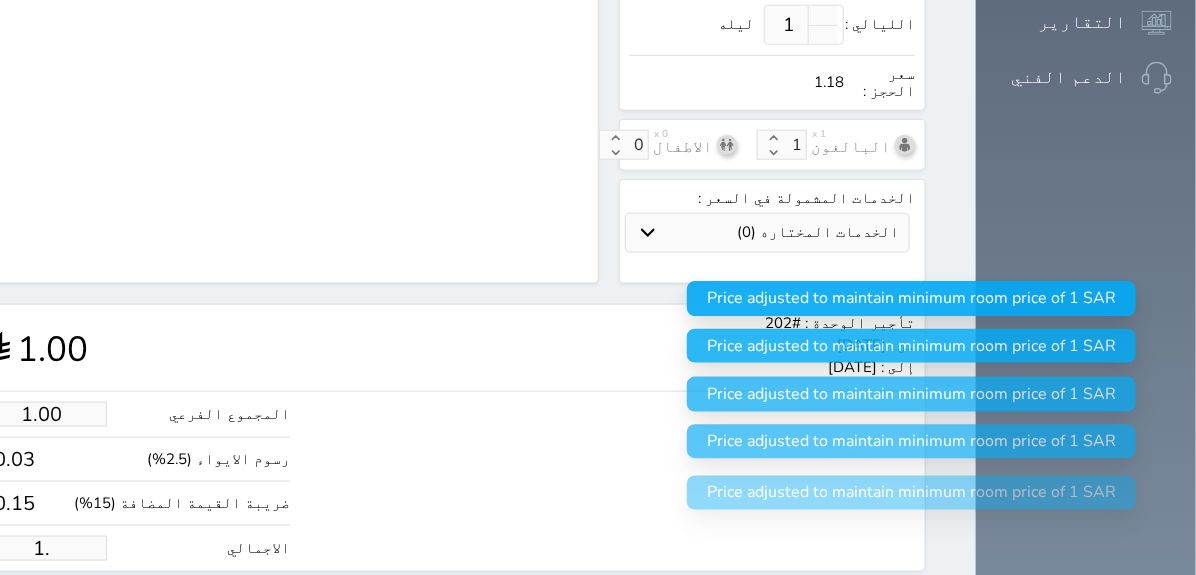 type on "1" 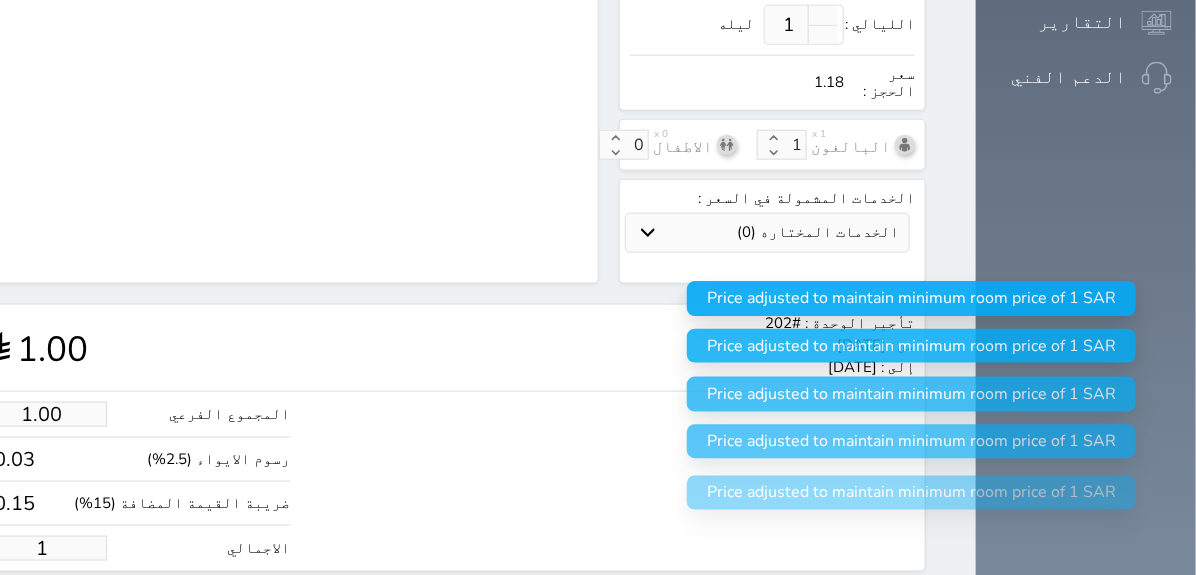 type 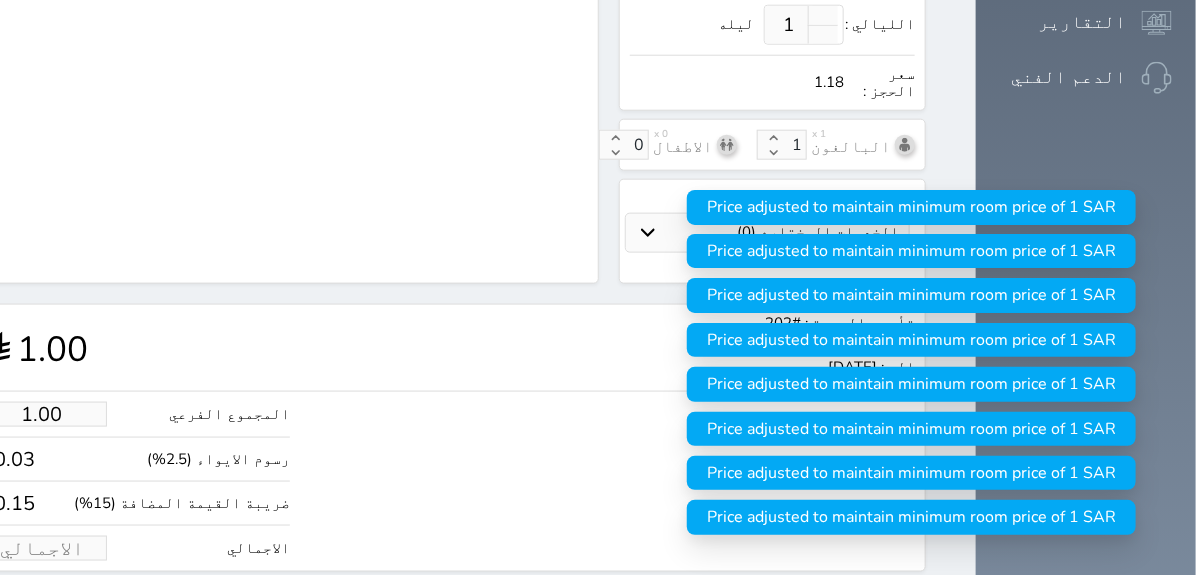 type on "6.79" 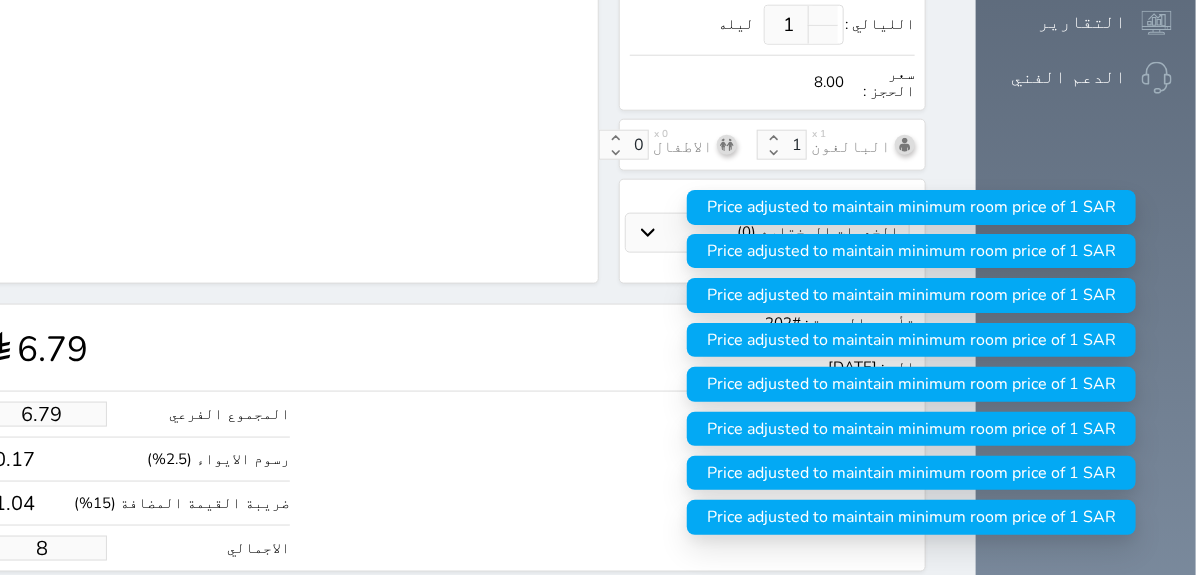 type on "67.87" 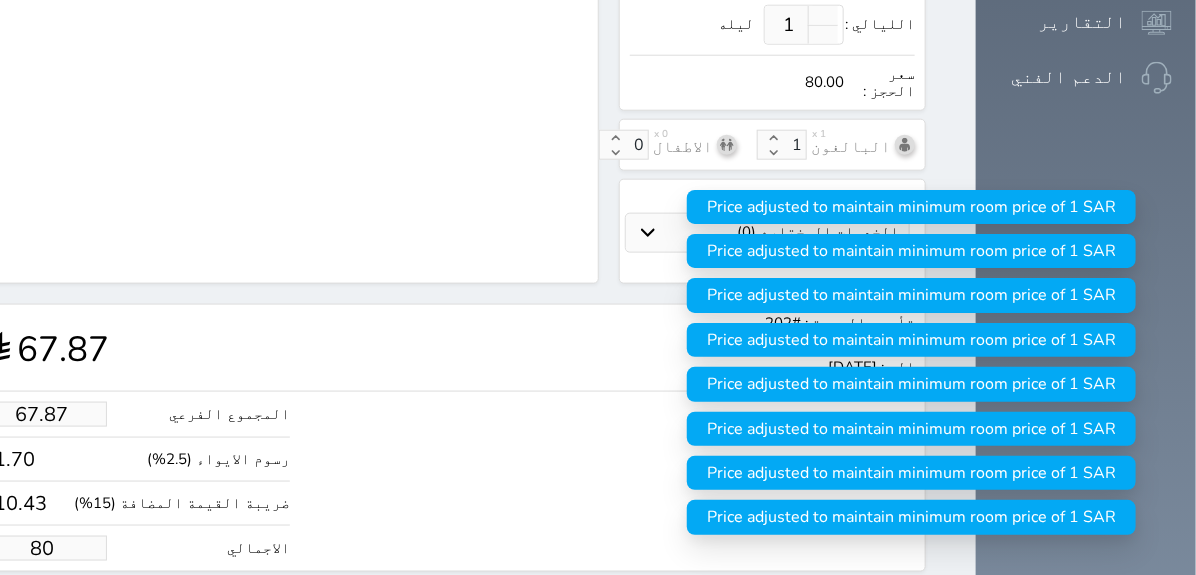 type on "80.00" 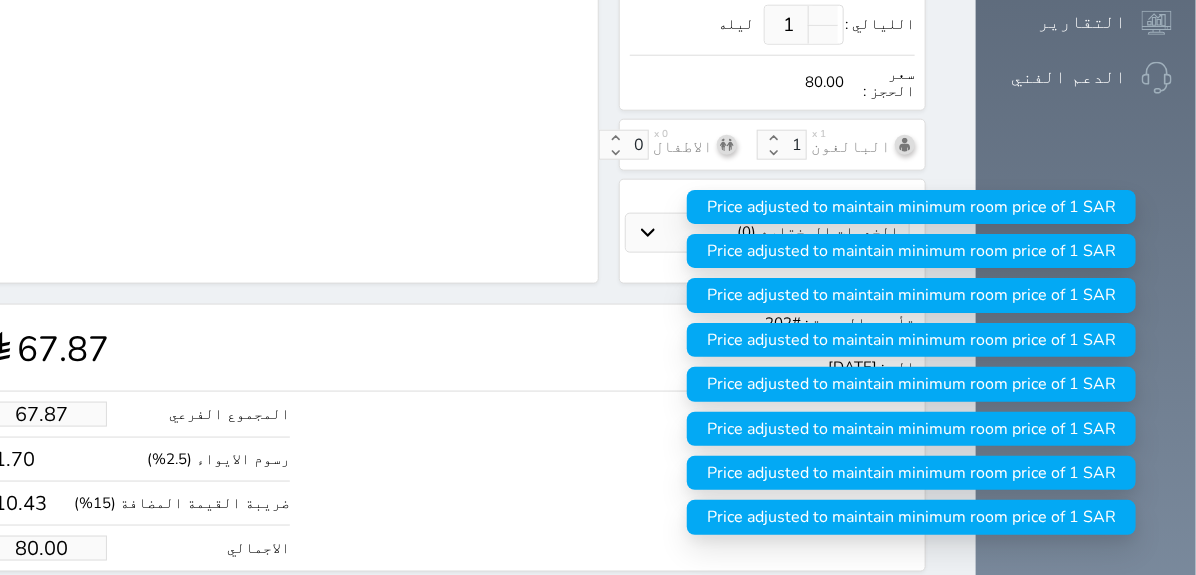 click on "حجز" at bounding box center [59, 609] 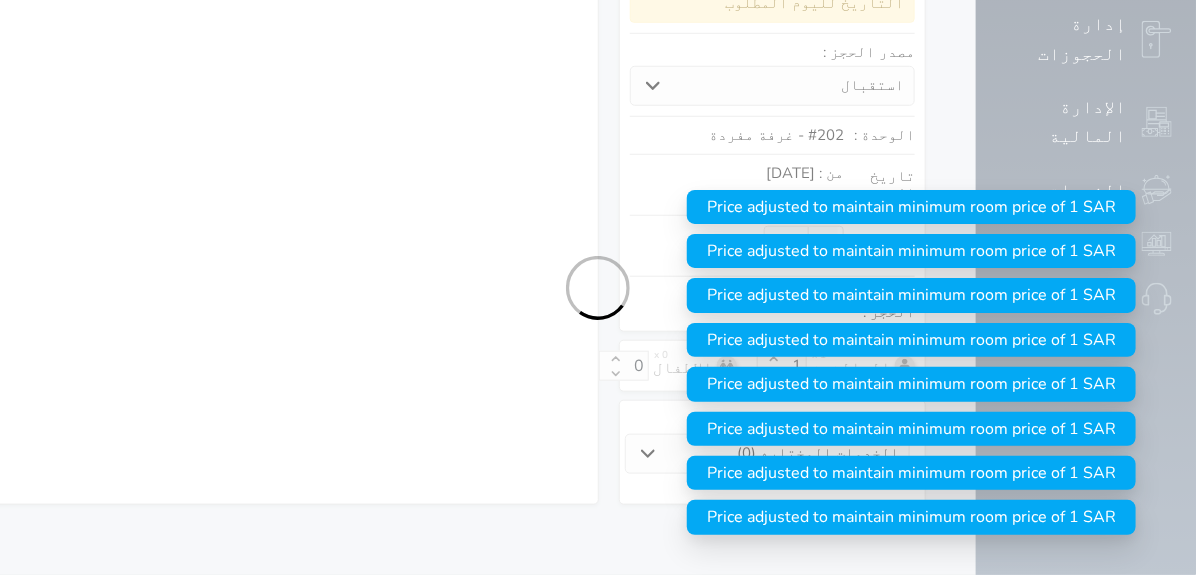 scroll, scrollTop: 432, scrollLeft: 0, axis: vertical 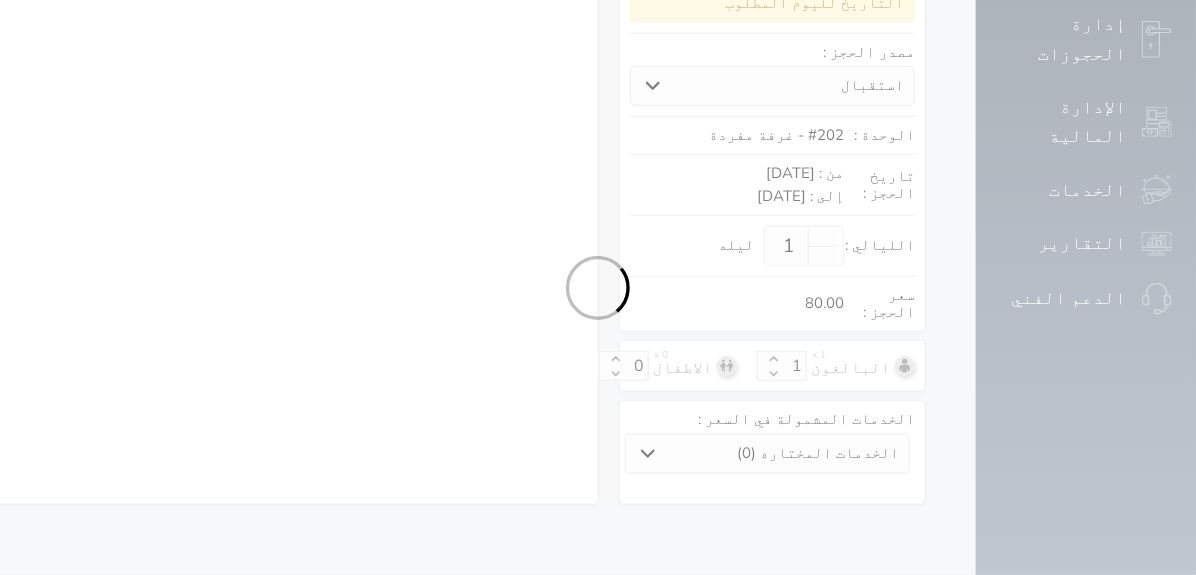 select 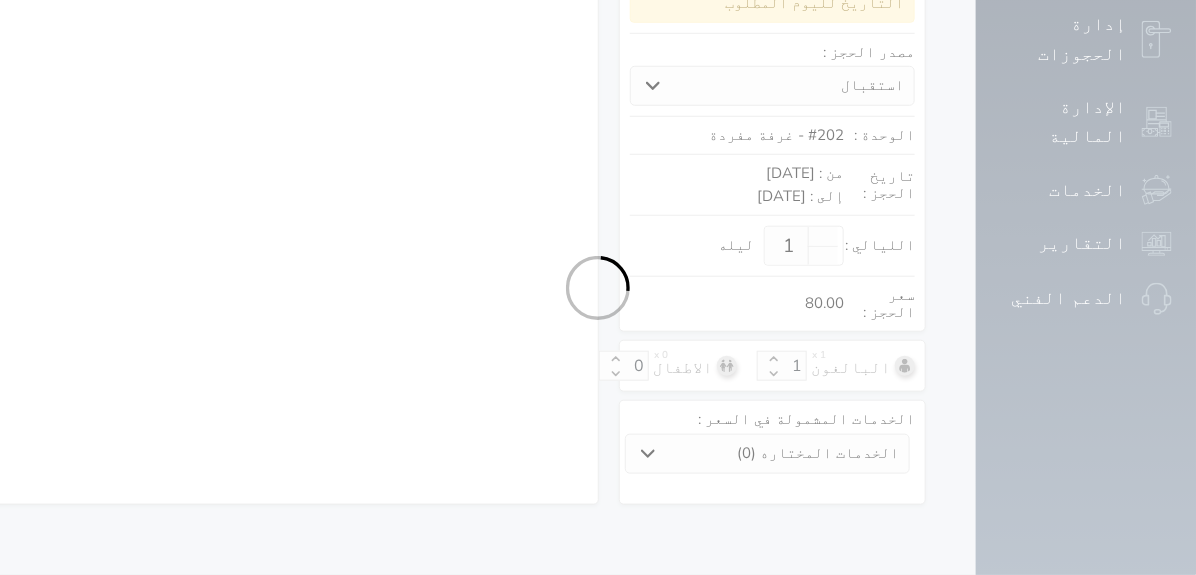 select on "7" 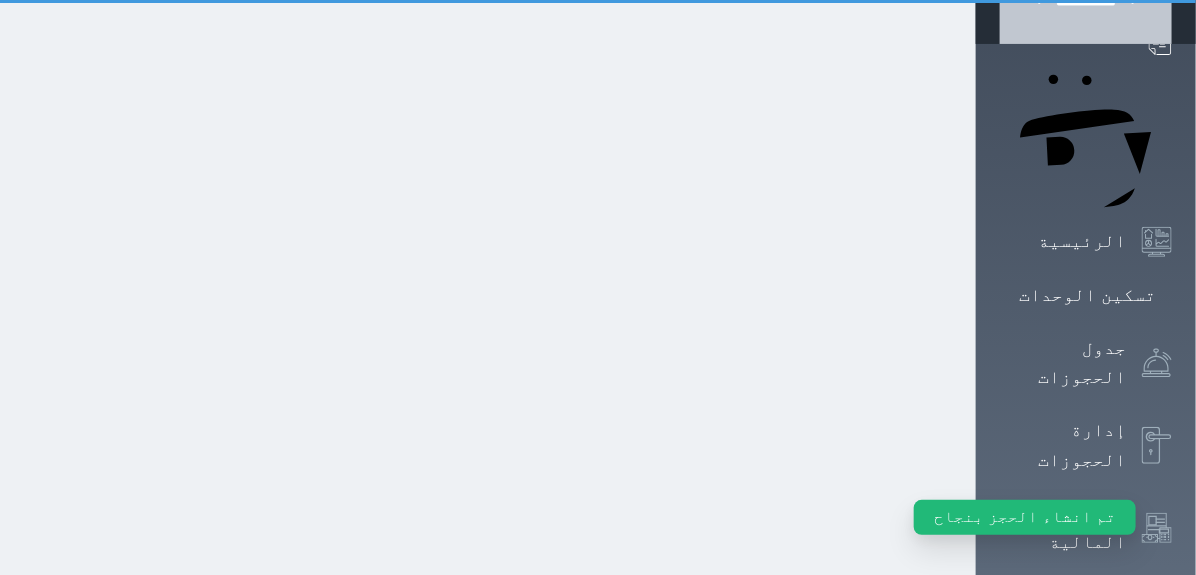 scroll, scrollTop: 0, scrollLeft: 0, axis: both 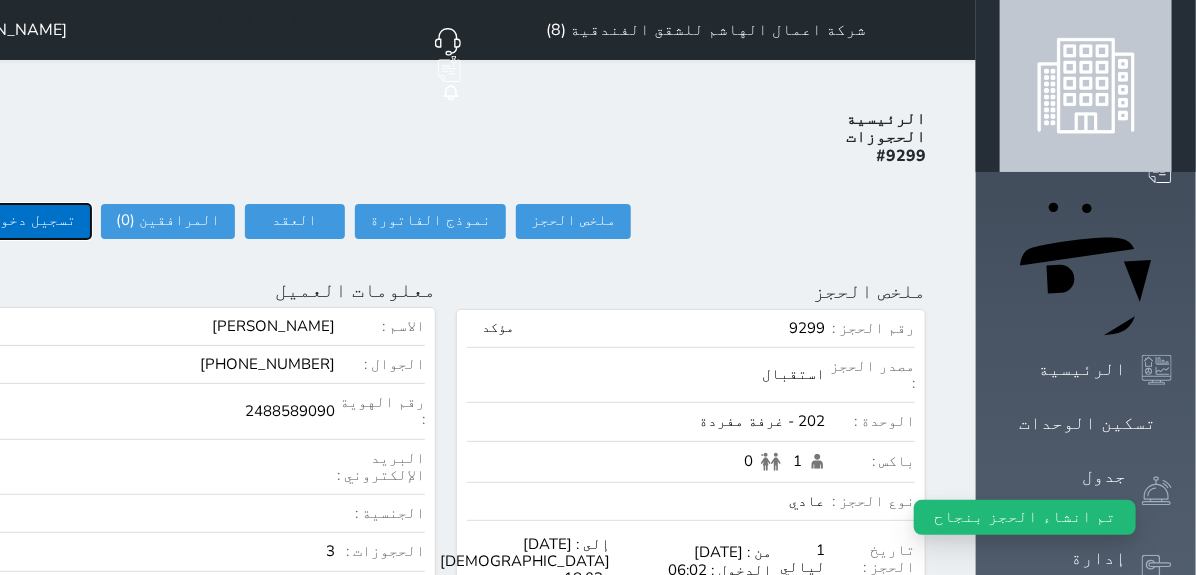 click on "تسجيل دخول" at bounding box center (33, 221) 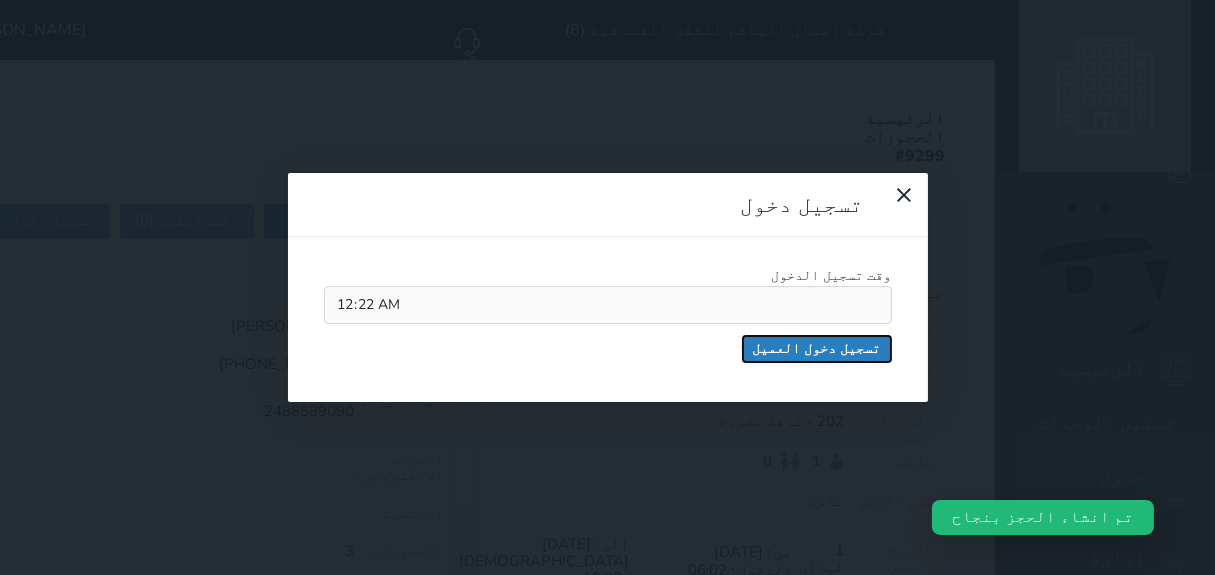 click on "تسجيل دخول العميل" at bounding box center [817, 349] 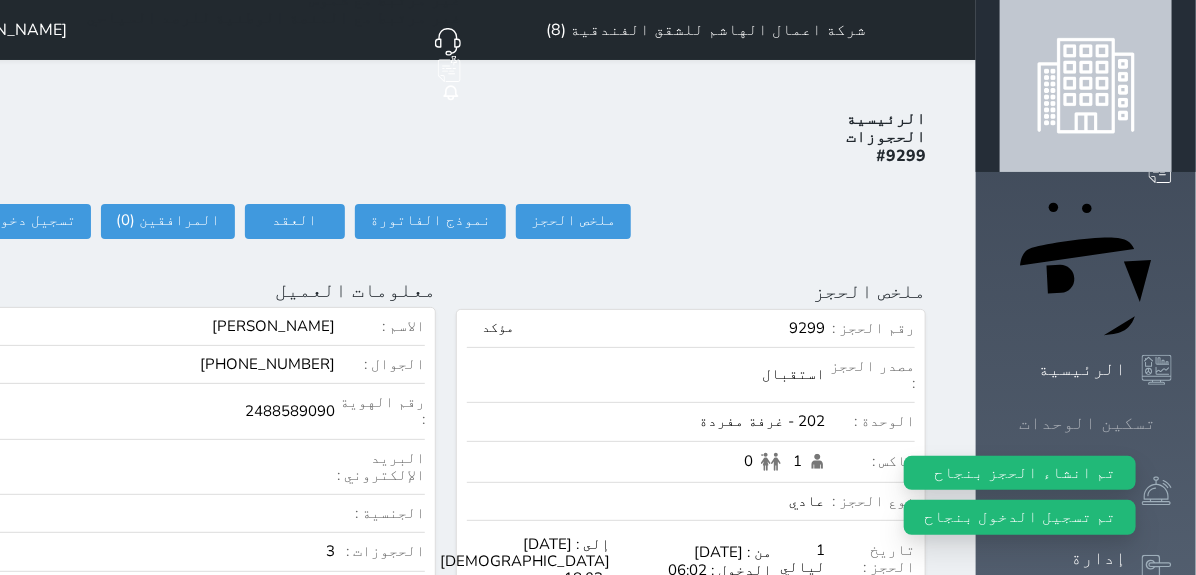 click on "تسكين الوحدات" at bounding box center (1087, 423) 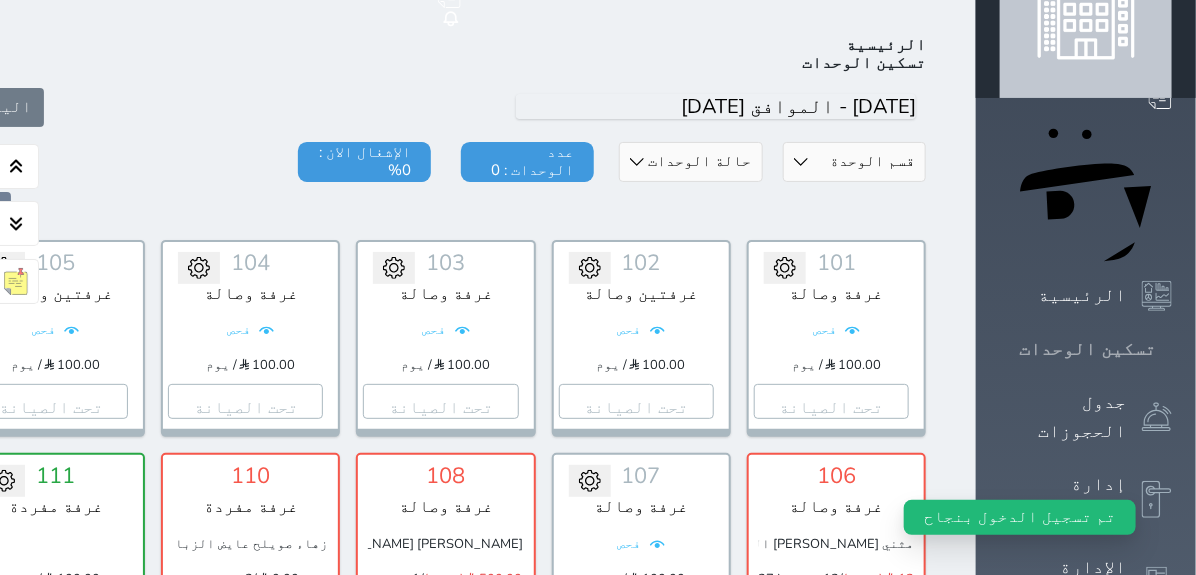 scroll, scrollTop: 77, scrollLeft: 0, axis: vertical 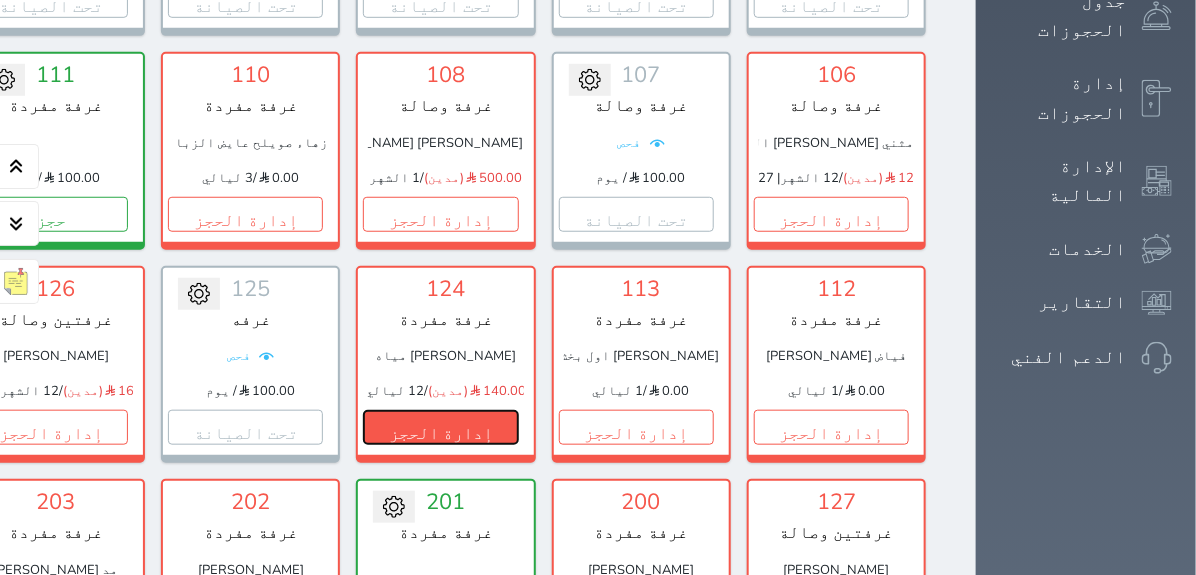 click on "إدارة الحجز" at bounding box center (440, 427) 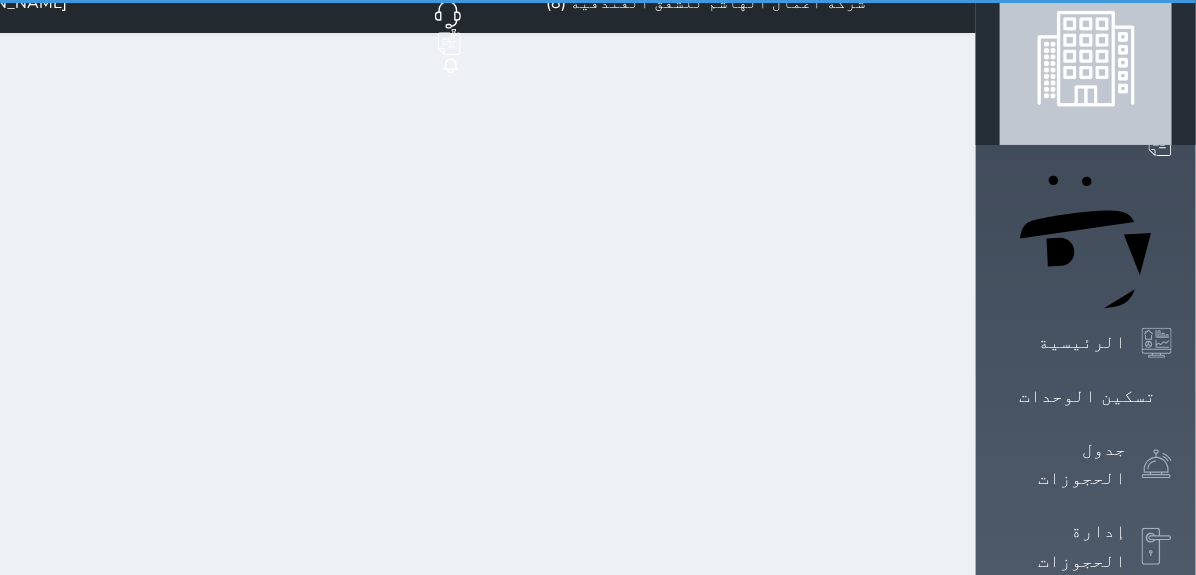 scroll, scrollTop: 0, scrollLeft: 0, axis: both 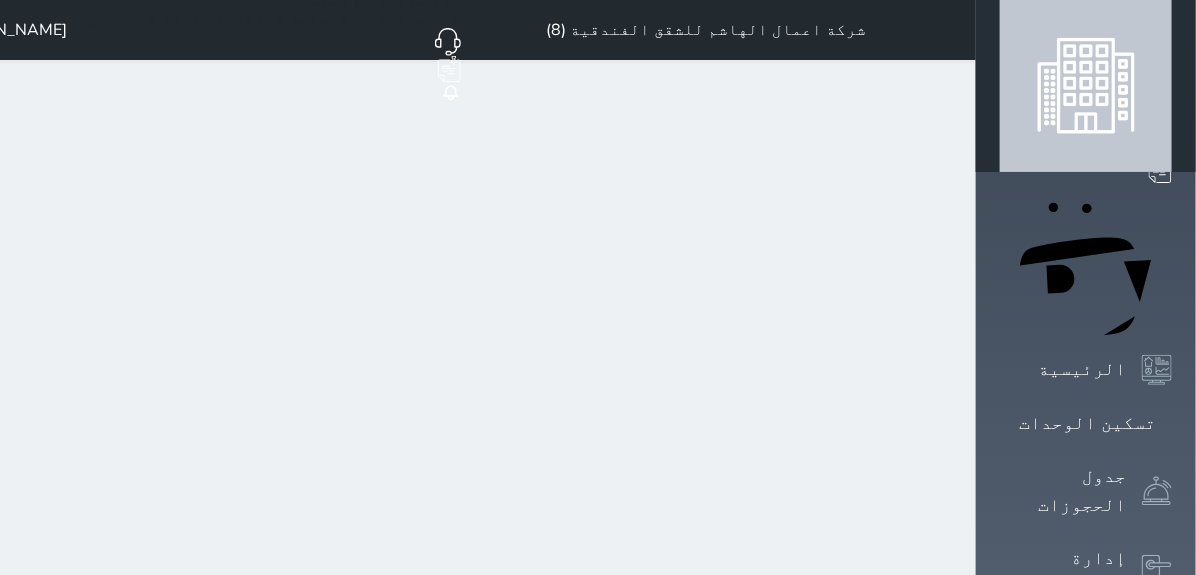 select 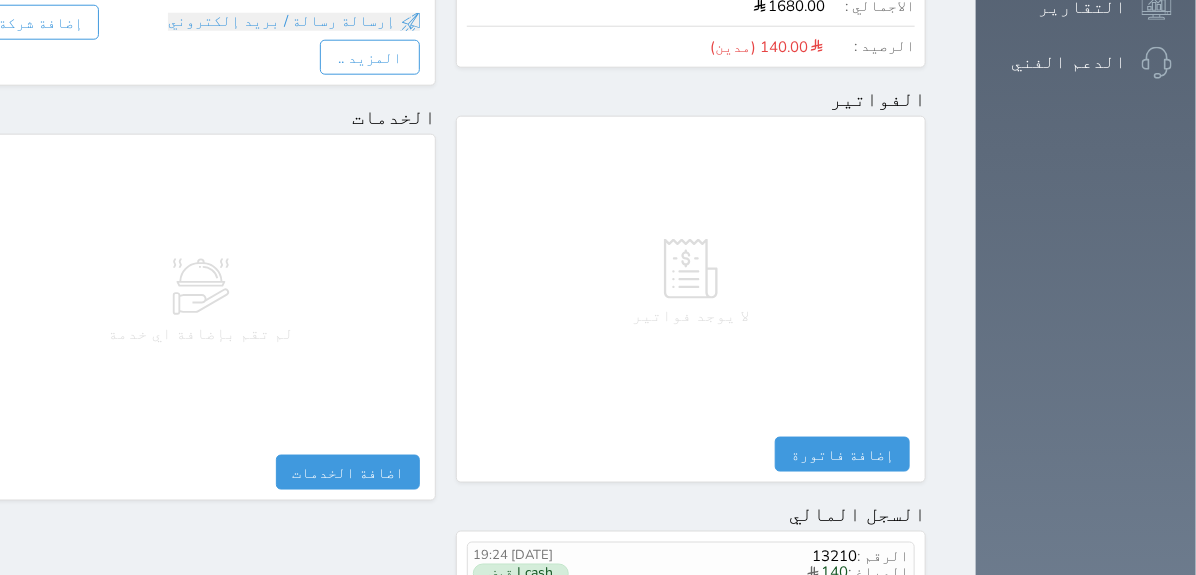 scroll, scrollTop: 996, scrollLeft: 0, axis: vertical 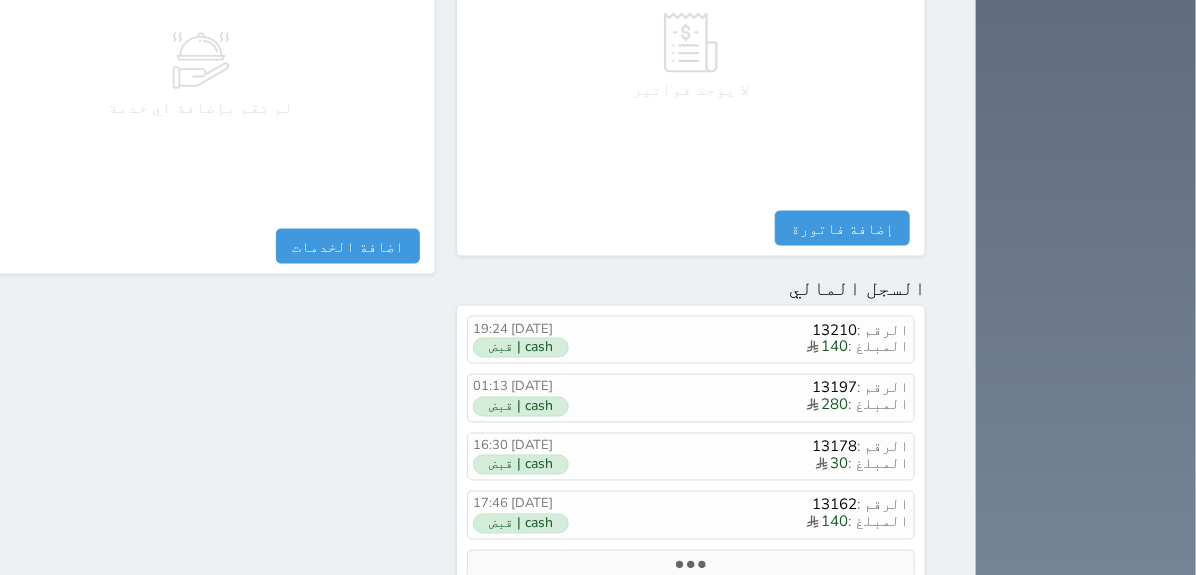 drag, startPoint x: 996, startPoint y: 560, endPoint x: 940, endPoint y: 471, distance: 105.15227 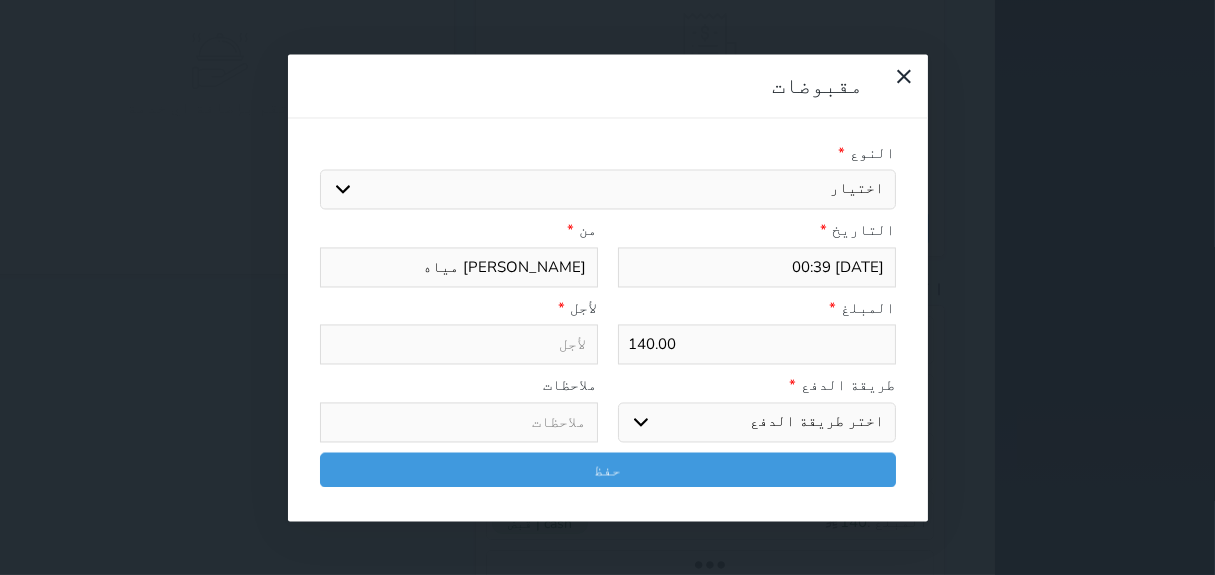 select 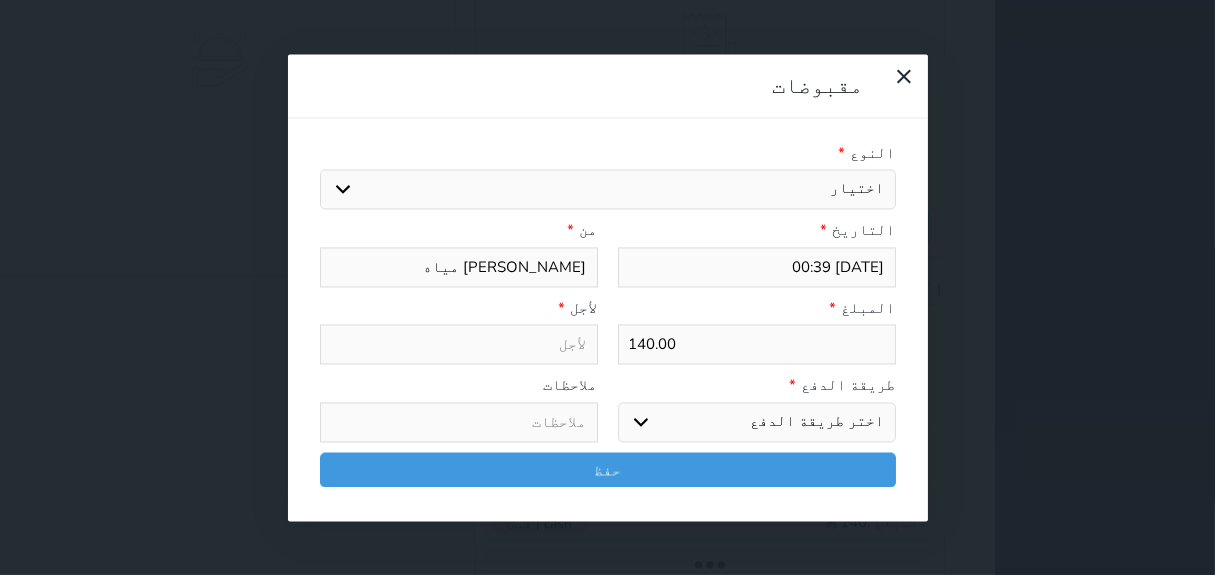 click on "اختيار   مقبوضات عامة قيمة إيجار فواتير تامين عربون لا ينطبق آخر مغسلة واي فاي - الإنترنت مواقف السيارات طعام الأغذية والمشروبات مشروبات المشروبات الباردة المشروبات الساخنة الإفطار غداء عشاء مخبز و كعك حمام سباحة الصالة الرياضية سبا و خدمات الجمال اختيار وإسقاط (خدمات النقل) ميني بار كابل - تلفزيون سرير إضافي تصفيف الشعر التسوق خدمات الجولات السياحية المنظمة خدمات الدليل السياحي" at bounding box center (608, 190) 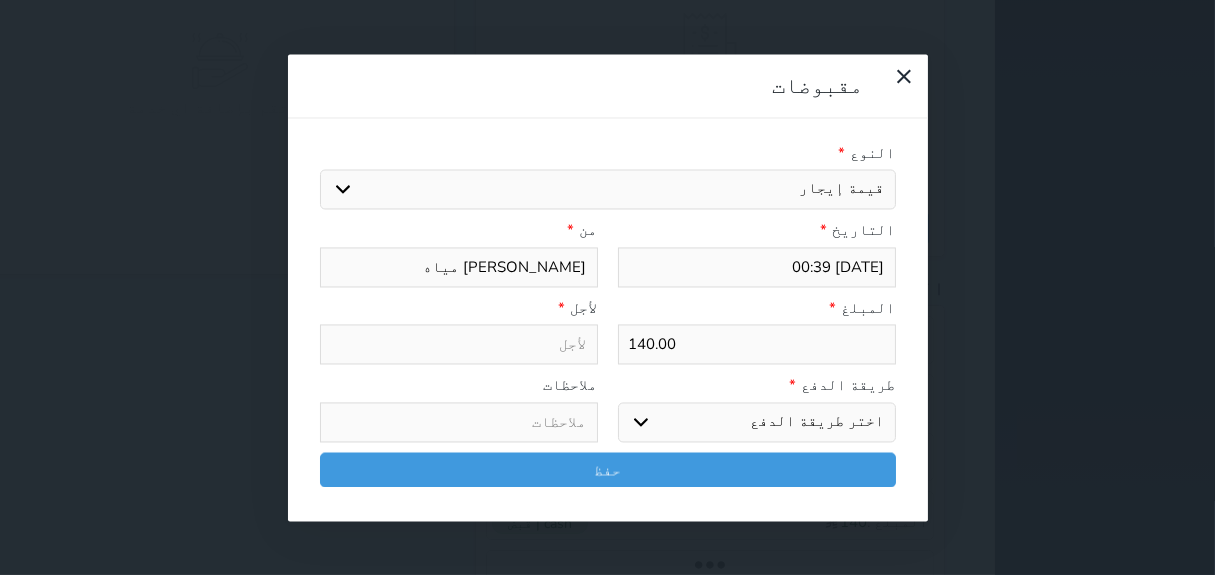 click on "اختيار   مقبوضات عامة قيمة إيجار فواتير تامين عربون لا ينطبق آخر مغسلة واي فاي - الإنترنت مواقف السيارات طعام الأغذية والمشروبات مشروبات المشروبات الباردة المشروبات الساخنة الإفطار غداء عشاء مخبز و كعك حمام سباحة الصالة الرياضية سبا و خدمات الجمال اختيار وإسقاط (خدمات النقل) ميني بار كابل - تلفزيون سرير إضافي تصفيف الشعر التسوق خدمات الجولات السياحية المنظمة خدمات الدليل السياحي" at bounding box center (608, 190) 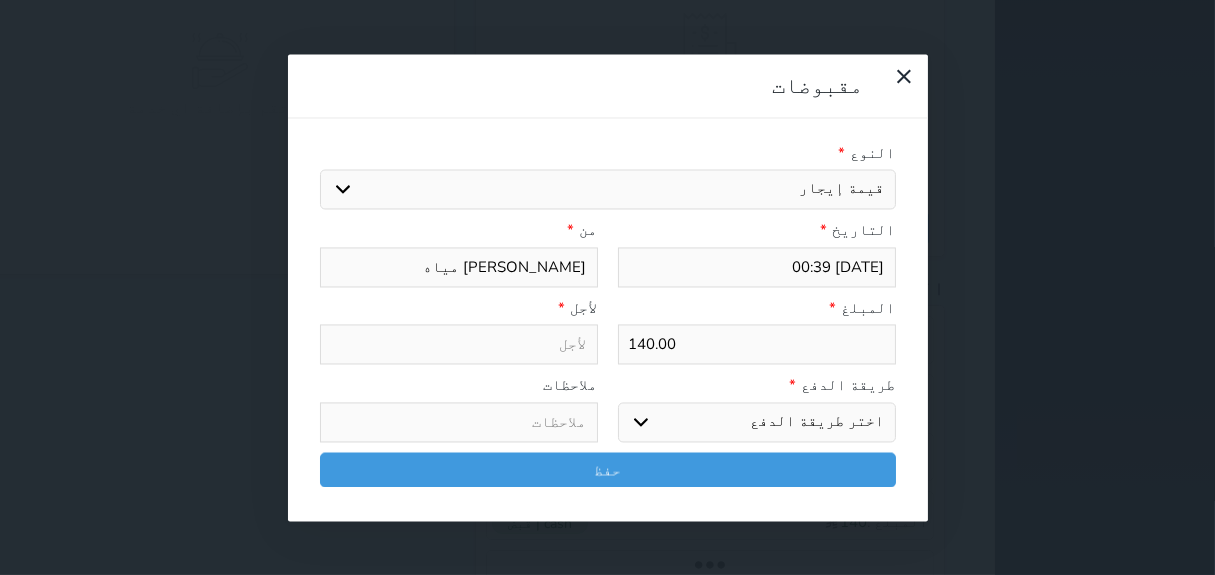 type on "قيمة إيجار - الوحدة - 124" 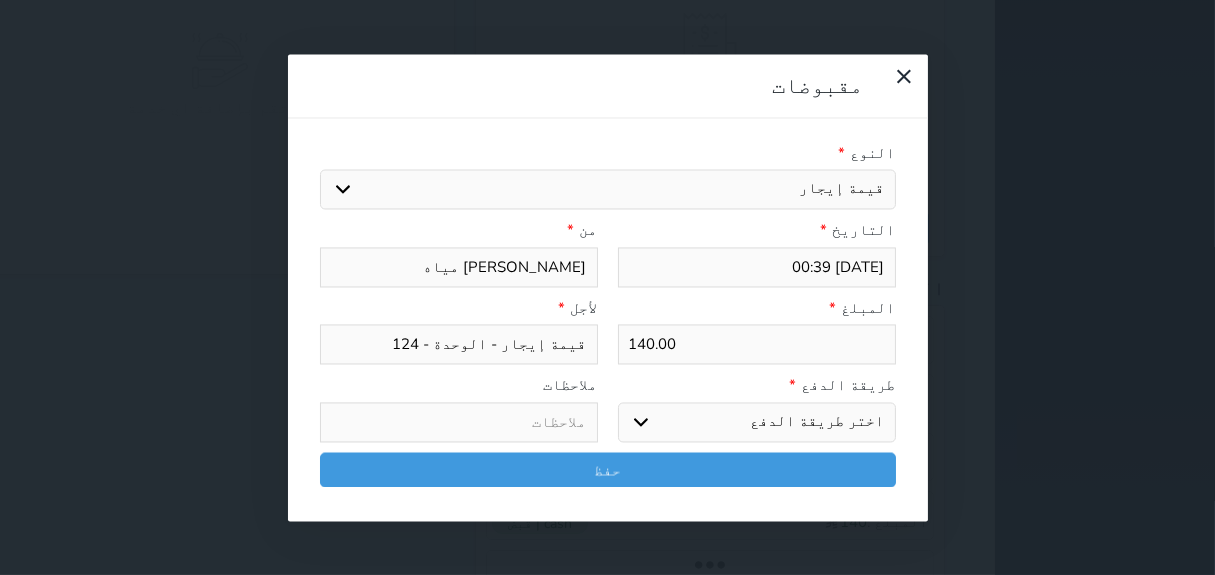 click on "اختر طريقة الدفع   دفع نقدى   تحويل بنكى   مدى   بطاقة ائتمان   آجل" at bounding box center [757, 422] 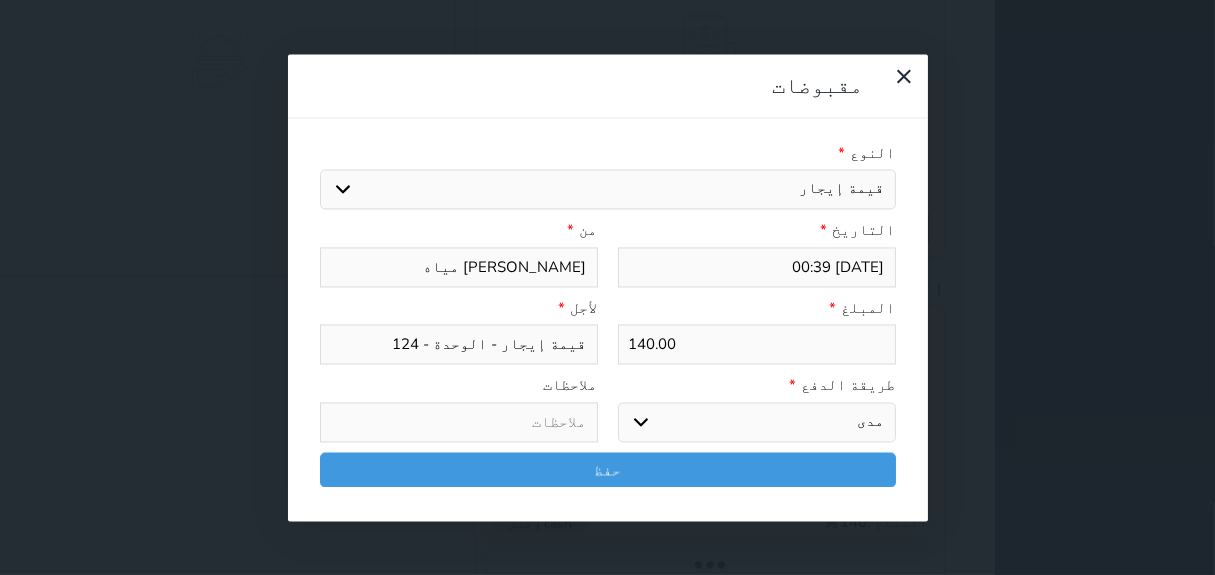 click on "اختر طريقة الدفع   دفع نقدى   تحويل بنكى   مدى   بطاقة ائتمان   آجل" at bounding box center [757, 422] 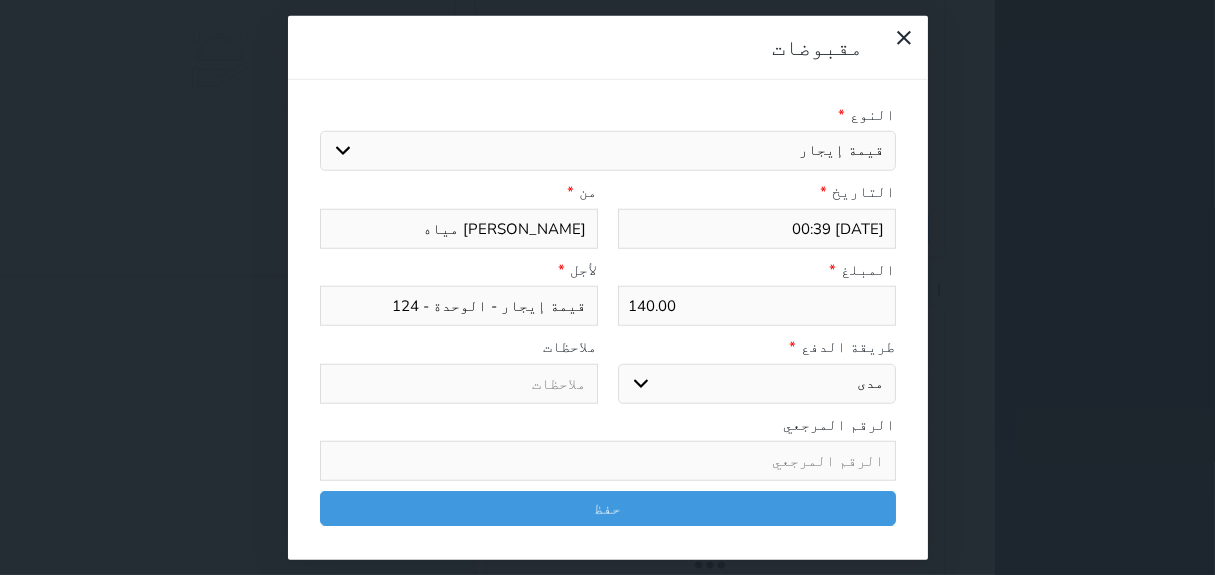 click on "النوع  *    اختيار   مقبوضات عامة قيمة إيجار فواتير تامين عربون لا ينطبق آخر مغسلة واي فاي - الإنترنت مواقف السيارات طعام الأغذية والمشروبات مشروبات المشروبات الباردة المشروبات الساخنة الإفطار غداء عشاء مخبز و كعك حمام سباحة الصالة الرياضية سبا و خدمات الجمال اختيار وإسقاط (خدمات النقل) ميني بار كابل - تلفزيون سرير إضافي تصفيف الشعر التسوق خدمات الجولات السياحية المنظمة خدمات الدليل السياحي   التاريخ *   2025-07-30 00:39   من *   عبد العالم باشا مياه   المبلغ *   140.00   لأجل *   قيمة إيجار - الوحدة - 124   طريقة الدفع *   اختر طريقة الدفع   دفع نقدى   تحويل بنكى   مدى   بطاقة ائتمان" at bounding box center (608, 319) 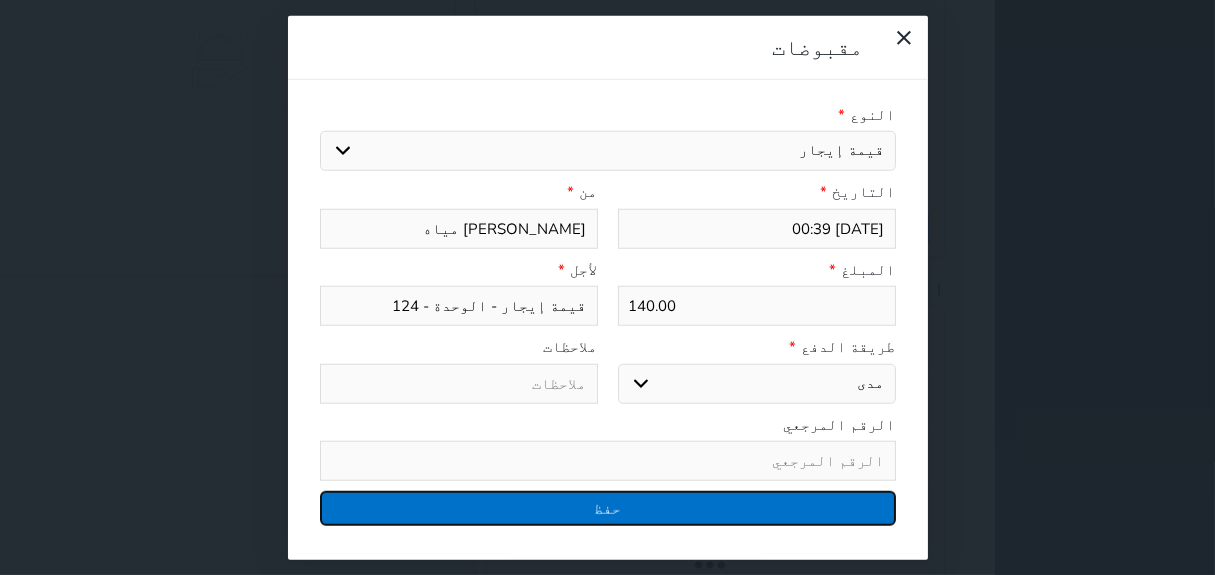 click on "حفظ" at bounding box center [608, 508] 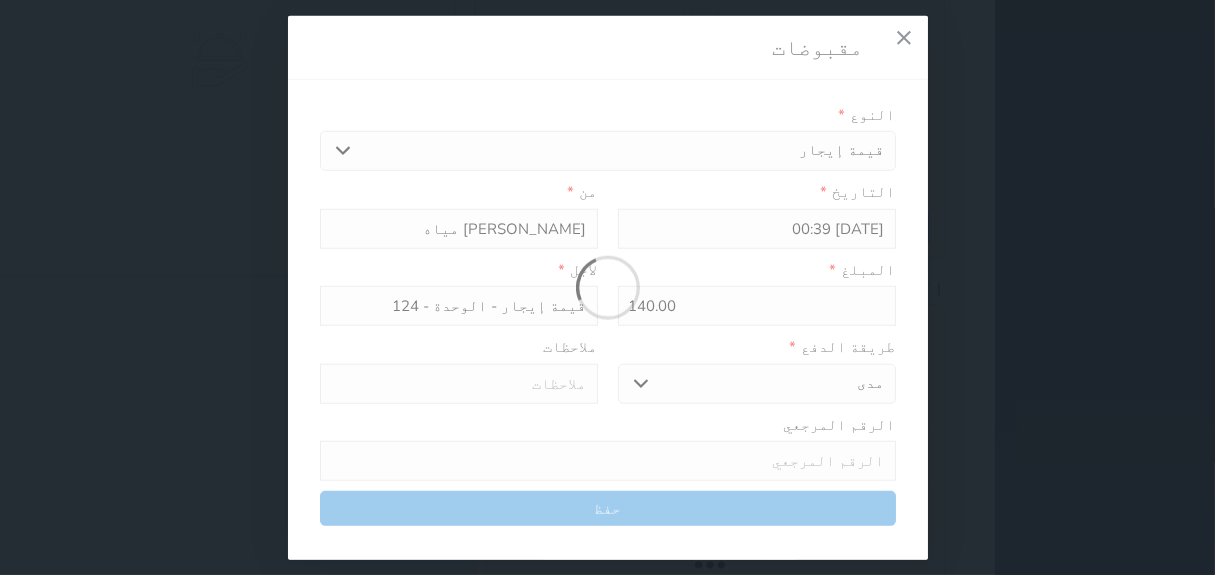 select 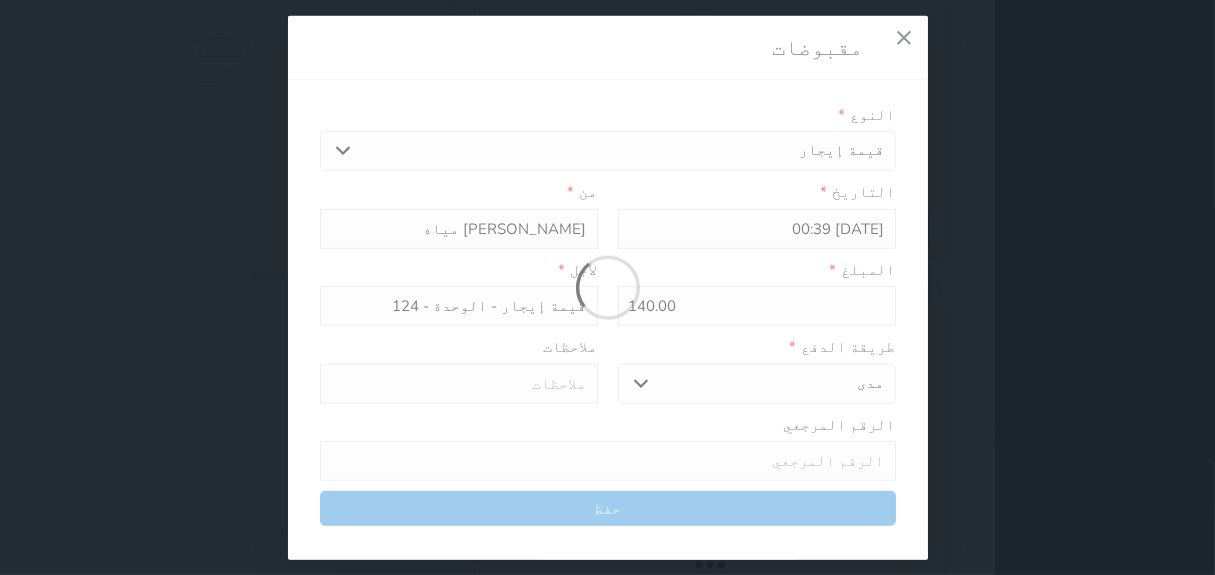 type 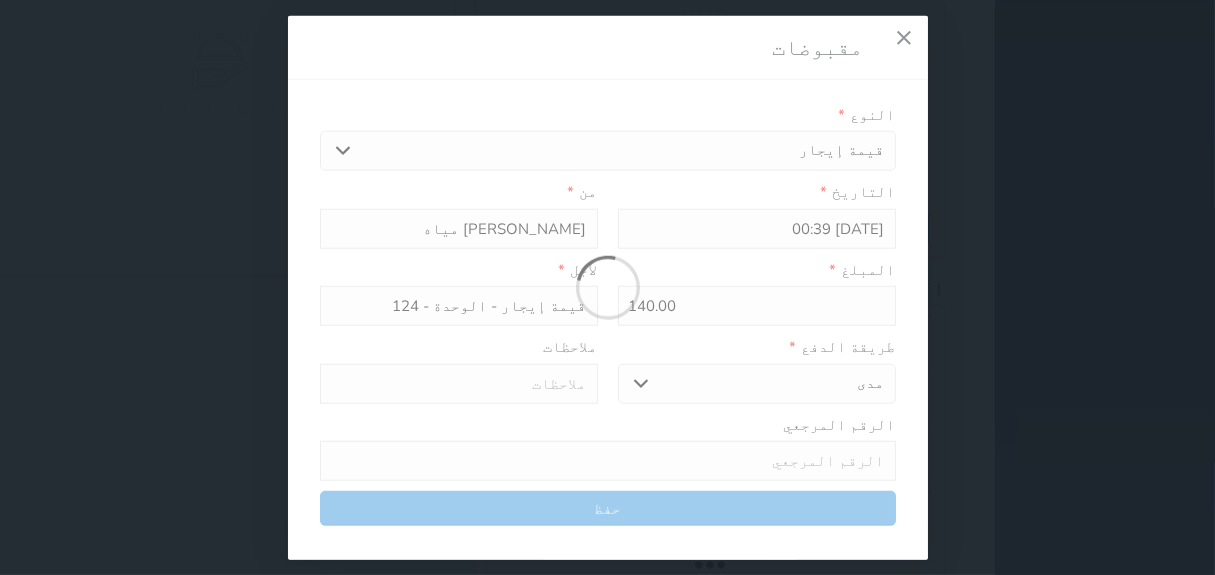 type on "0" 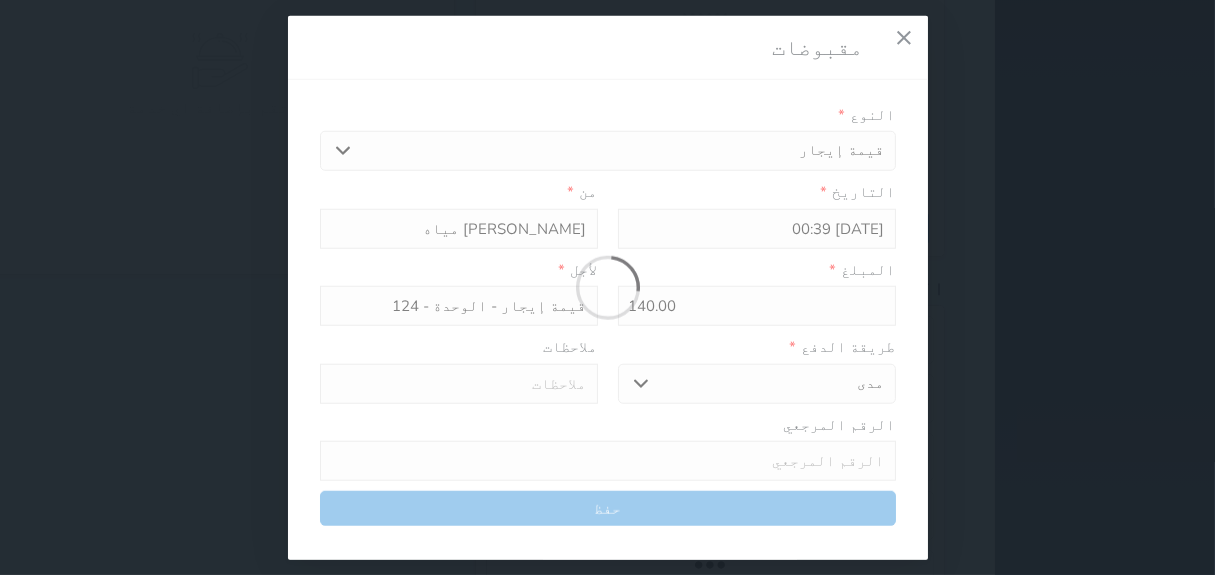 select 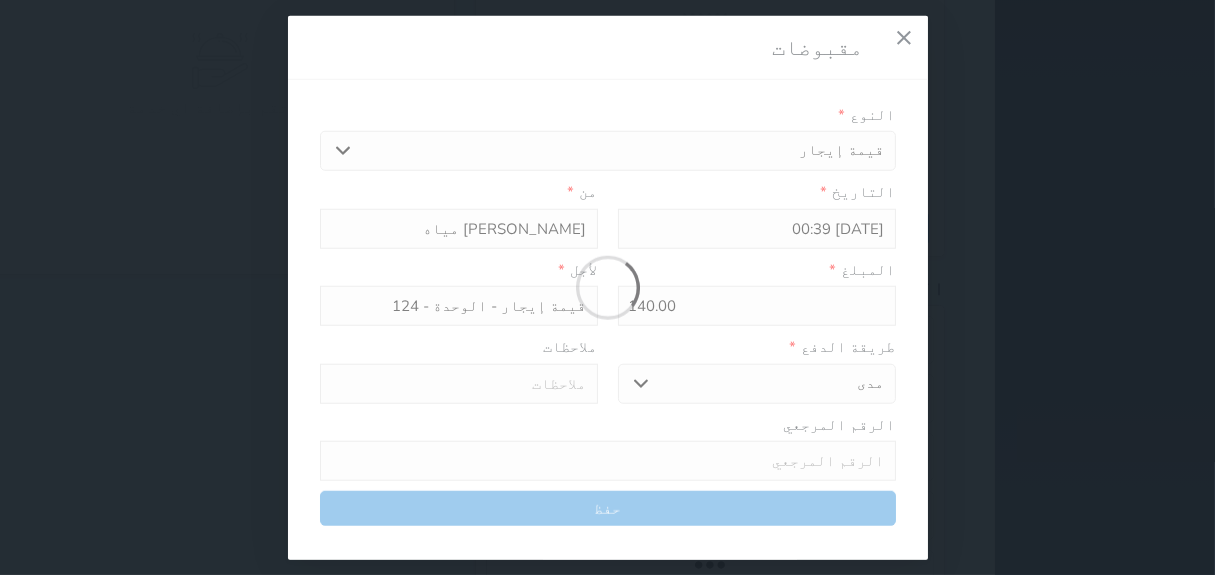 type on "0" 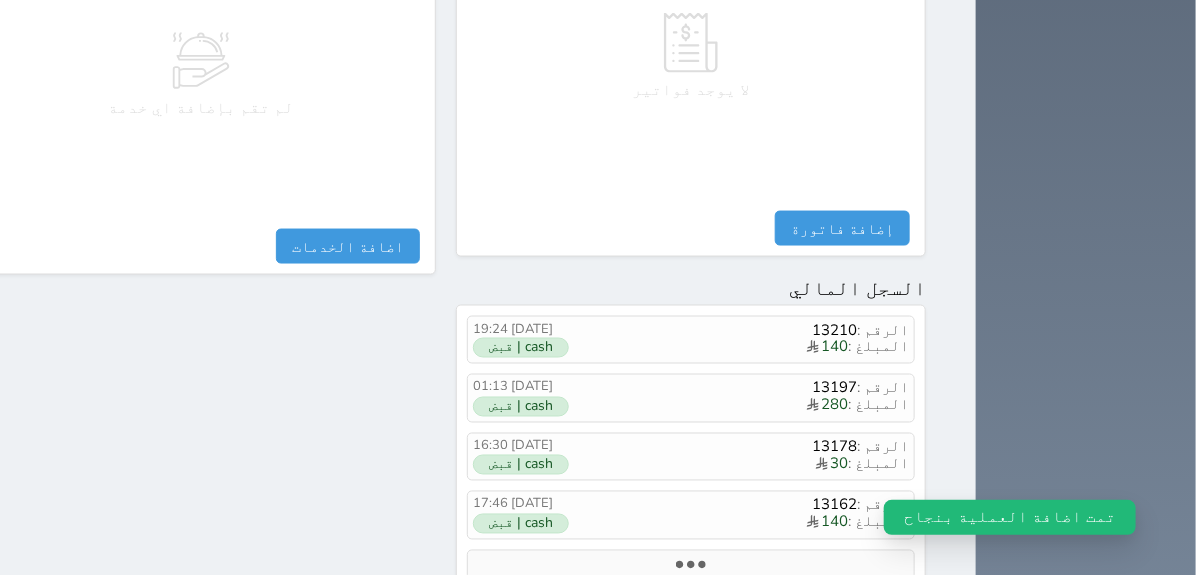 drag, startPoint x: 1191, startPoint y: 364, endPoint x: 1195, endPoint y: 354, distance: 10.770329 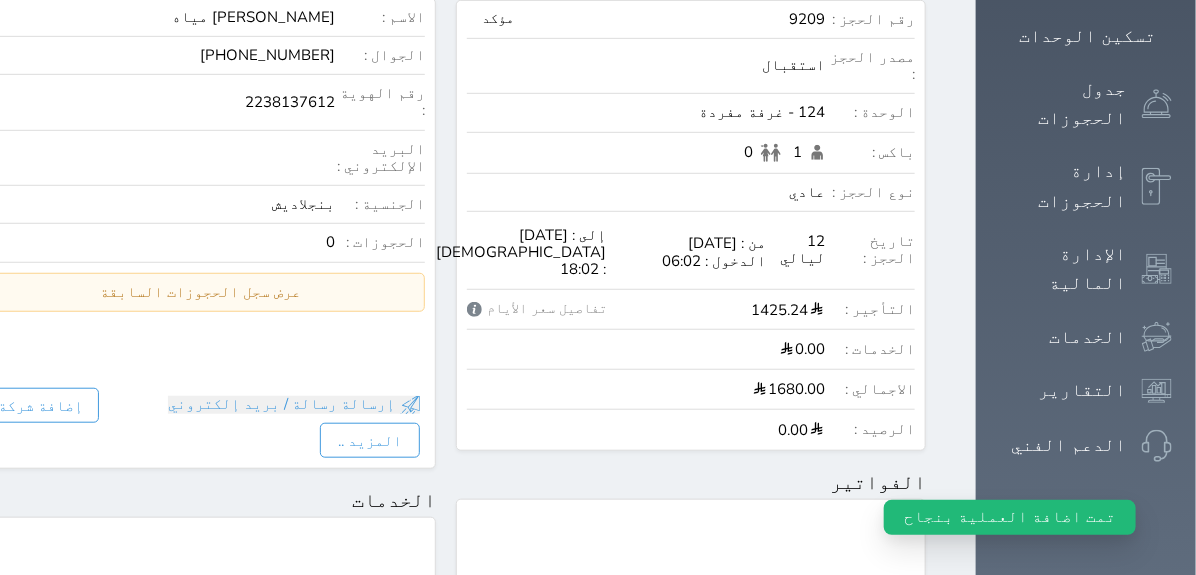 scroll, scrollTop: 365, scrollLeft: 0, axis: vertical 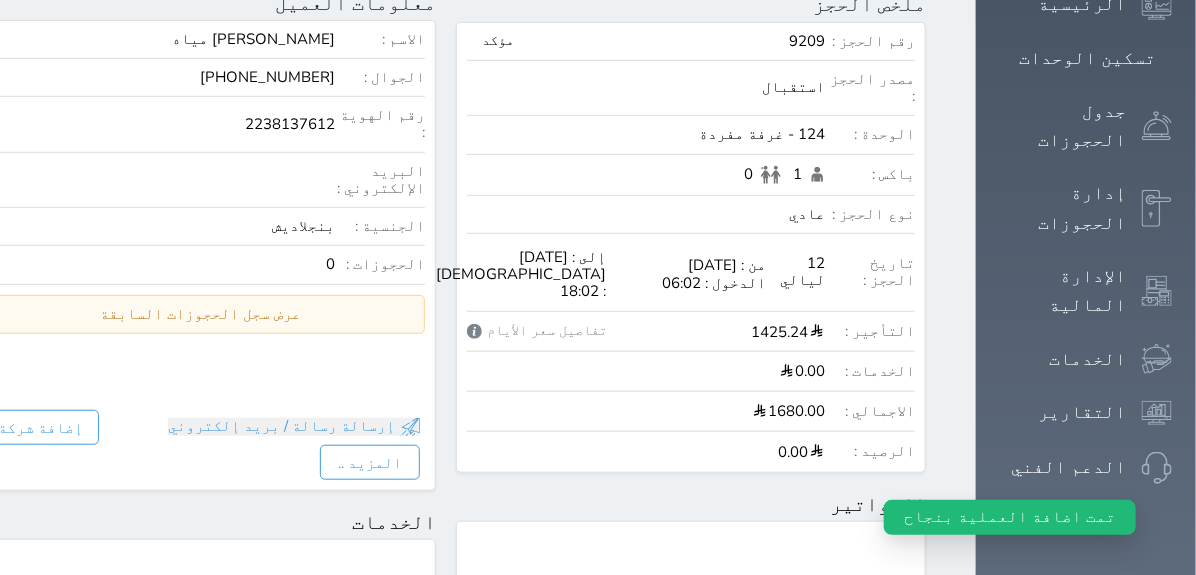 drag, startPoint x: 1189, startPoint y: 172, endPoint x: 1202, endPoint y: 172, distance: 13 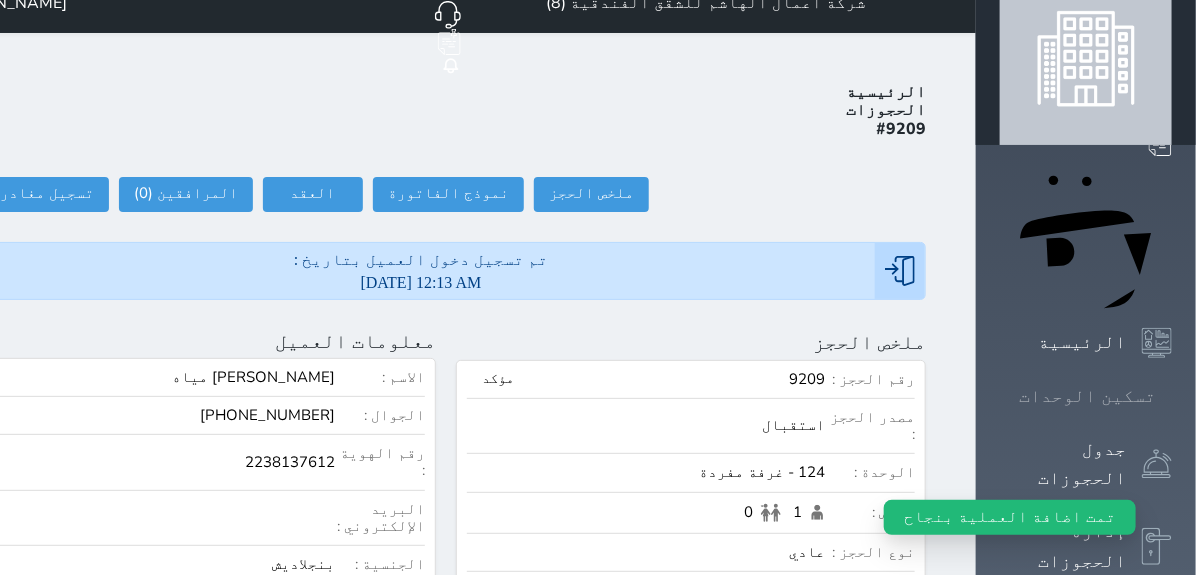 click at bounding box center [1172, 396] 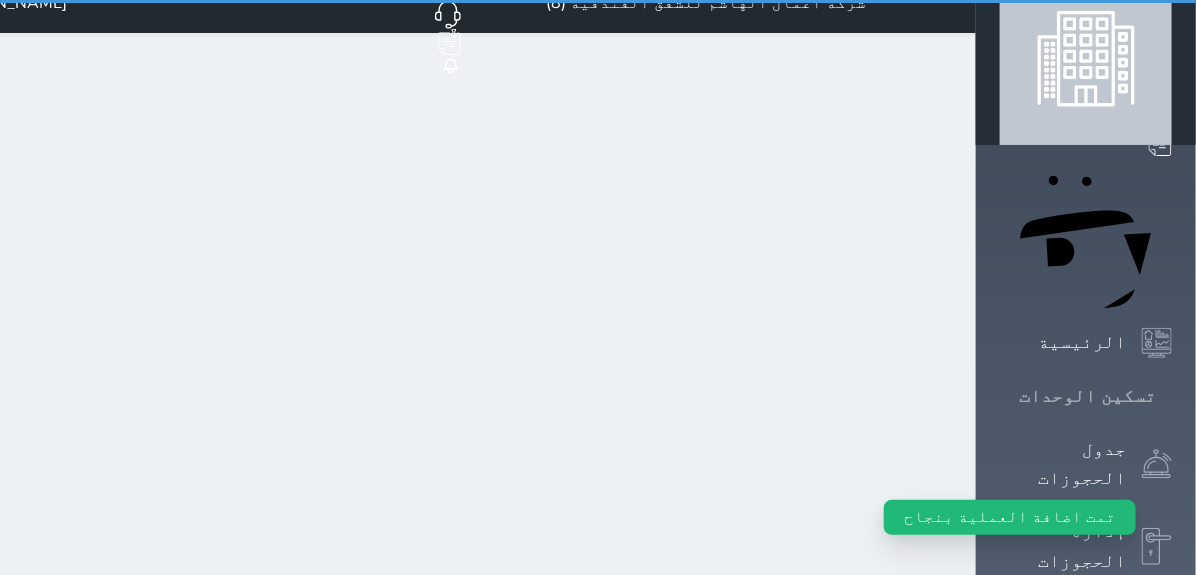 scroll, scrollTop: 2, scrollLeft: 0, axis: vertical 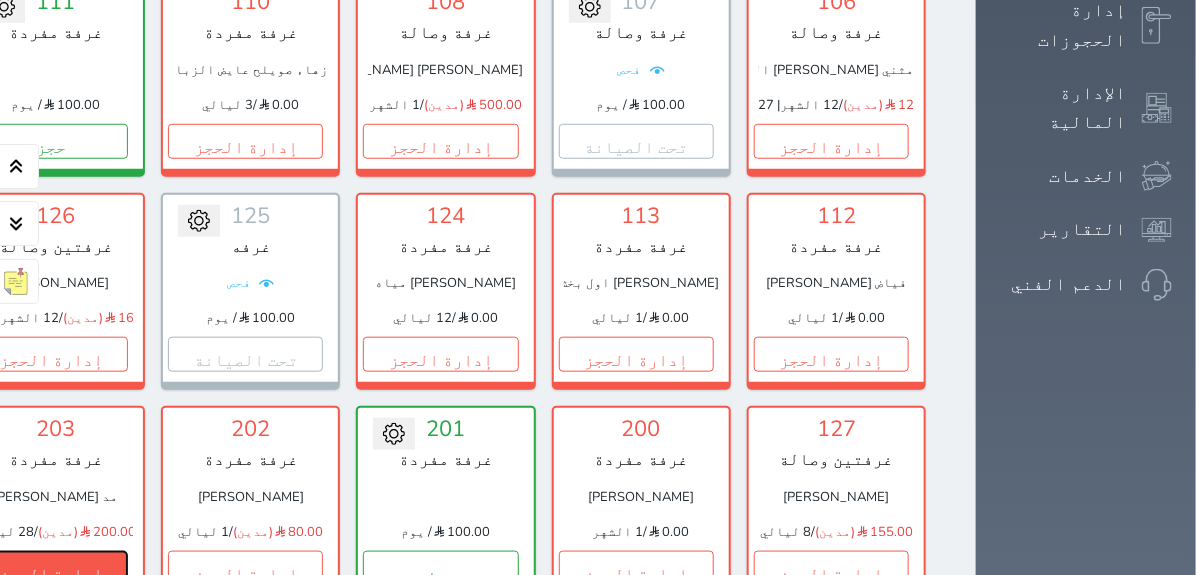 click on "إدارة الحجز" at bounding box center [50, 568] 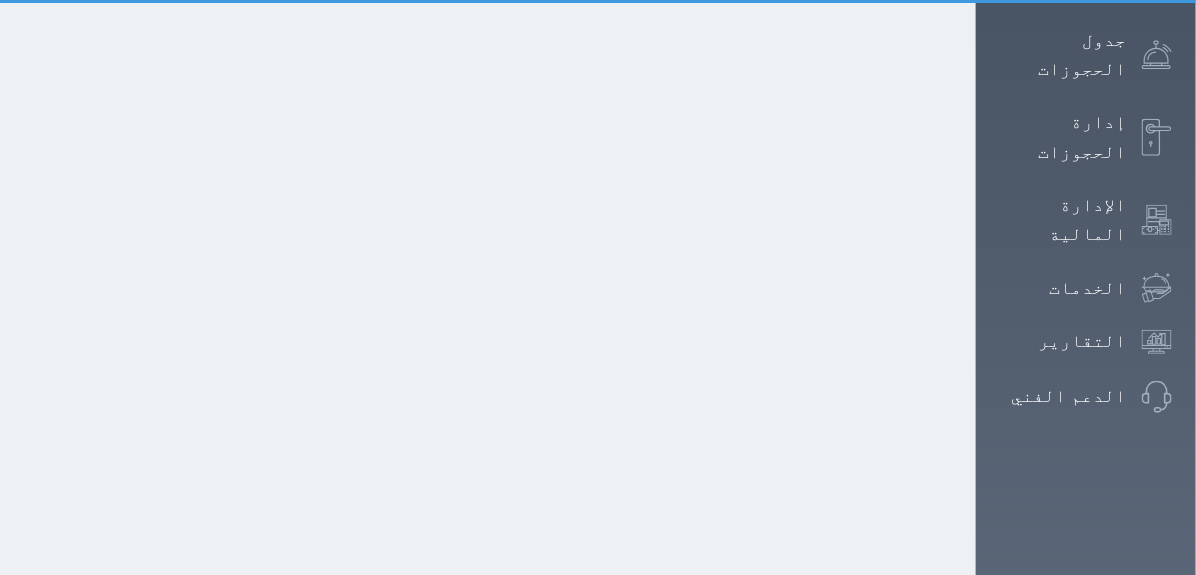 scroll, scrollTop: 0, scrollLeft: 0, axis: both 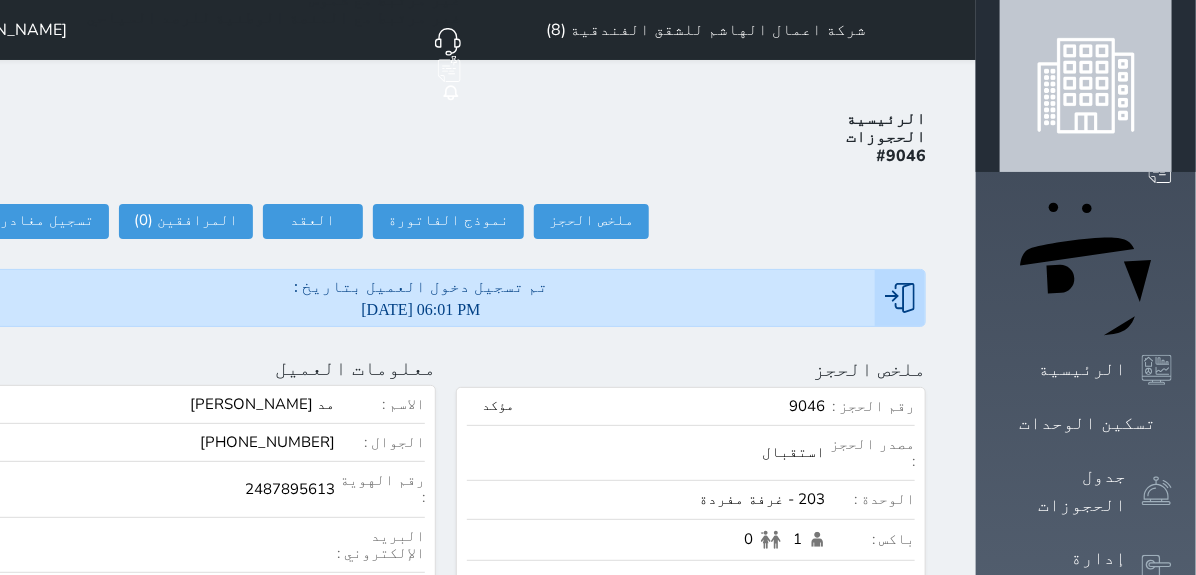 select 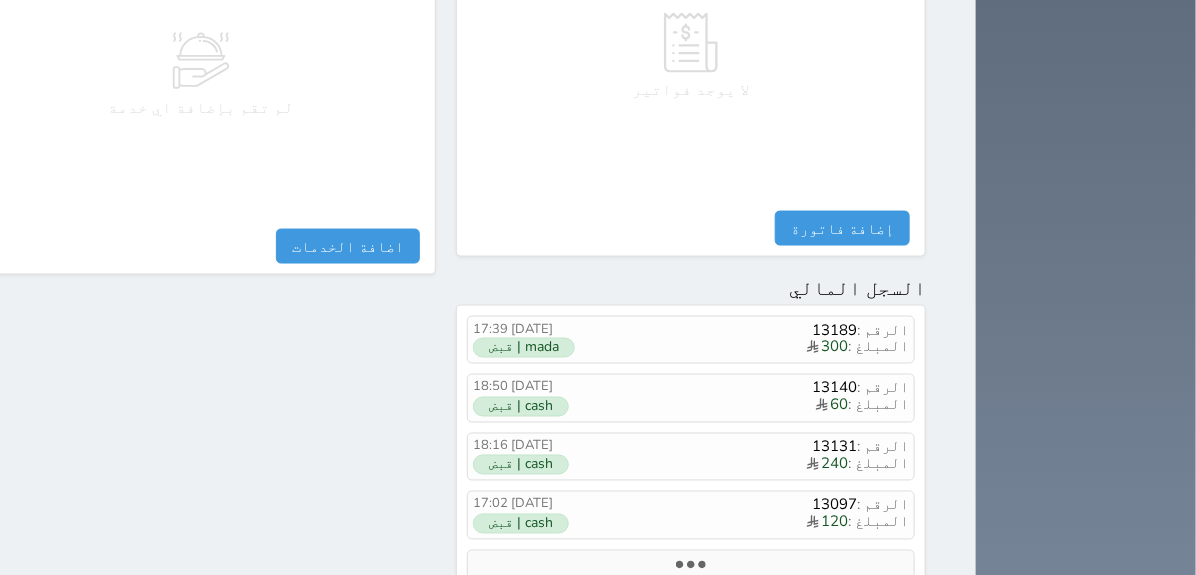 scroll, scrollTop: 1112, scrollLeft: 0, axis: vertical 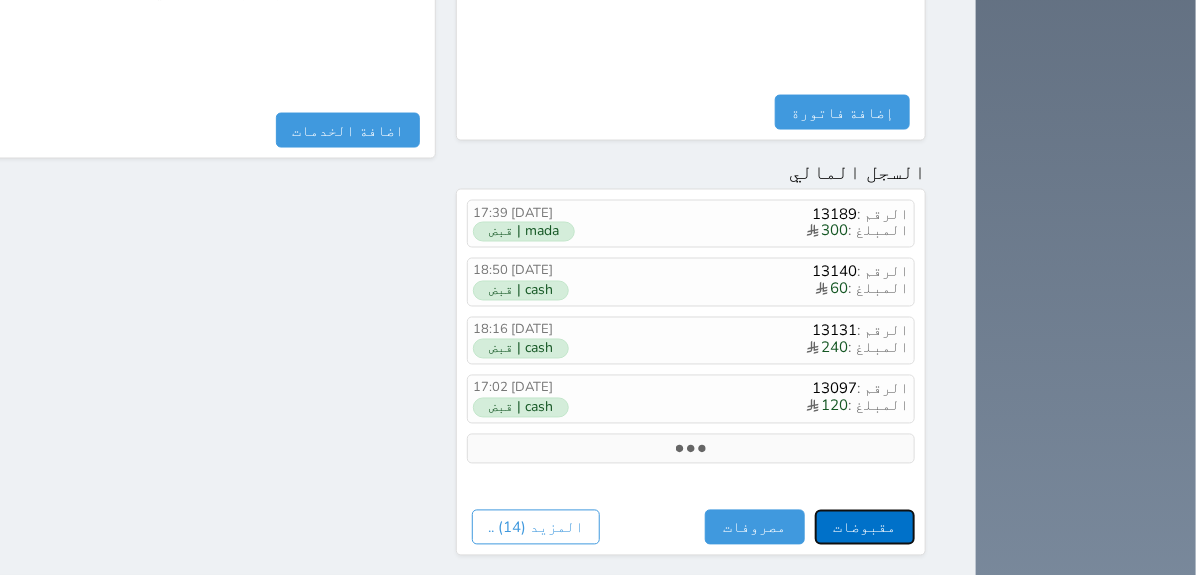 click on "مقبوضات" at bounding box center [865, 527] 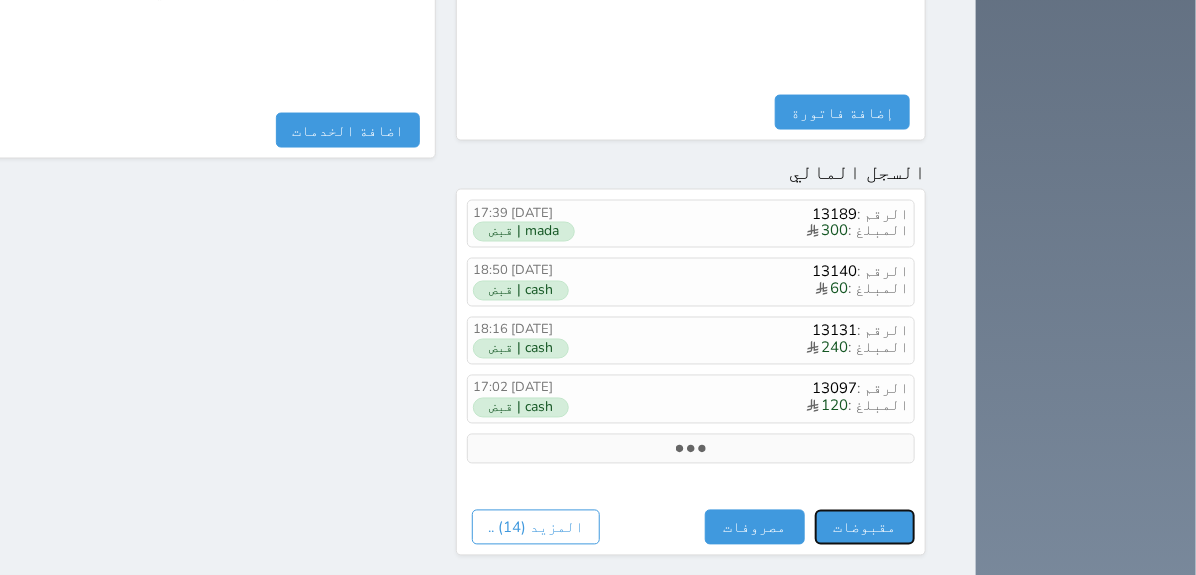 select 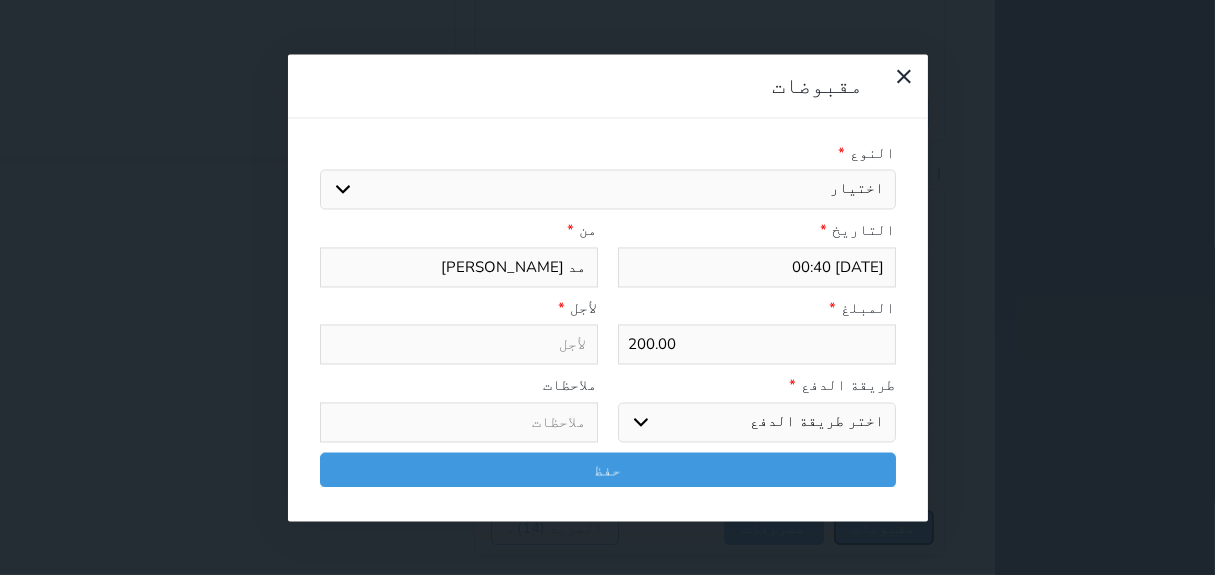 select 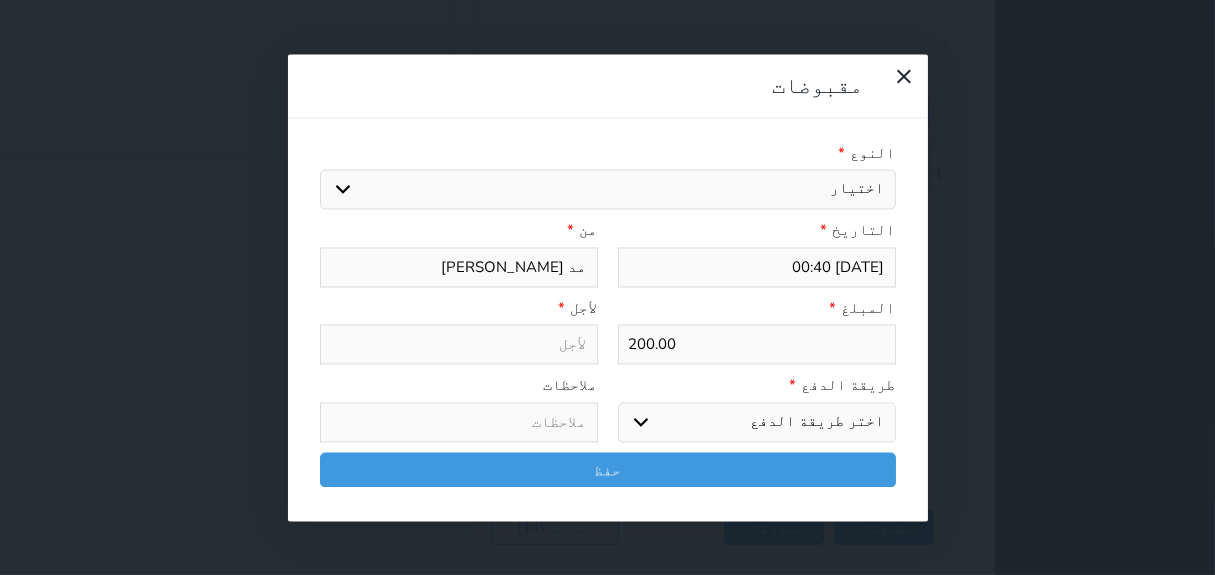 click on "اختيار   مقبوضات عامة قيمة إيجار فواتير تامين عربون لا ينطبق آخر مغسلة واي فاي - الإنترنت مواقف السيارات طعام الأغذية والمشروبات مشروبات المشروبات الباردة المشروبات الساخنة الإفطار غداء عشاء مخبز و كعك حمام سباحة الصالة الرياضية سبا و خدمات الجمال اختيار وإسقاط (خدمات النقل) ميني بار كابل - تلفزيون سرير إضافي تصفيف الشعر التسوق خدمات الجولات السياحية المنظمة خدمات الدليل السياحي" at bounding box center (608, 190) 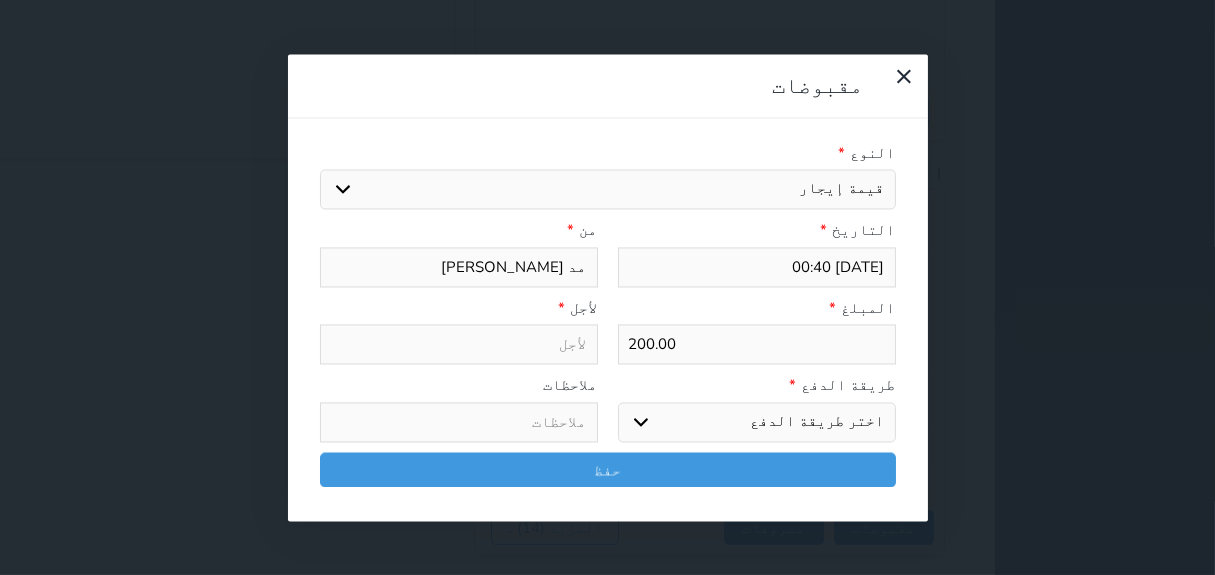 click on "اختيار   مقبوضات عامة قيمة إيجار فواتير تامين عربون لا ينطبق آخر مغسلة واي فاي - الإنترنت مواقف السيارات طعام الأغذية والمشروبات مشروبات المشروبات الباردة المشروبات الساخنة الإفطار غداء عشاء مخبز و كعك حمام سباحة الصالة الرياضية سبا و خدمات الجمال اختيار وإسقاط (خدمات النقل) ميني بار كابل - تلفزيون سرير إضافي تصفيف الشعر التسوق خدمات الجولات السياحية المنظمة خدمات الدليل السياحي" at bounding box center (608, 190) 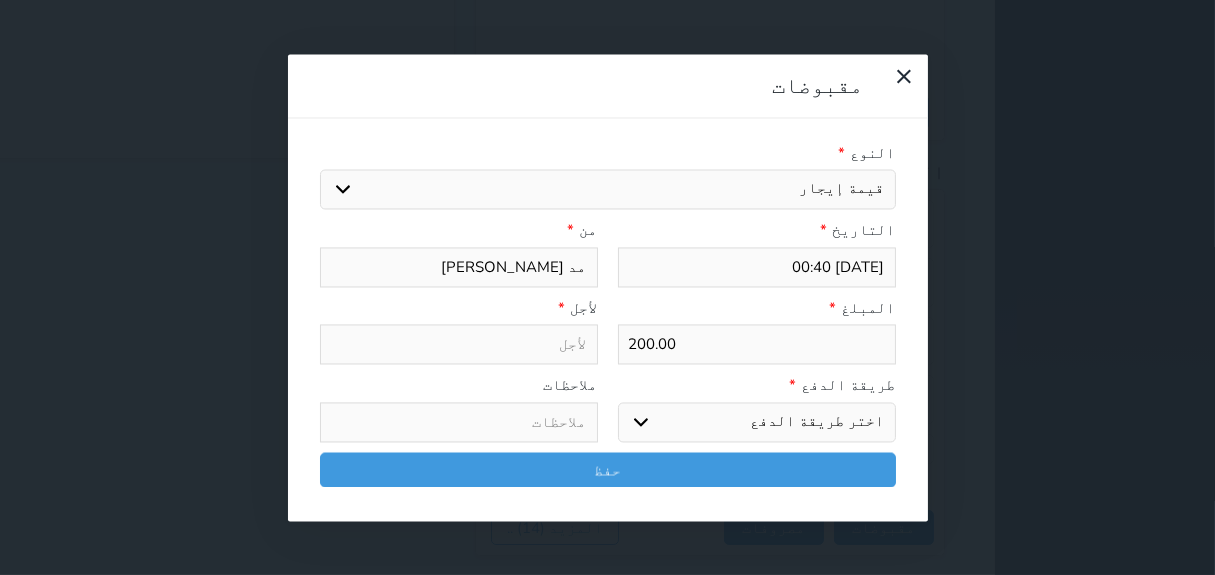 select 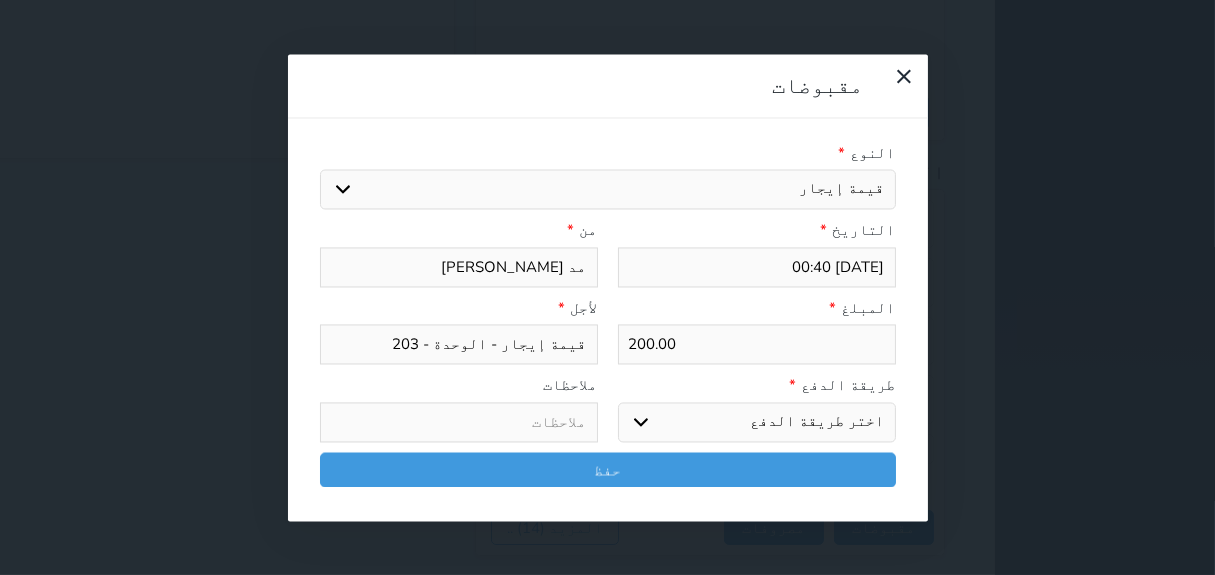 select 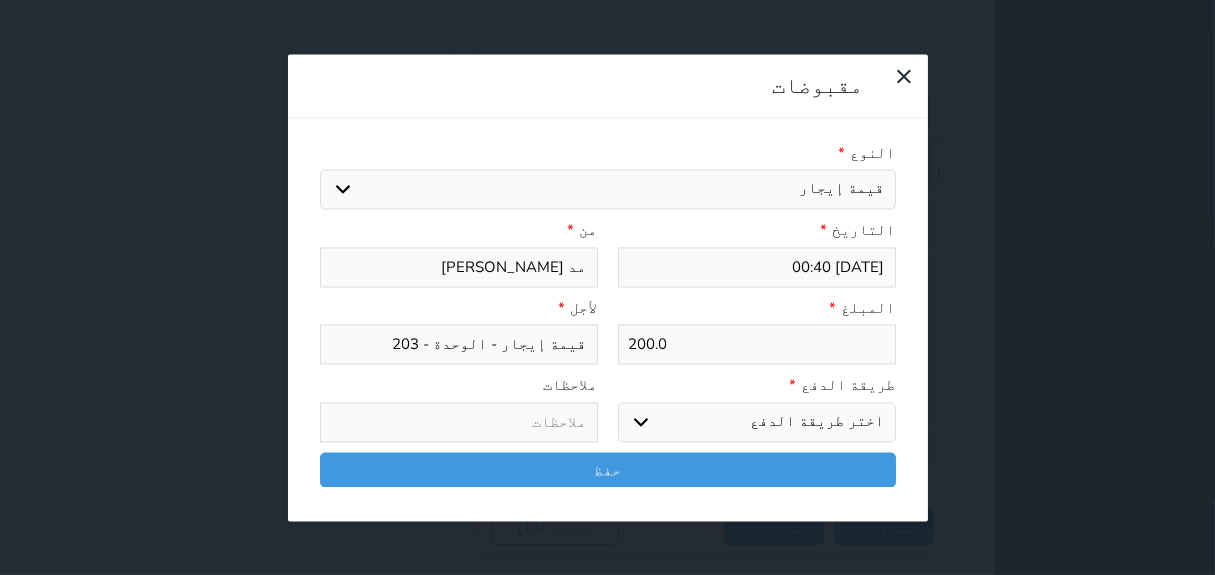 type on "200." 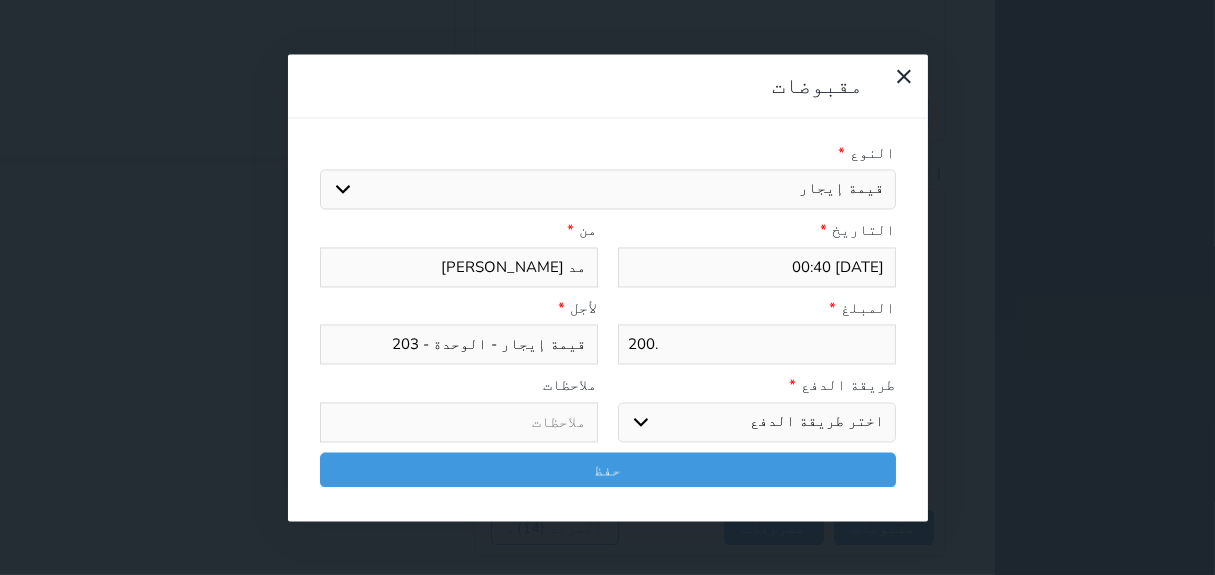 type on "200" 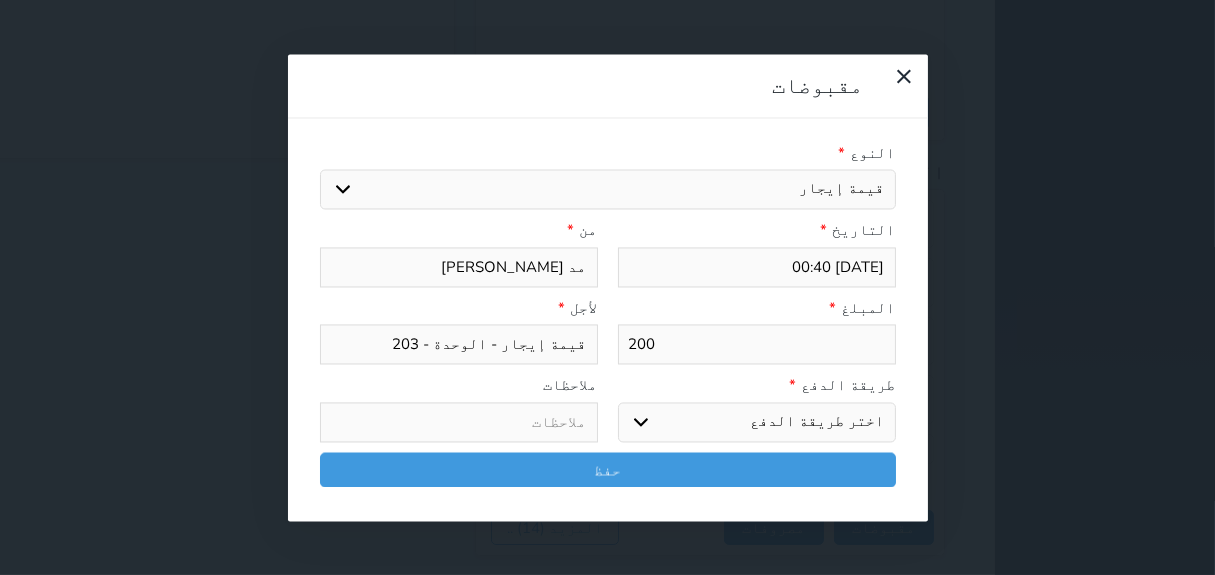 type on "20" 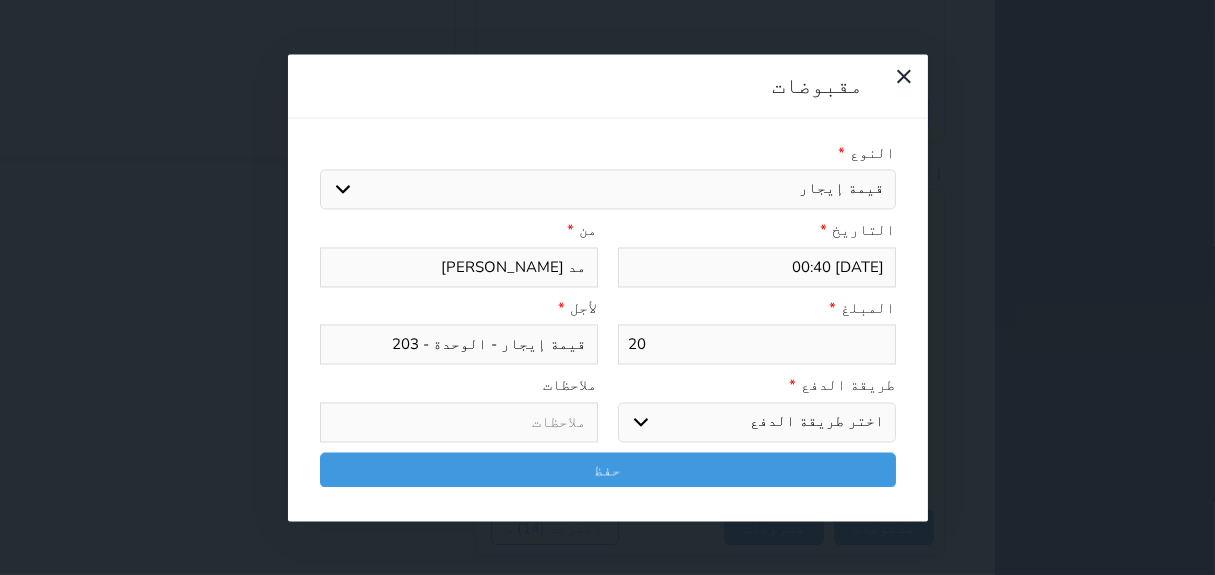 type on "2" 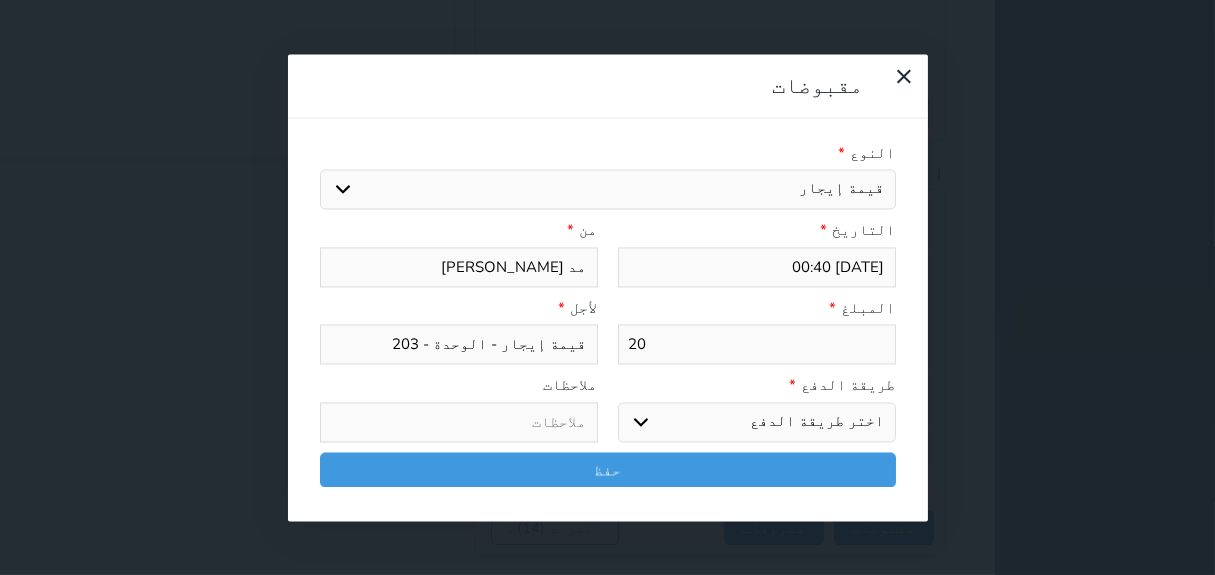 select 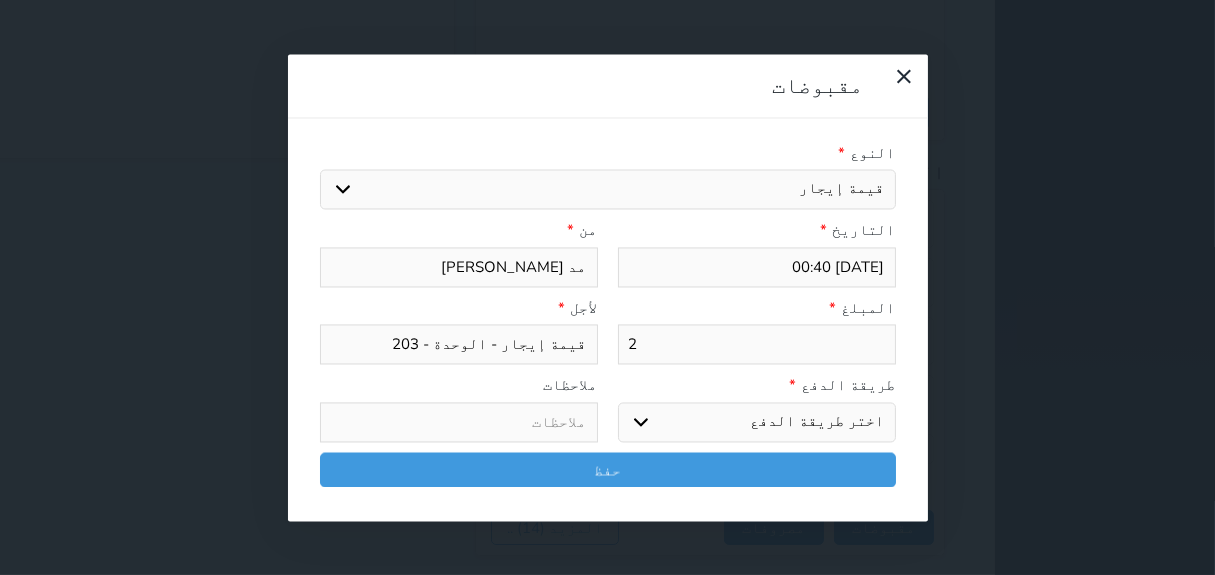 type 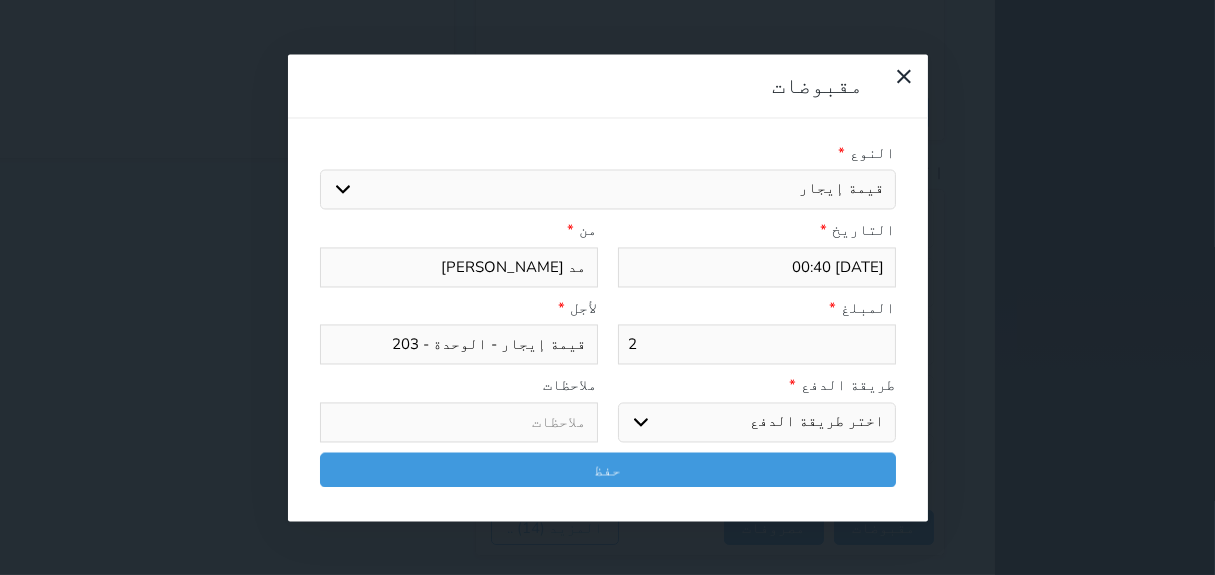 select 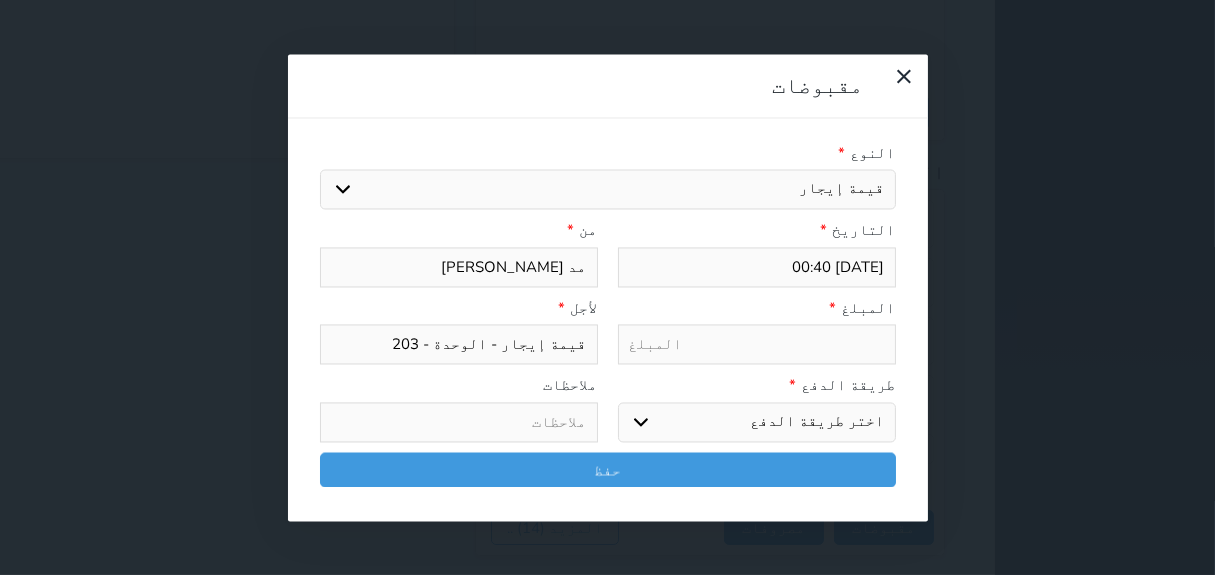 type on "1" 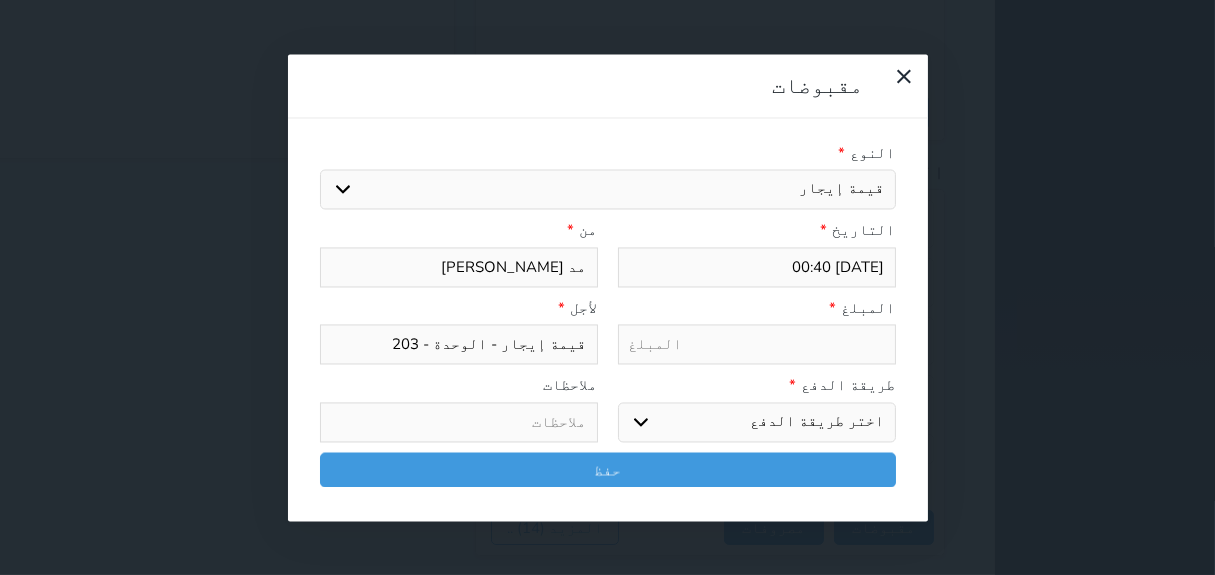 select 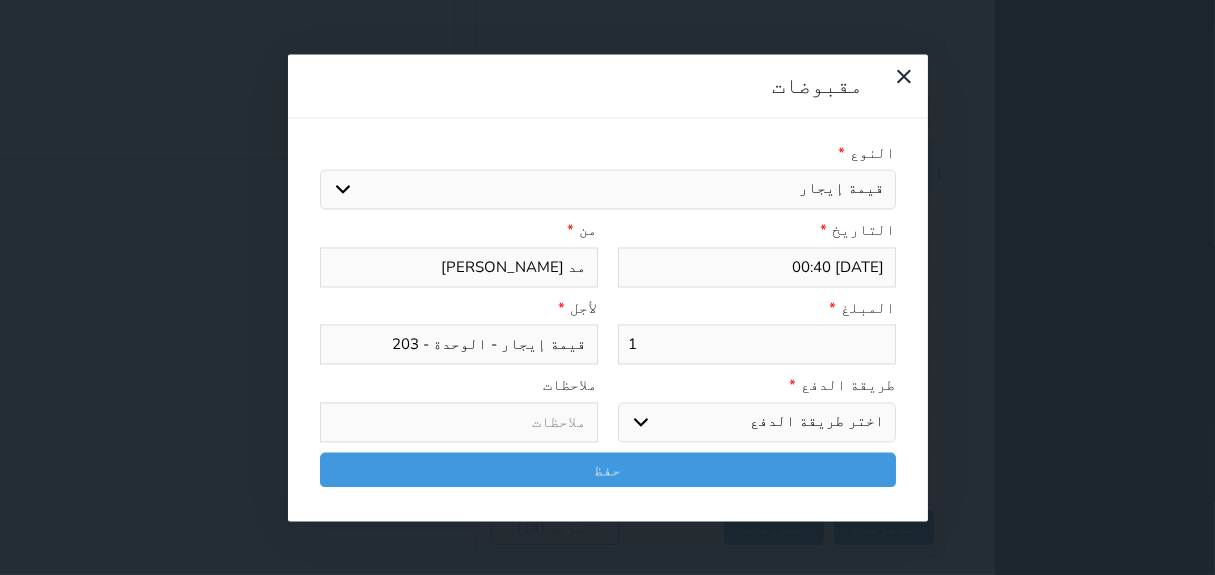 type on "10" 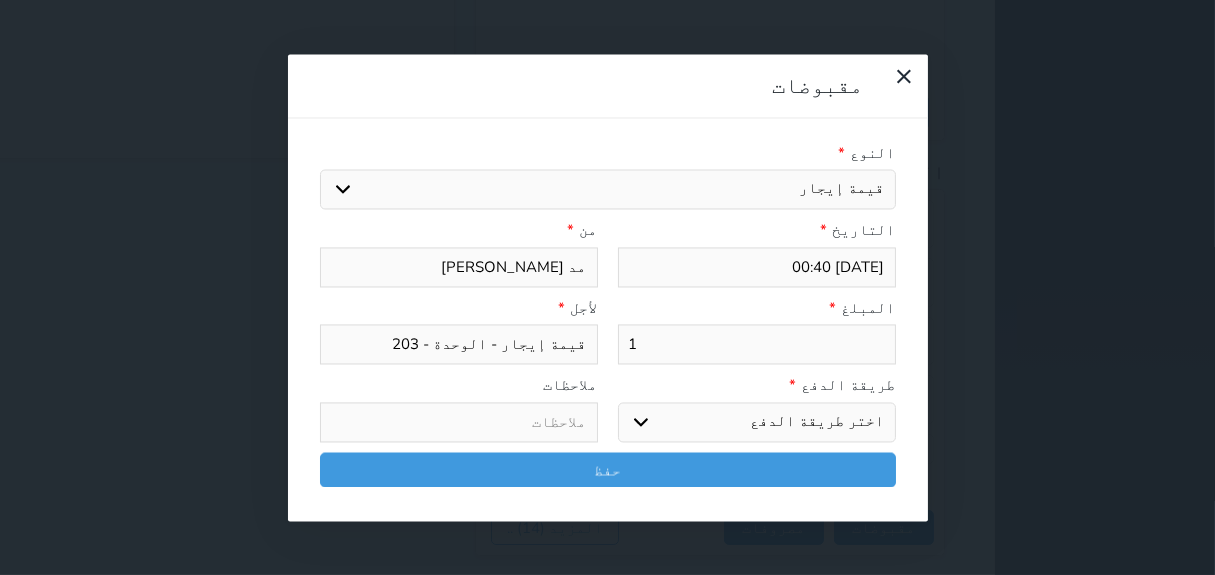 select 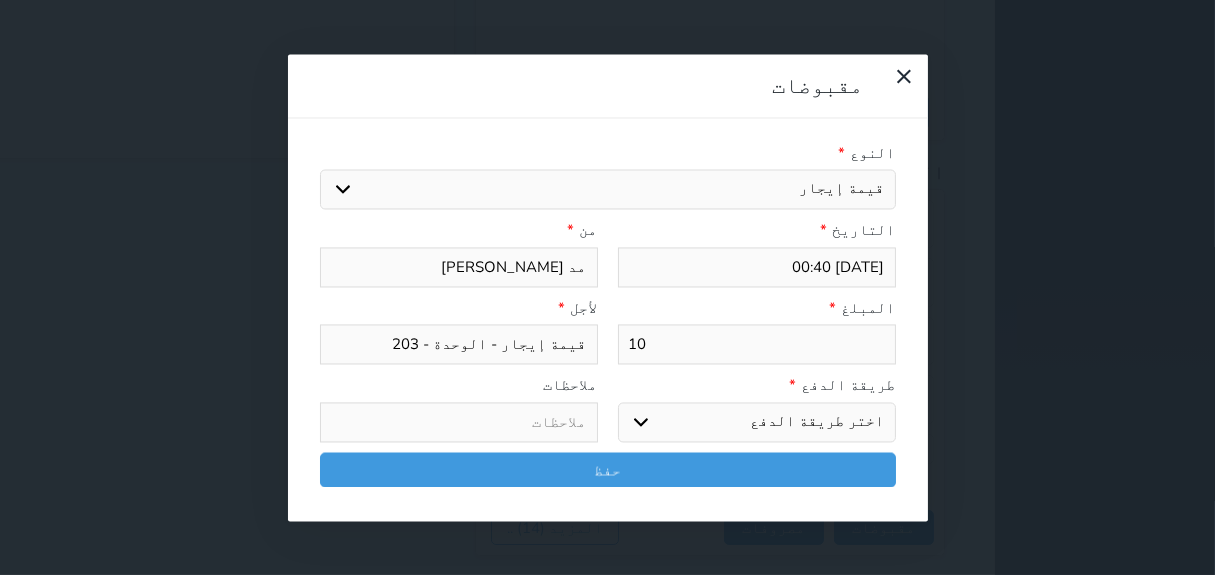 type on "100" 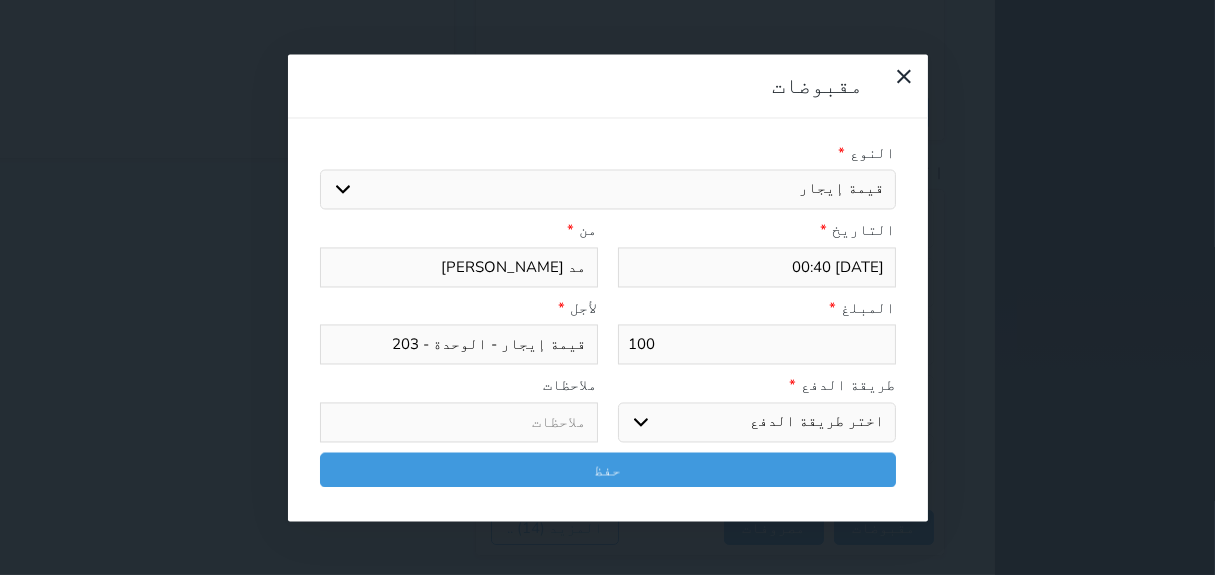 type on "100" 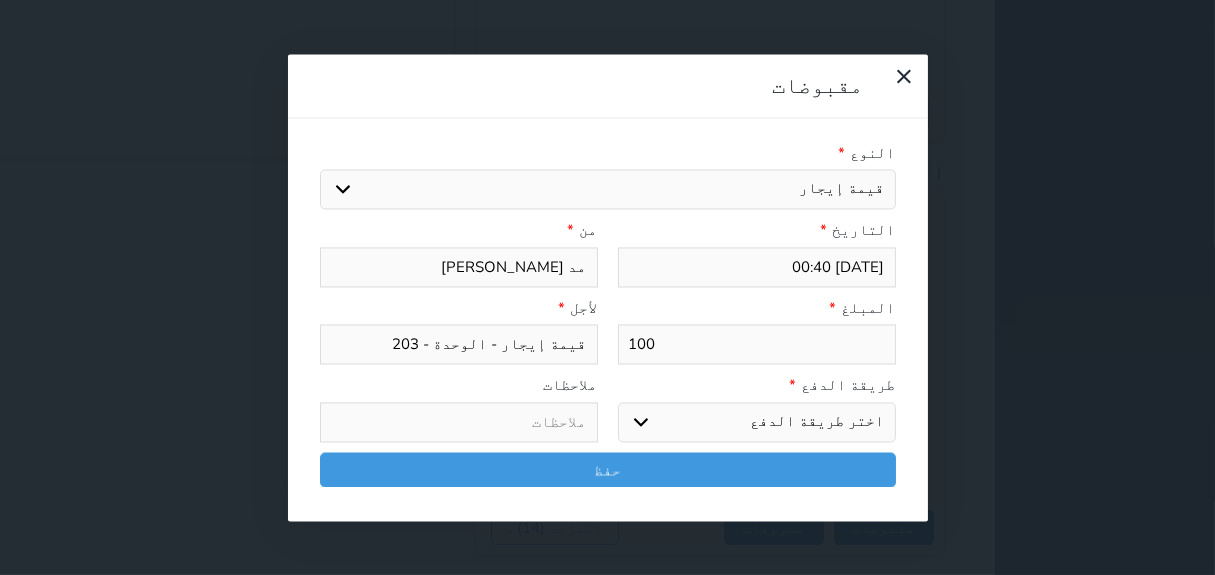 click on "اختر طريقة الدفع   دفع نقدى   تحويل بنكى   مدى   بطاقة ائتمان   آجل" at bounding box center (757, 422) 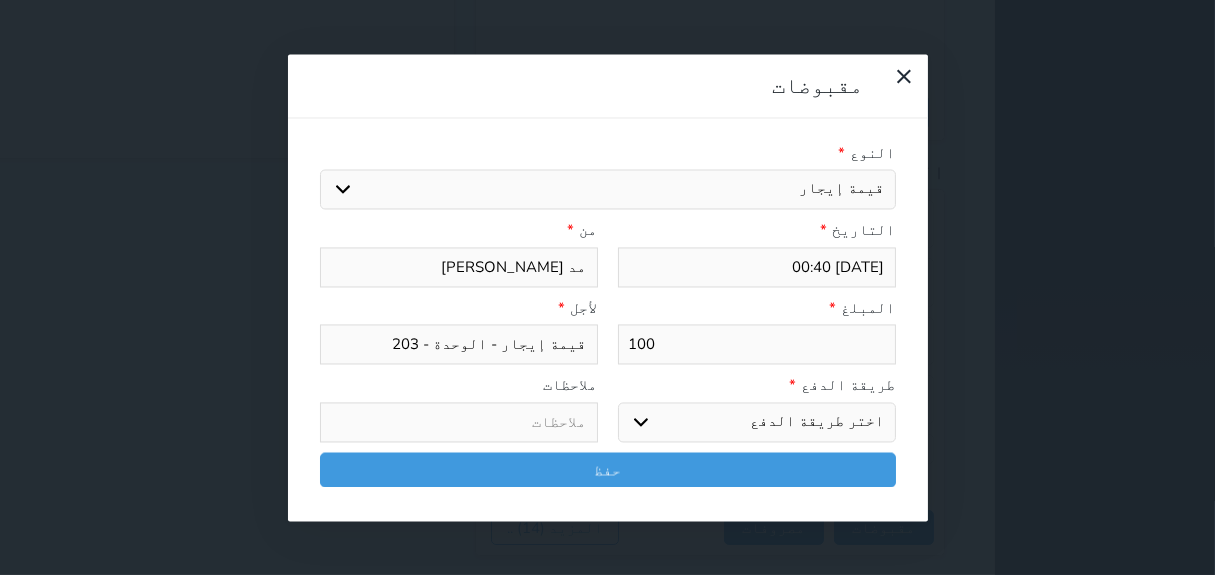select on "cash" 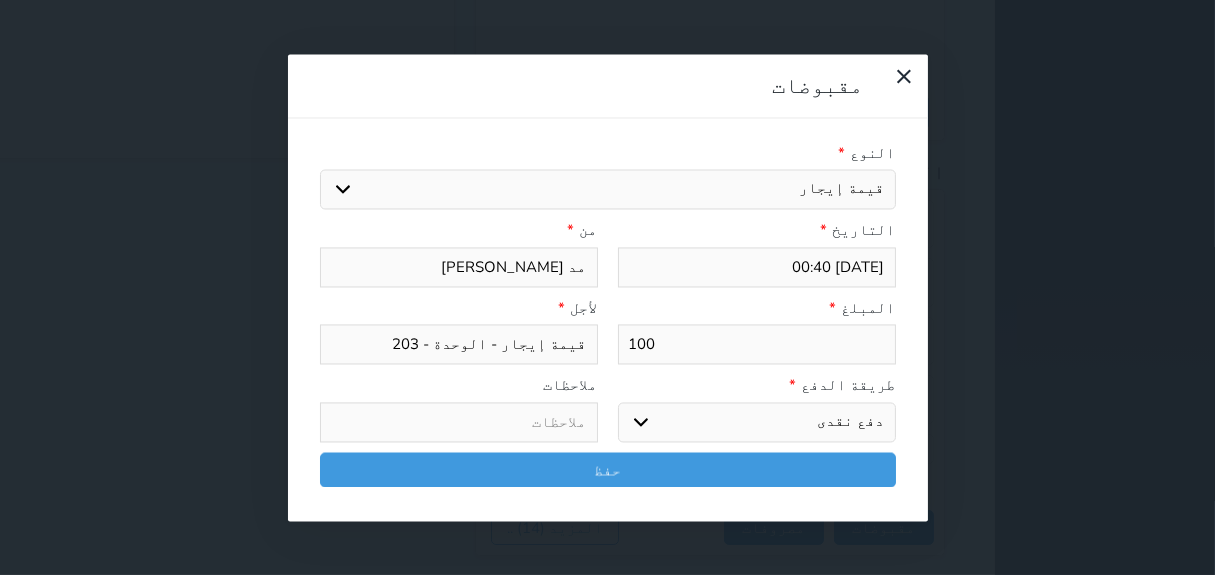 click on "اختر طريقة الدفع   دفع نقدى   تحويل بنكى   مدى   بطاقة ائتمان   آجل" at bounding box center (757, 422) 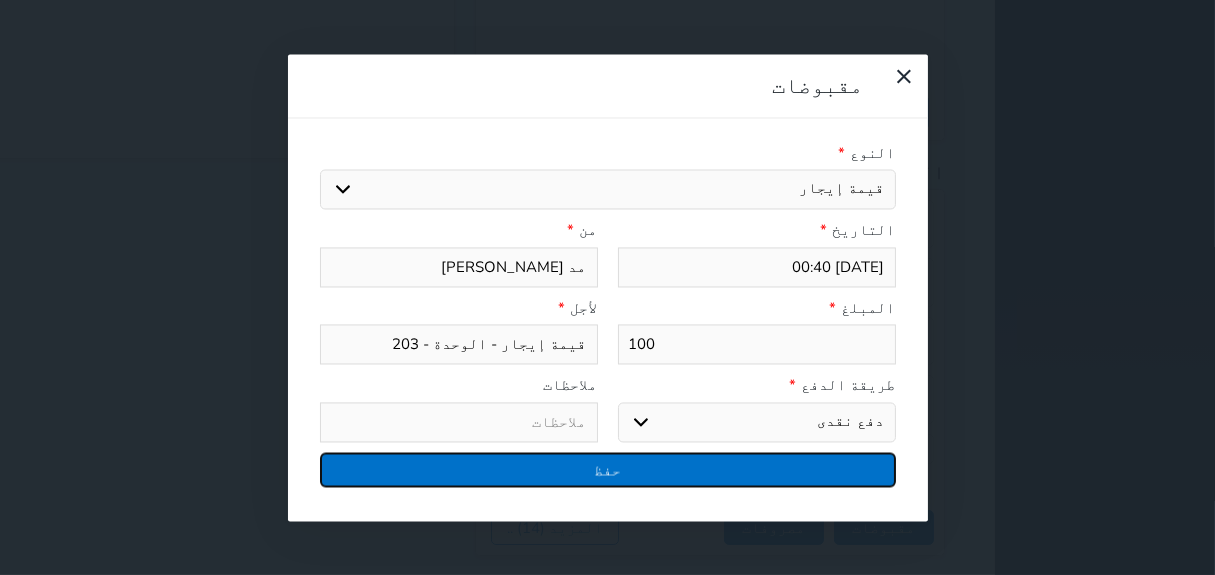 click on "حفظ" at bounding box center (608, 469) 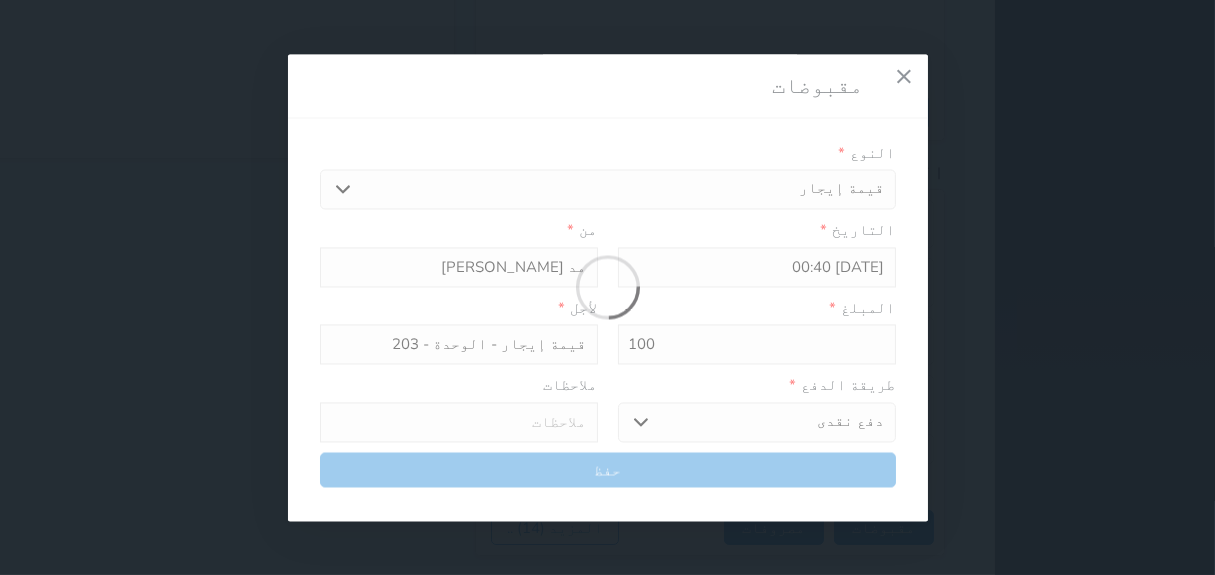 select 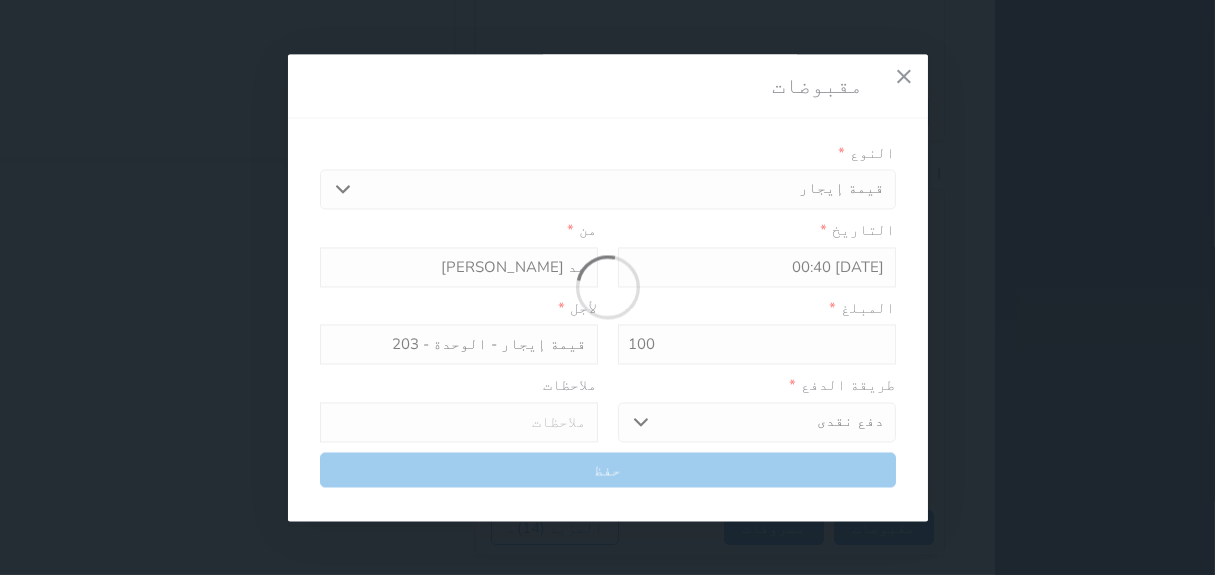 type 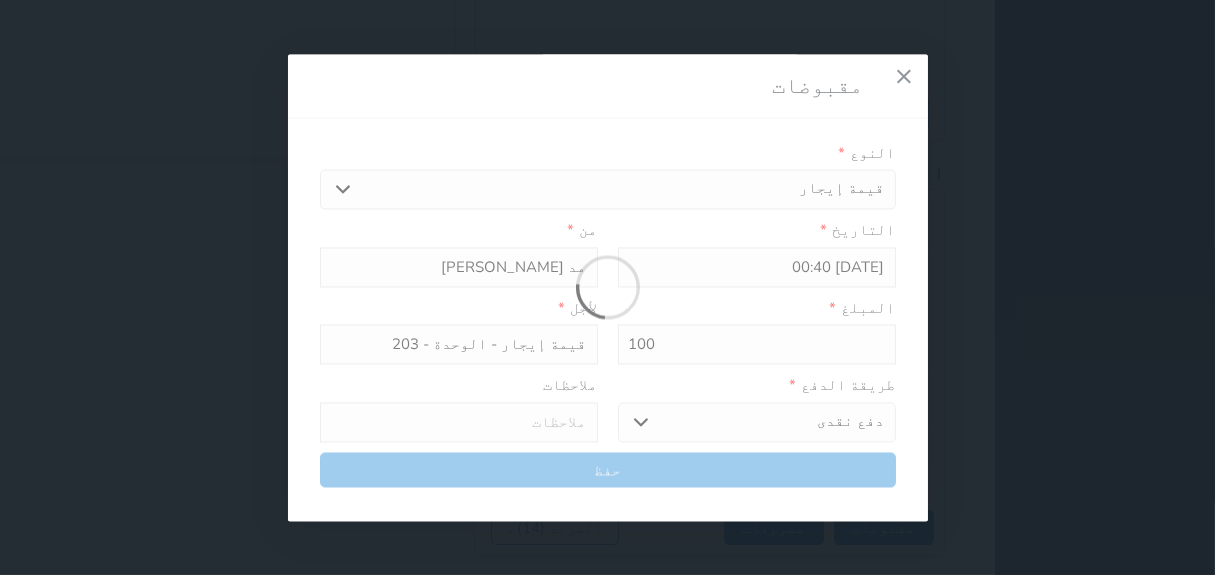 type on "0" 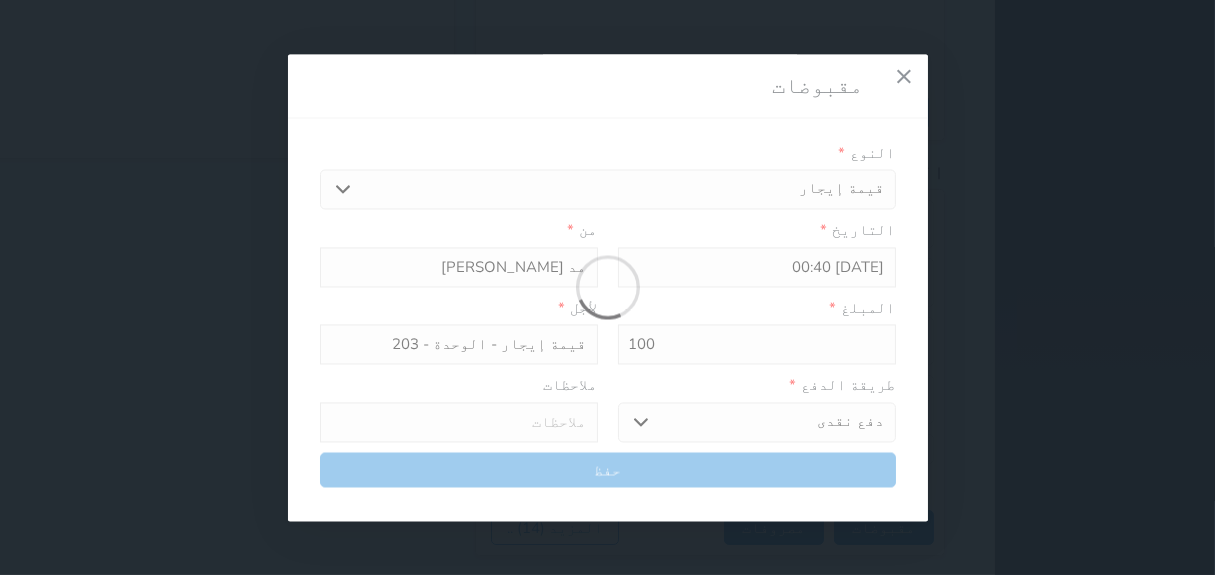 select 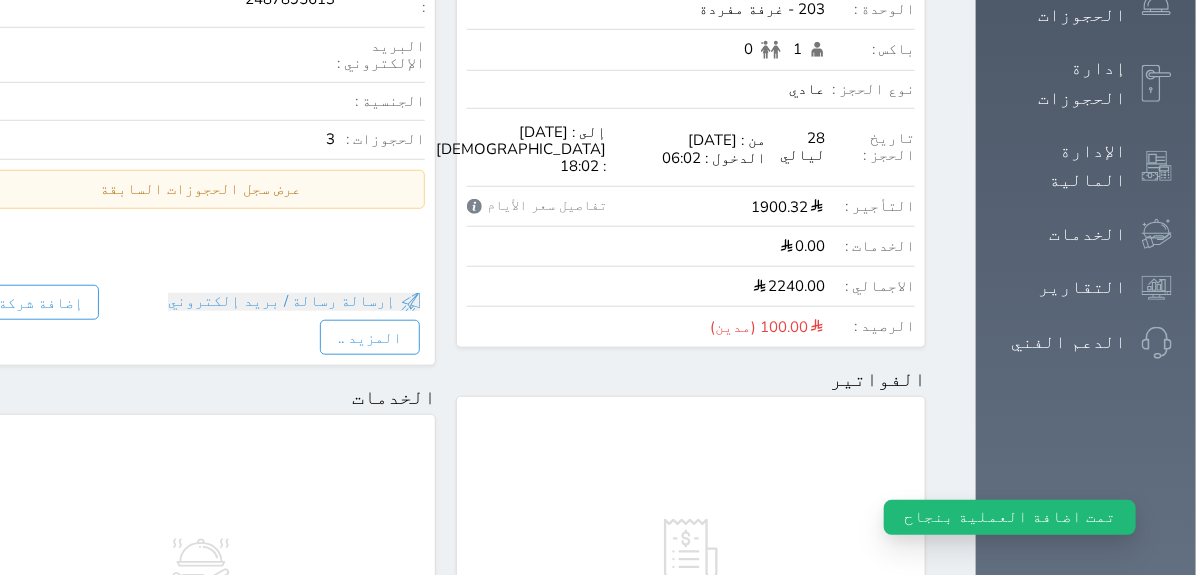 scroll, scrollTop: 0, scrollLeft: 0, axis: both 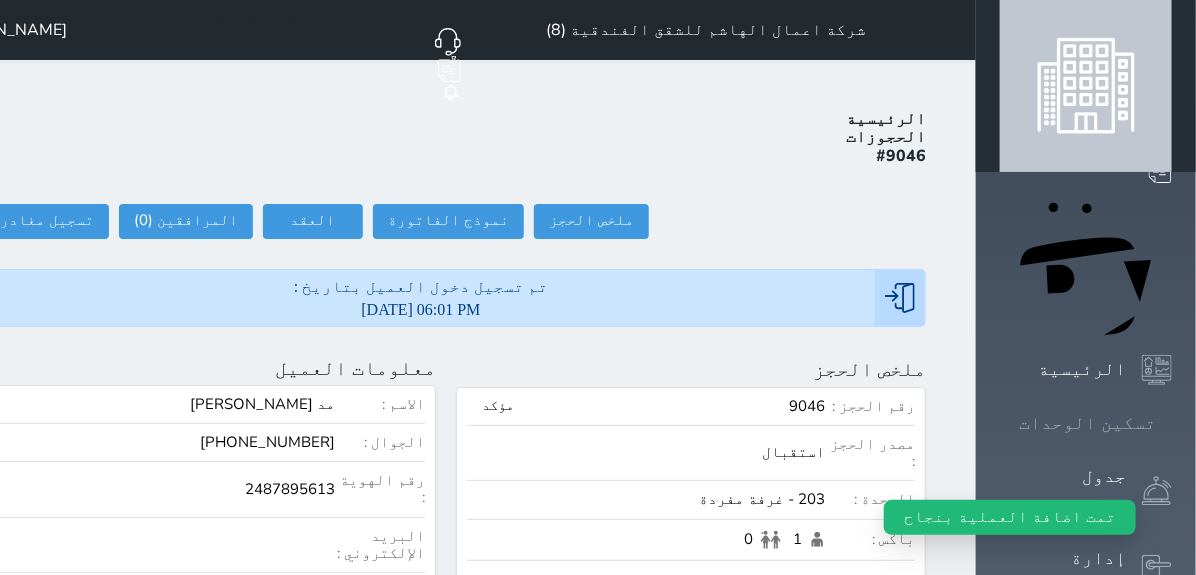 click on "تسكين الوحدات" at bounding box center (1087, 423) 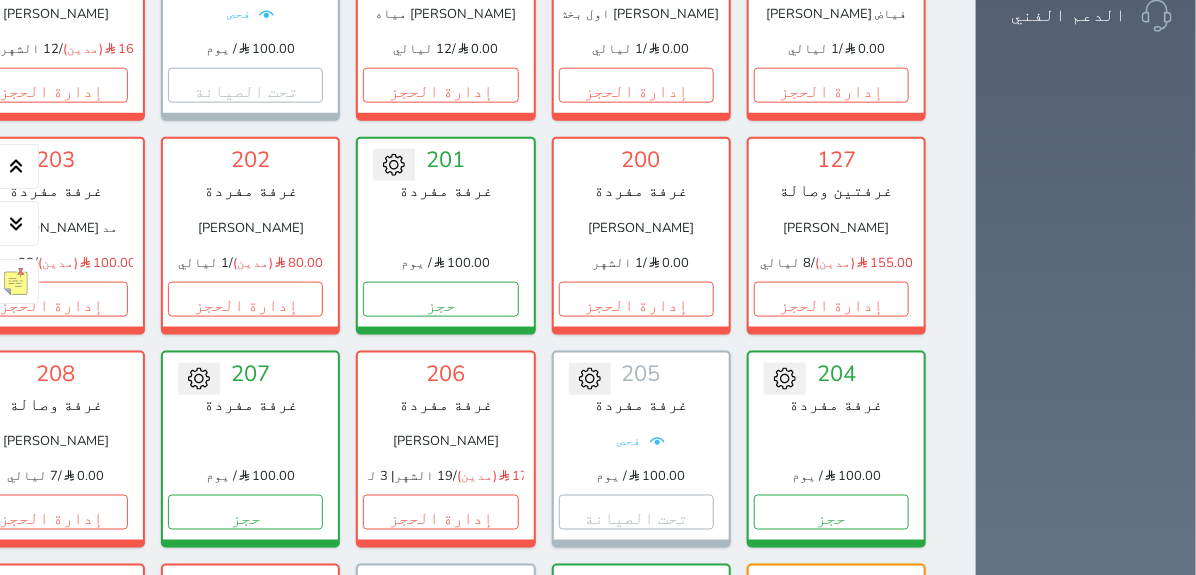 scroll, scrollTop: 821, scrollLeft: 0, axis: vertical 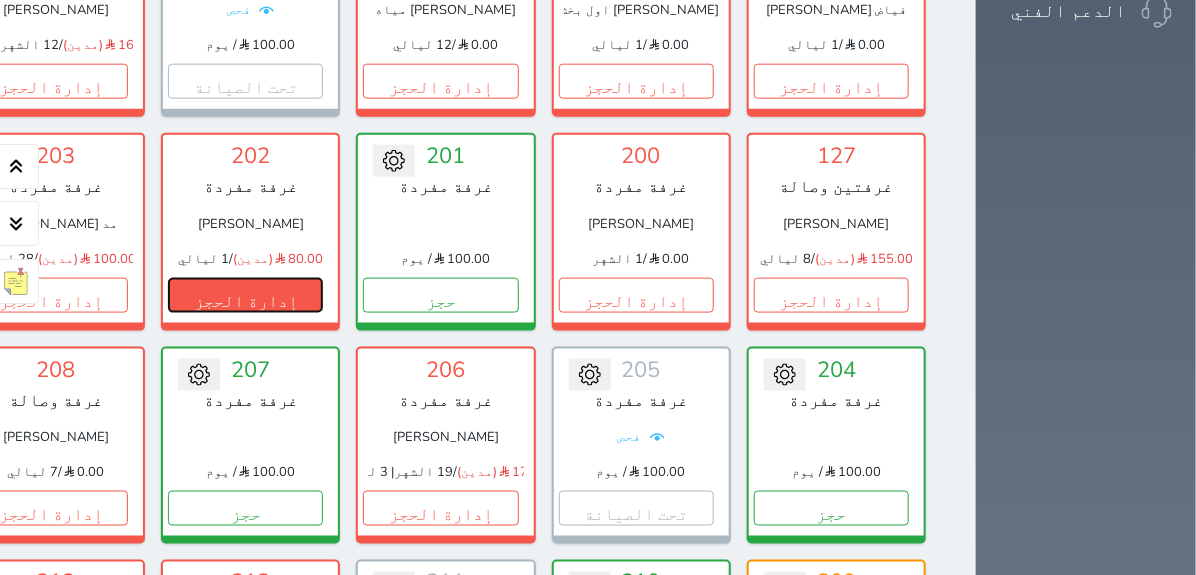 click on "إدارة الحجز" at bounding box center (245, 295) 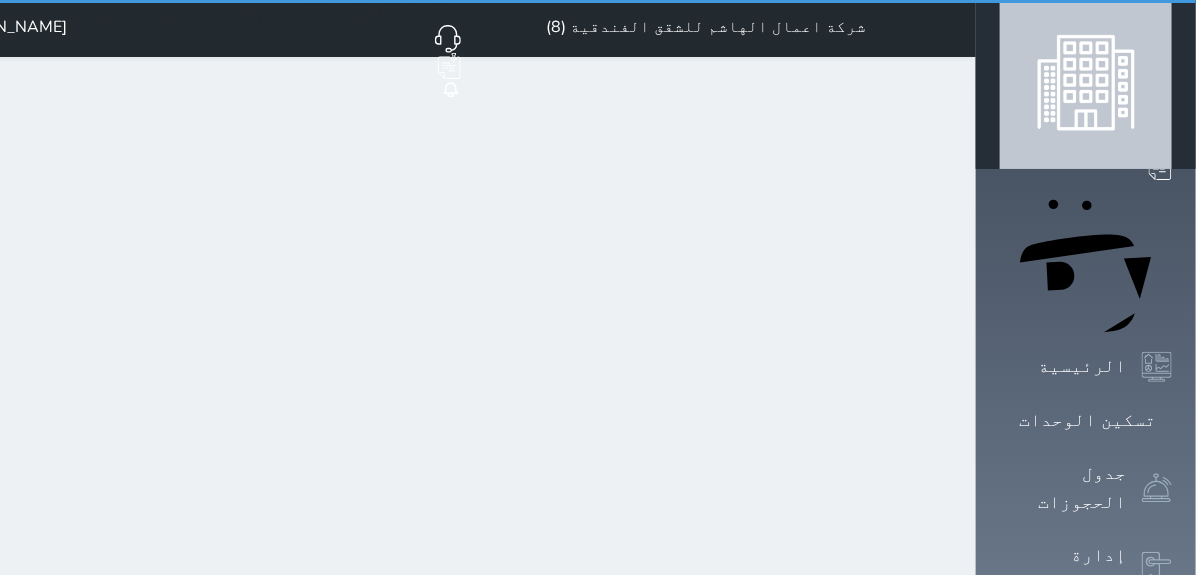 scroll, scrollTop: 0, scrollLeft: 0, axis: both 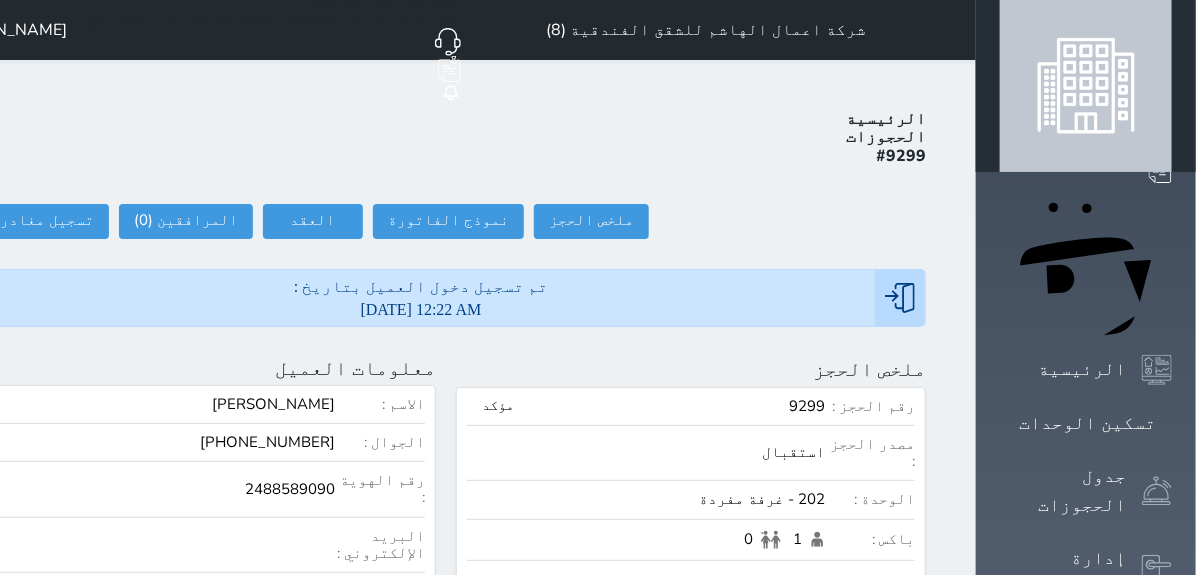 select 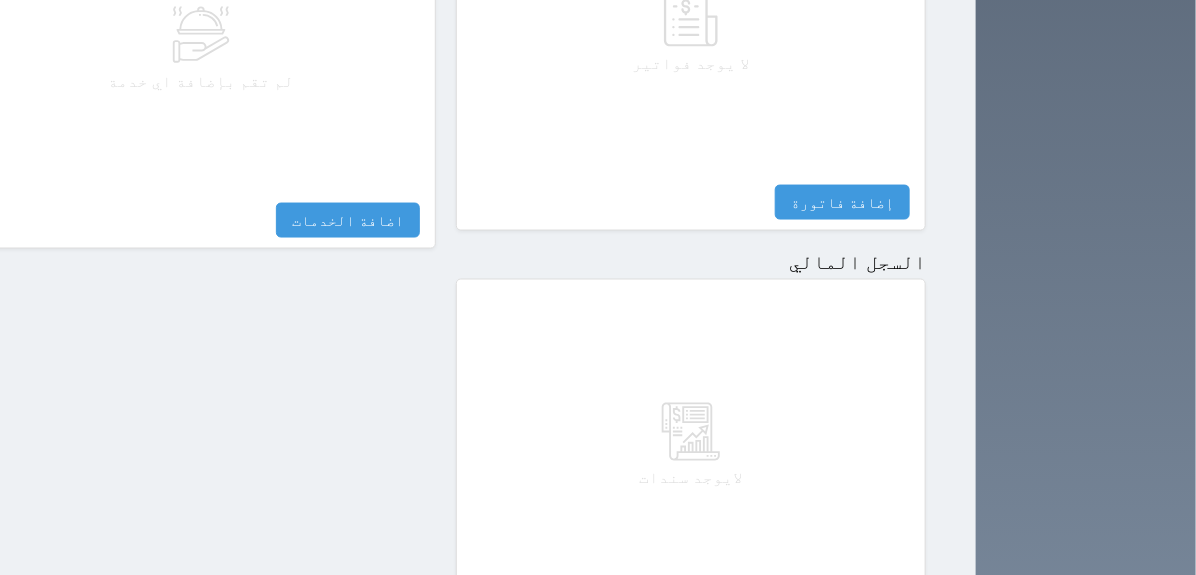scroll, scrollTop: 1024, scrollLeft: 0, axis: vertical 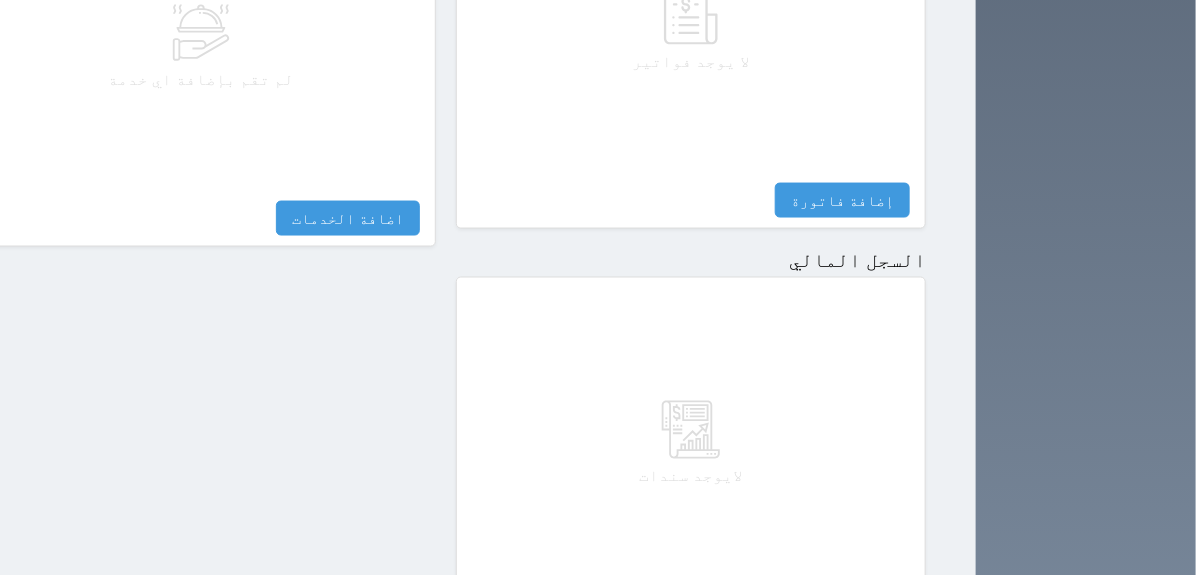 click on "مقبوضات" at bounding box center (865, 615) 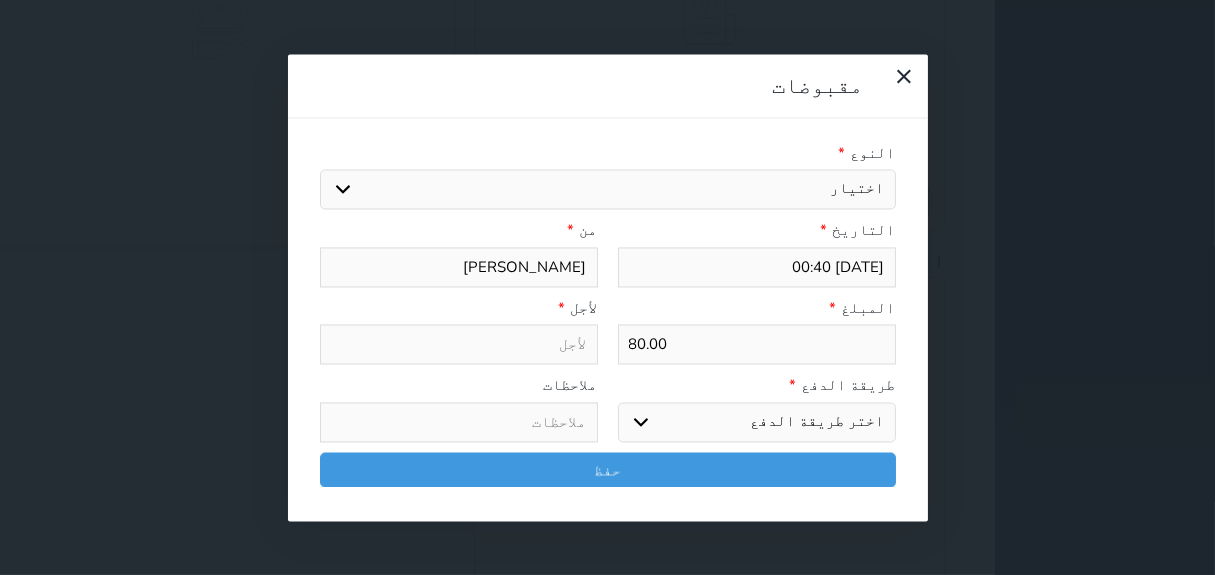 select 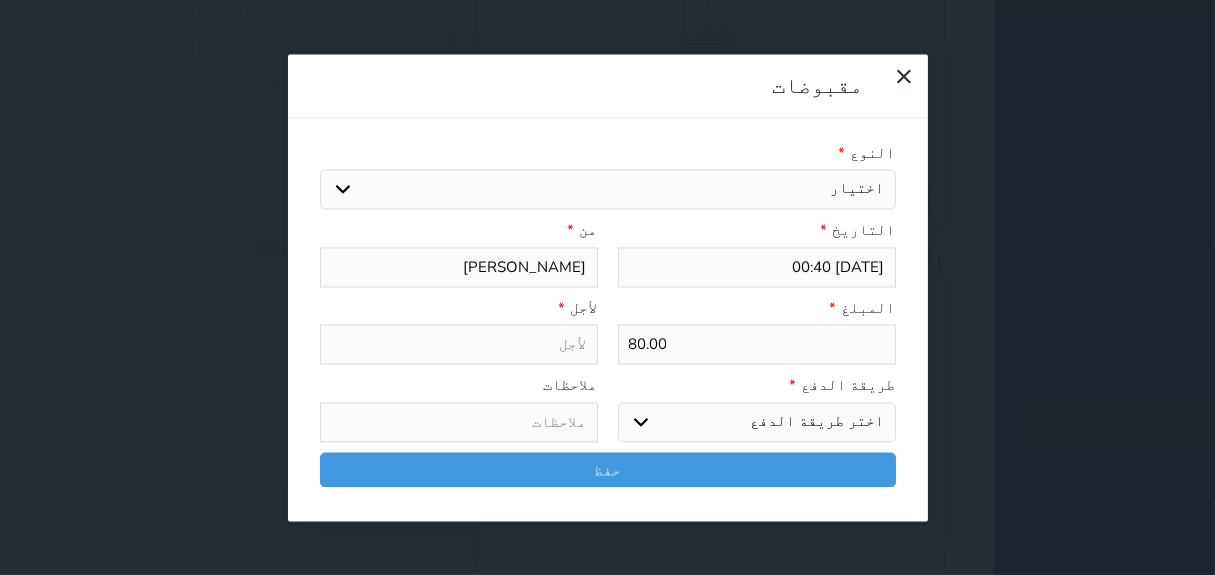 click on "اختيار   مقبوضات عامة قيمة إيجار فواتير تامين عربون لا ينطبق آخر مغسلة واي فاي - الإنترنت مواقف السيارات طعام الأغذية والمشروبات مشروبات المشروبات الباردة المشروبات الساخنة الإفطار غداء عشاء مخبز و كعك حمام سباحة الصالة الرياضية سبا و خدمات الجمال اختيار وإسقاط (خدمات النقل) ميني بار كابل - تلفزيون سرير إضافي تصفيف الشعر التسوق خدمات الجولات السياحية المنظمة خدمات الدليل السياحي" at bounding box center [608, 190] 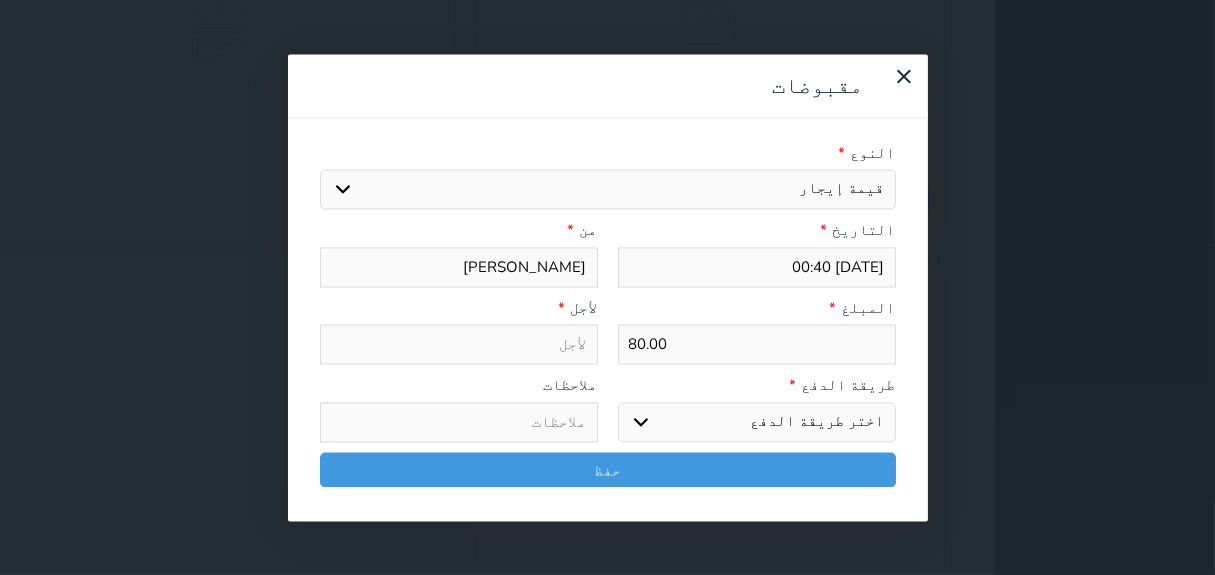 click on "اختيار   مقبوضات عامة قيمة إيجار فواتير تامين عربون لا ينطبق آخر مغسلة واي فاي - الإنترنت مواقف السيارات طعام الأغذية والمشروبات مشروبات المشروبات الباردة المشروبات الساخنة الإفطار غداء عشاء مخبز و كعك حمام سباحة الصالة الرياضية سبا و خدمات الجمال اختيار وإسقاط (خدمات النقل) ميني بار كابل - تلفزيون سرير إضافي تصفيف الشعر التسوق خدمات الجولات السياحية المنظمة خدمات الدليل السياحي" at bounding box center (608, 190) 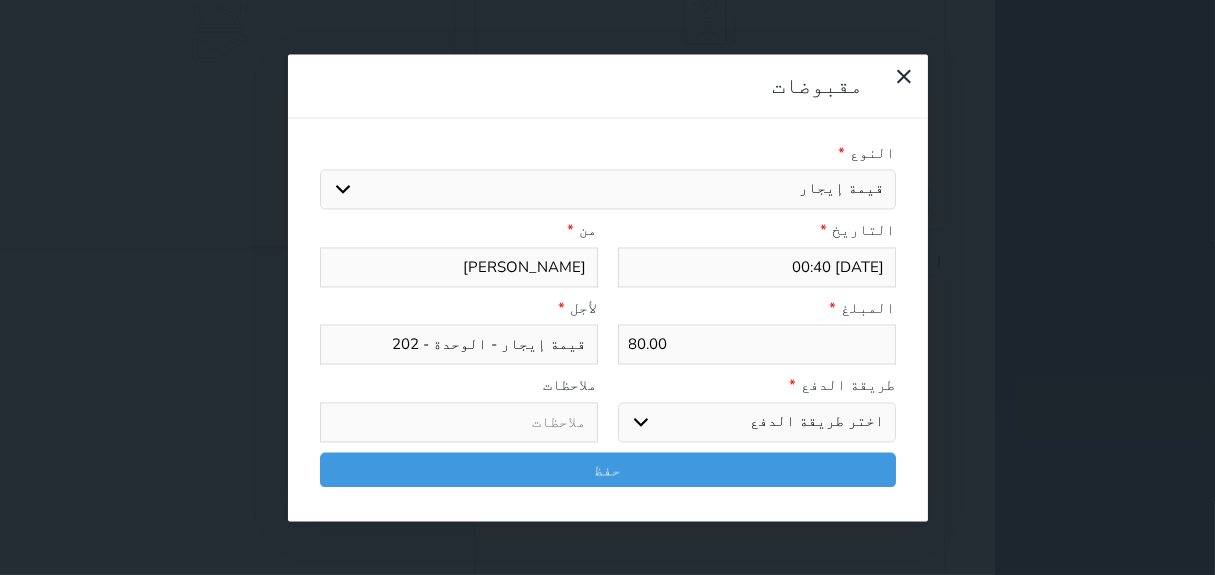 click on "اختر طريقة الدفع   دفع نقدى   تحويل بنكى   مدى   بطاقة ائتمان   آجل" at bounding box center (757, 422) 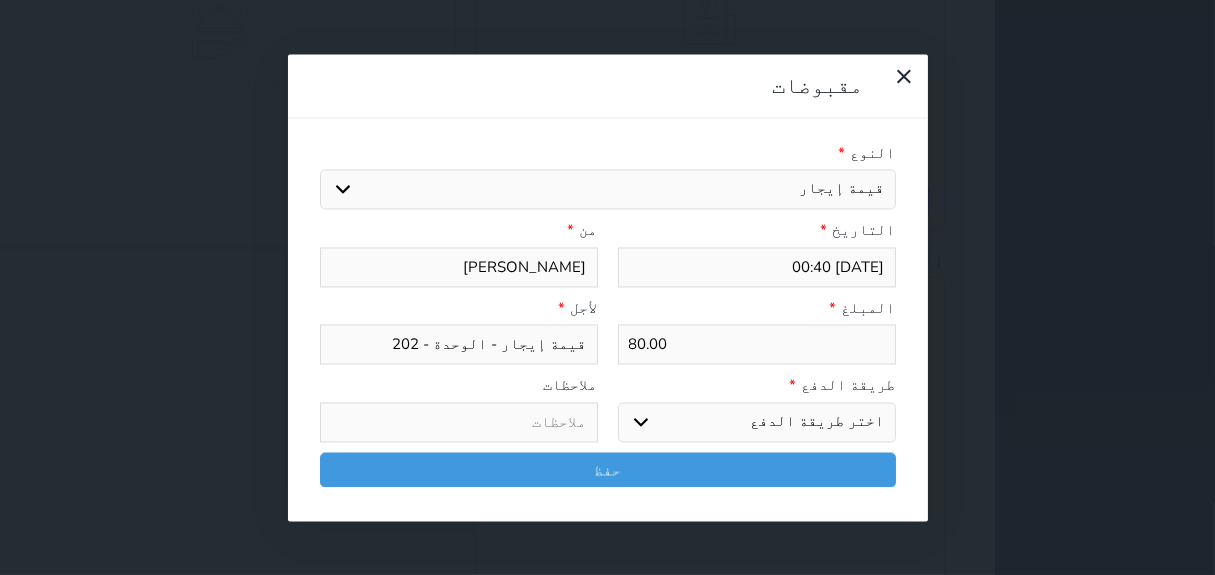 select on "mada" 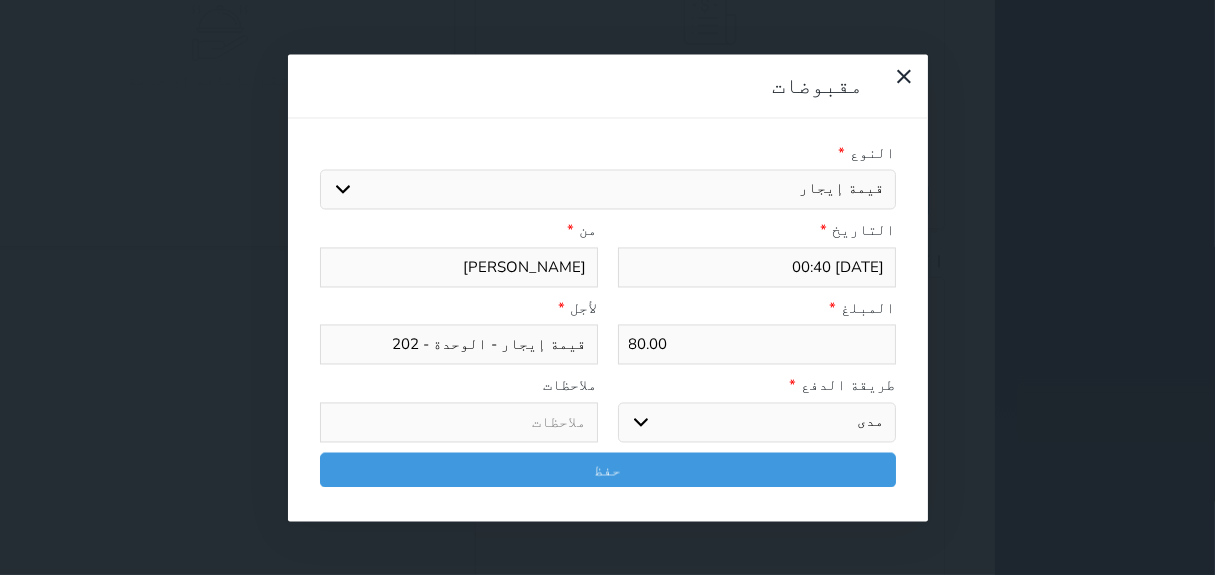 click on "اختر طريقة الدفع   دفع نقدى   تحويل بنكى   مدى   بطاقة ائتمان   آجل" at bounding box center (757, 422) 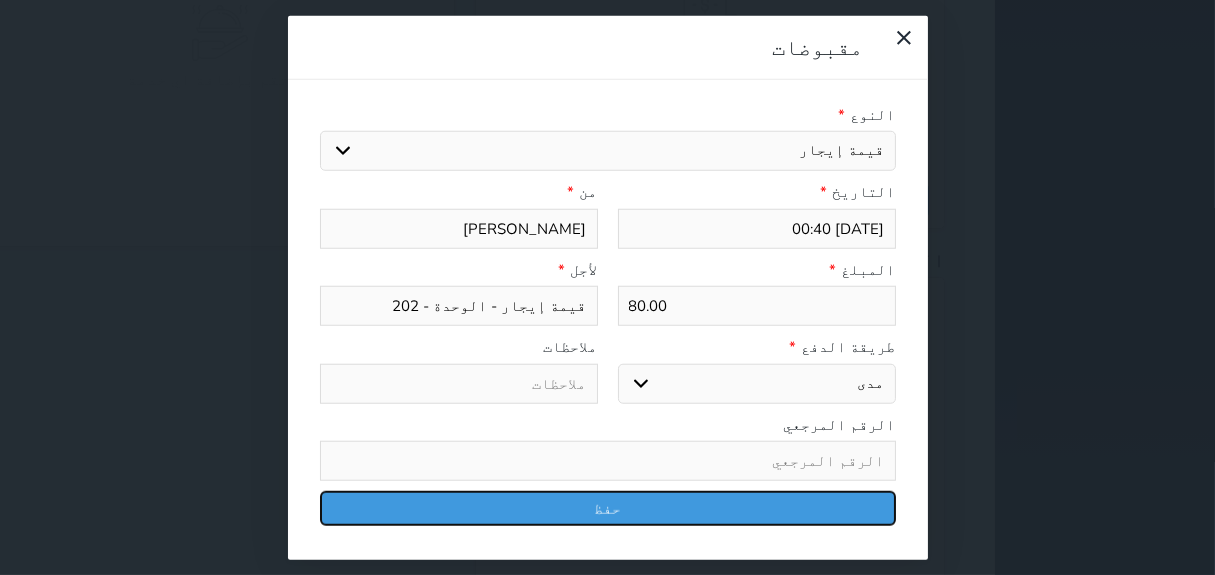 click on "حفظ" at bounding box center [608, 508] 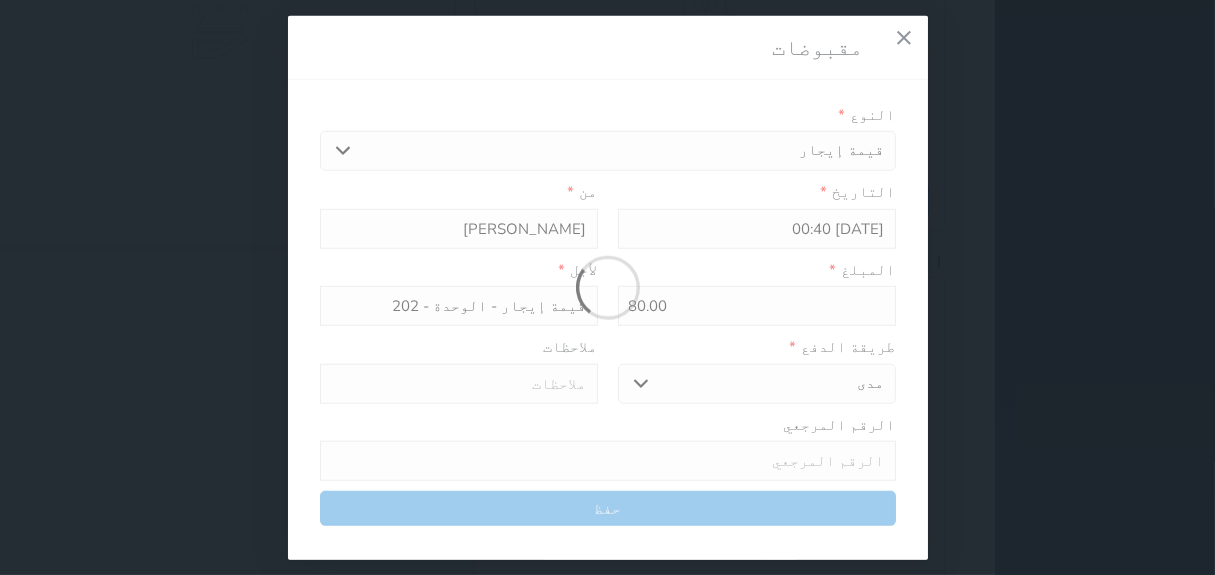 select 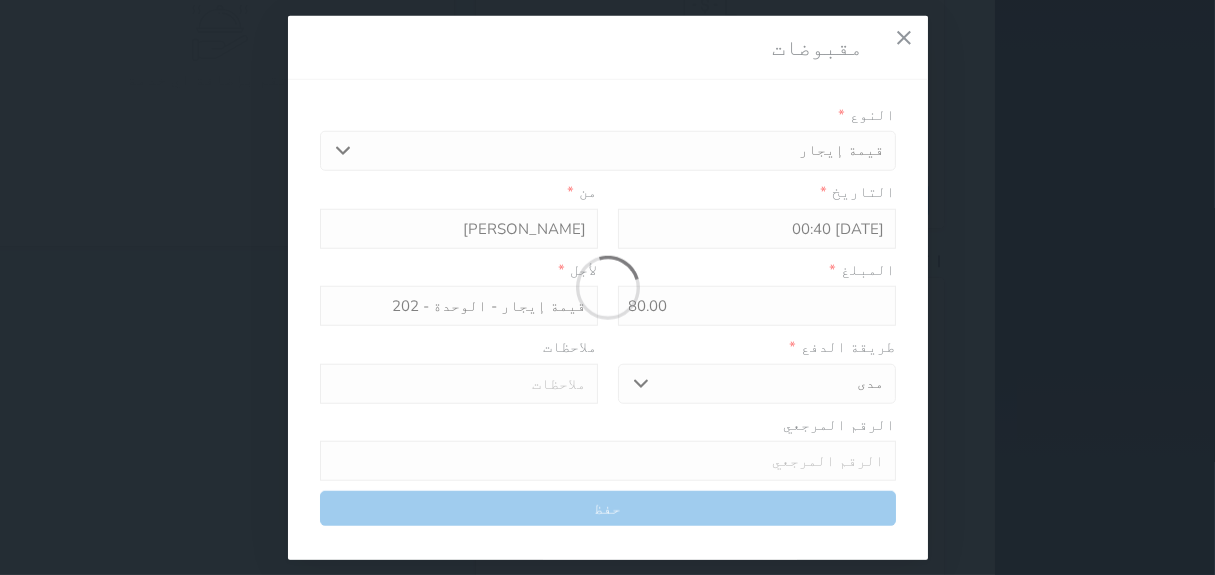 type 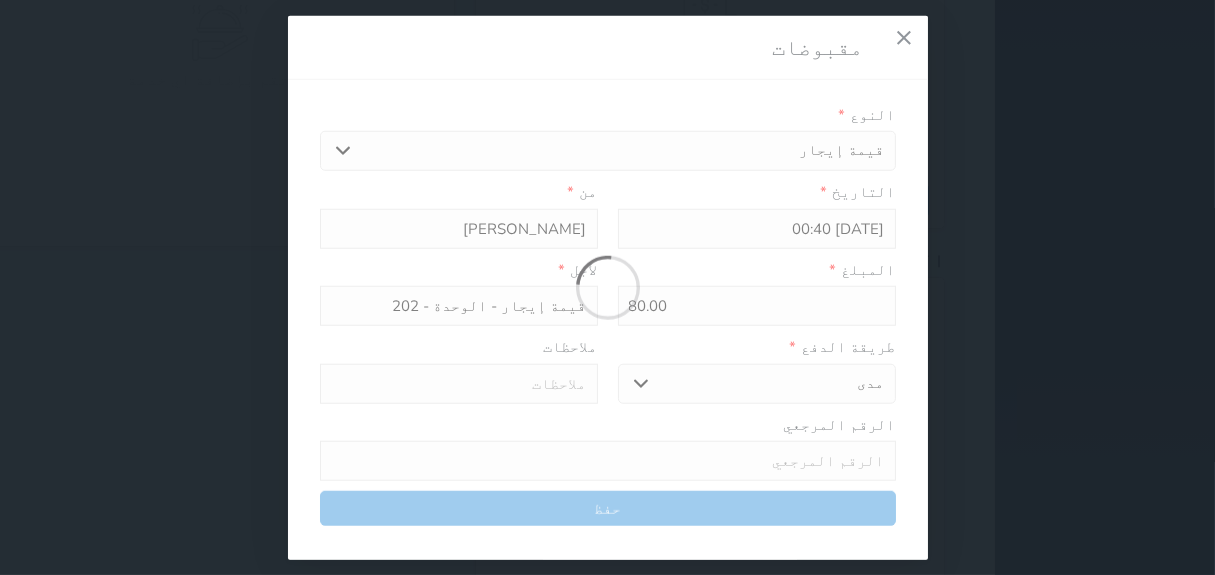 type on "0" 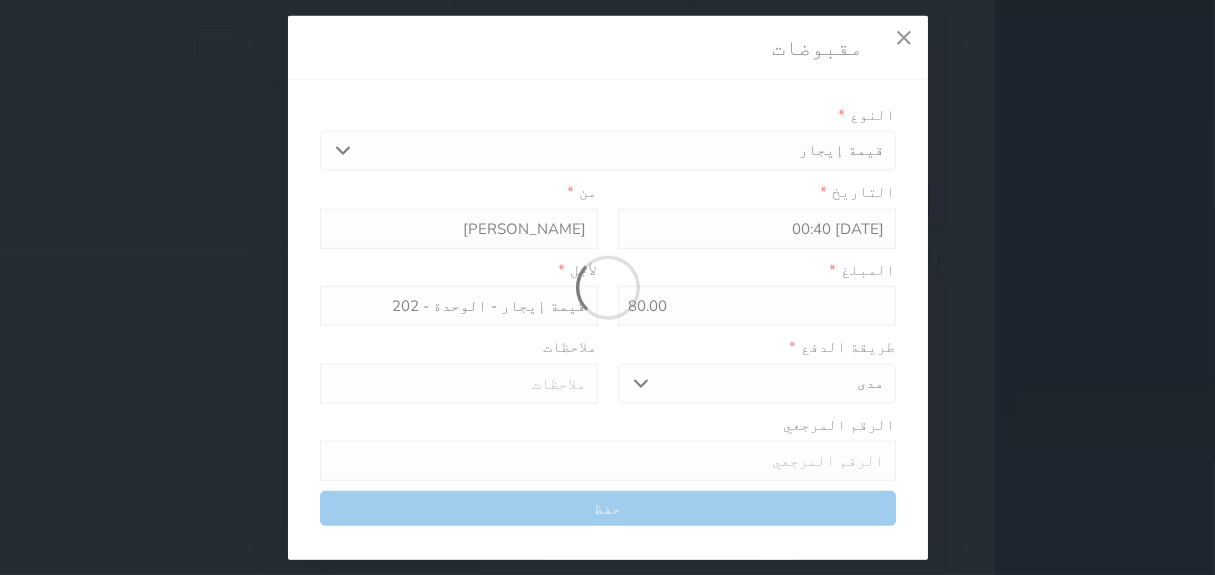 select 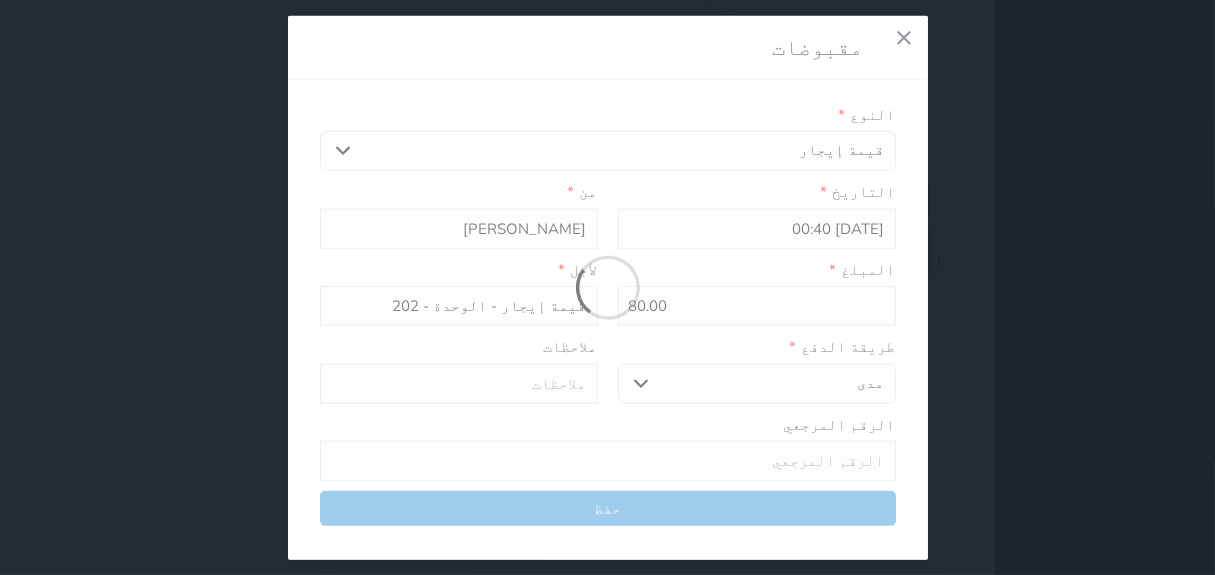 type on "0" 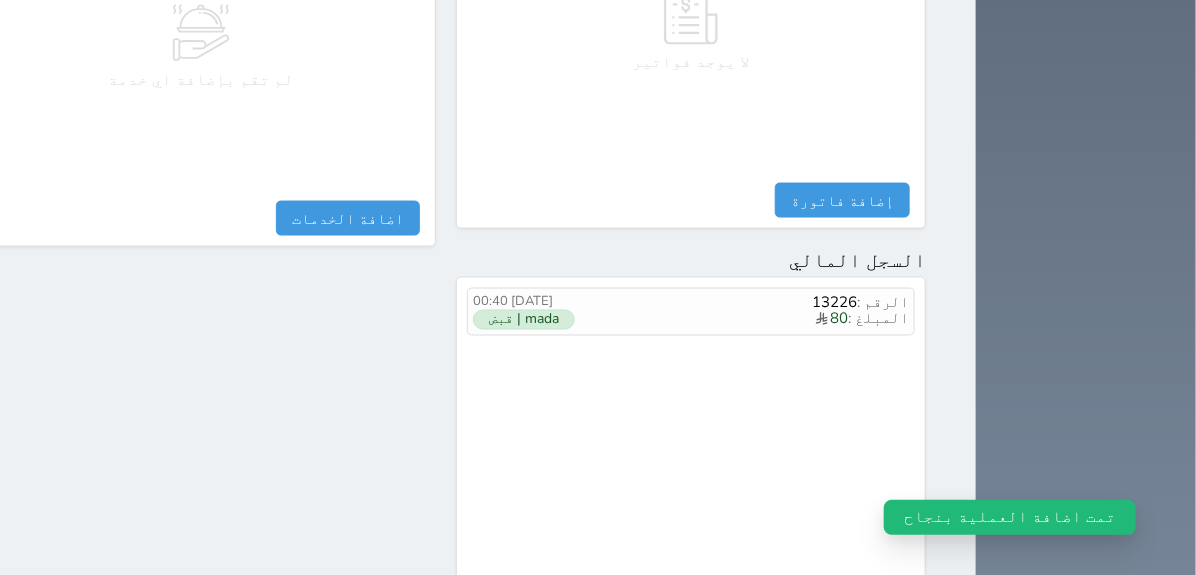 drag, startPoint x: 1194, startPoint y: 363, endPoint x: 1196, endPoint y: 344, distance: 19.104973 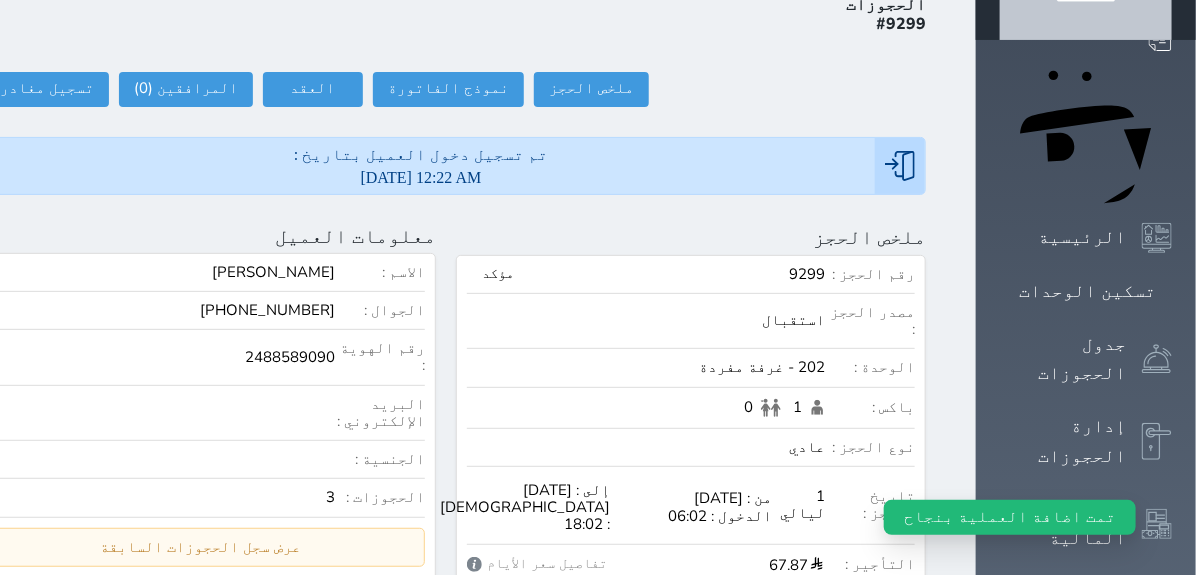 scroll, scrollTop: 150, scrollLeft: 0, axis: vertical 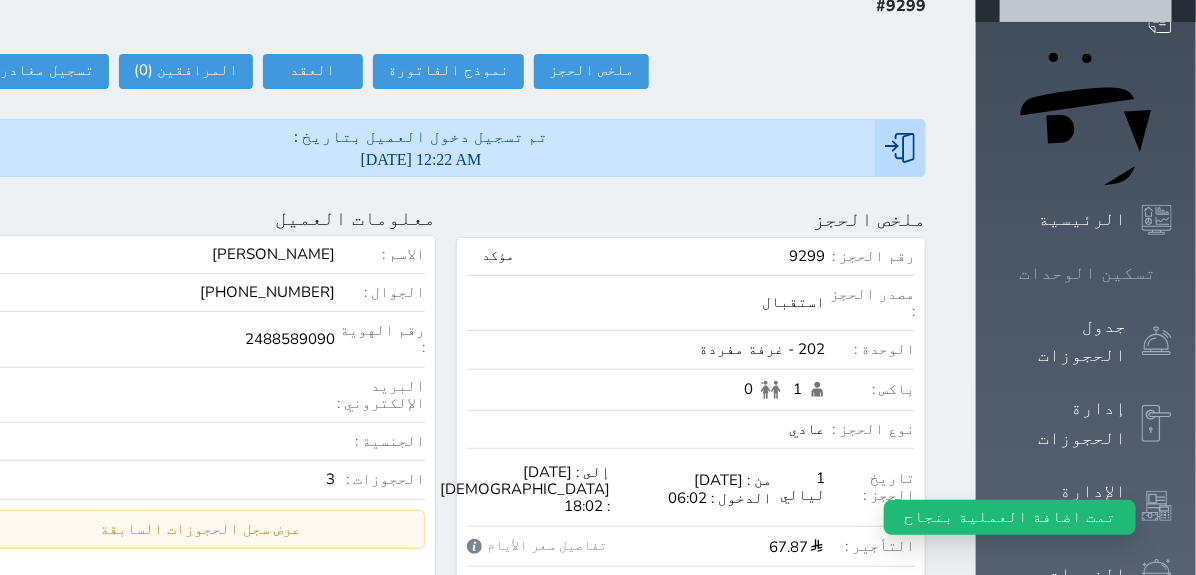 click 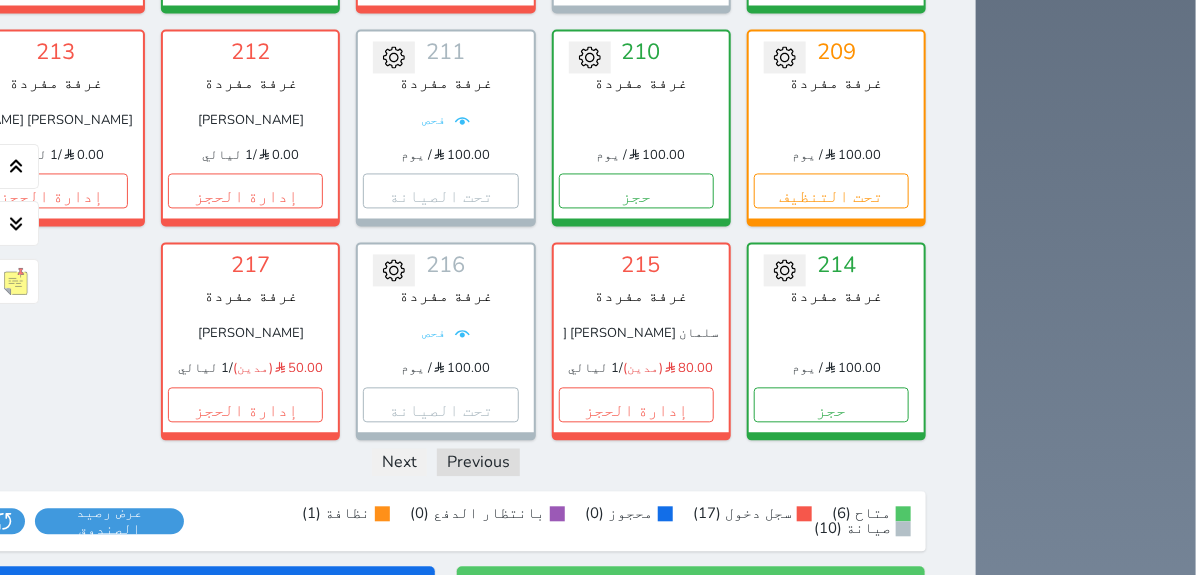 scroll, scrollTop: 1345, scrollLeft: 0, axis: vertical 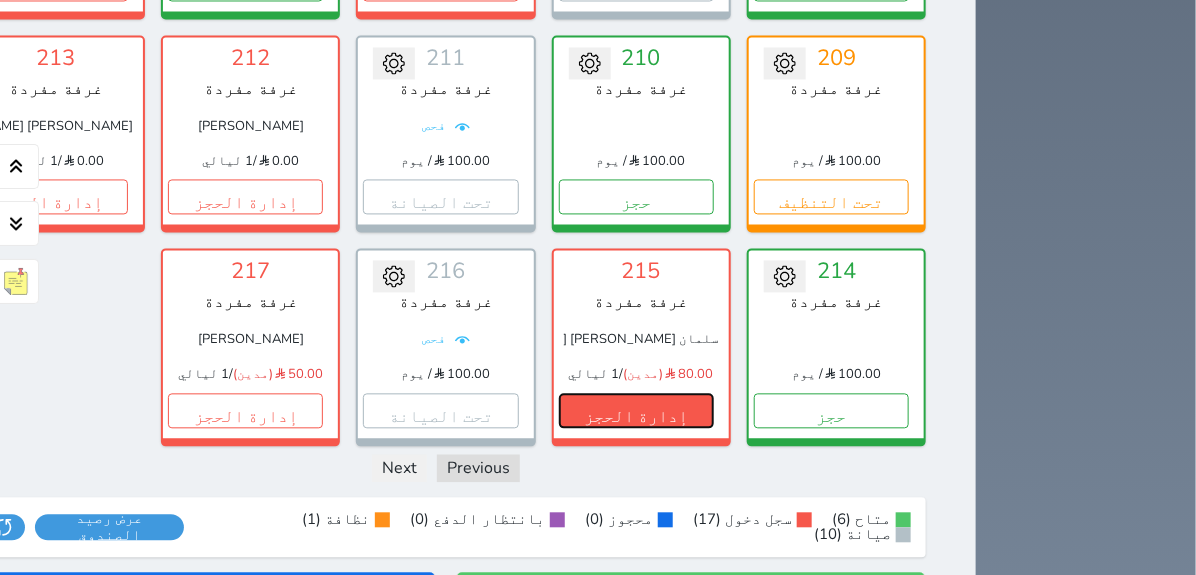 click on "إدارة الحجز" at bounding box center [636, 411] 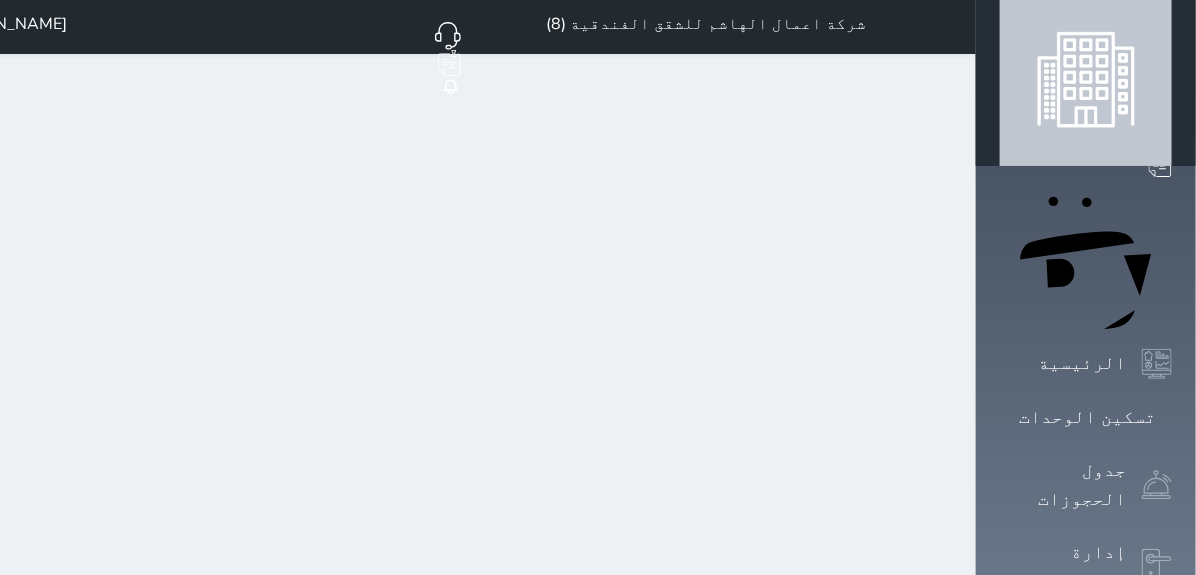 scroll, scrollTop: 0, scrollLeft: 0, axis: both 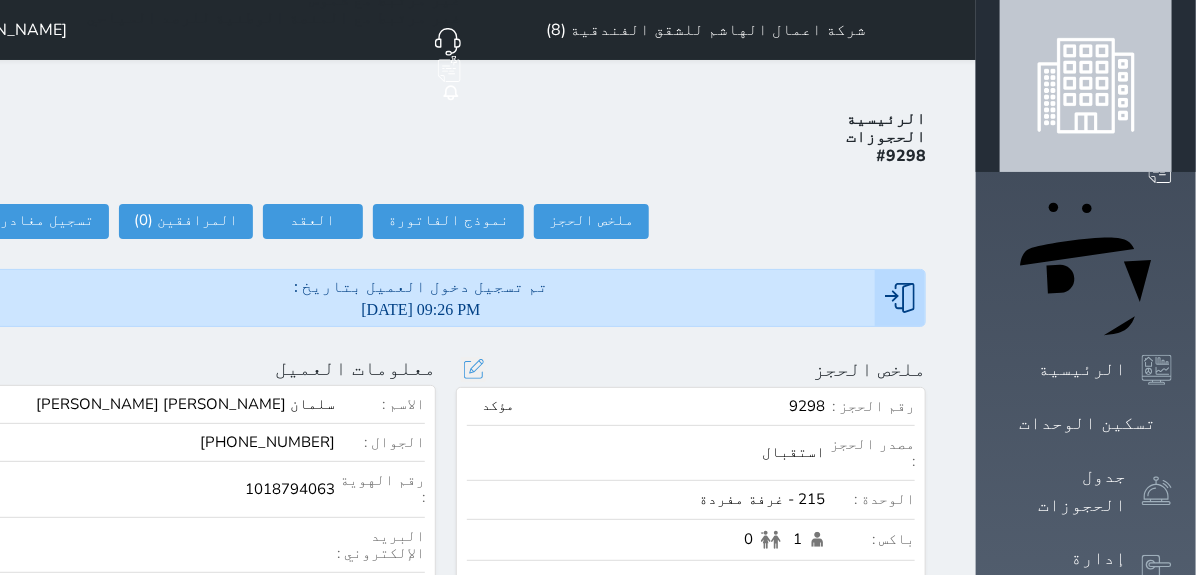 select 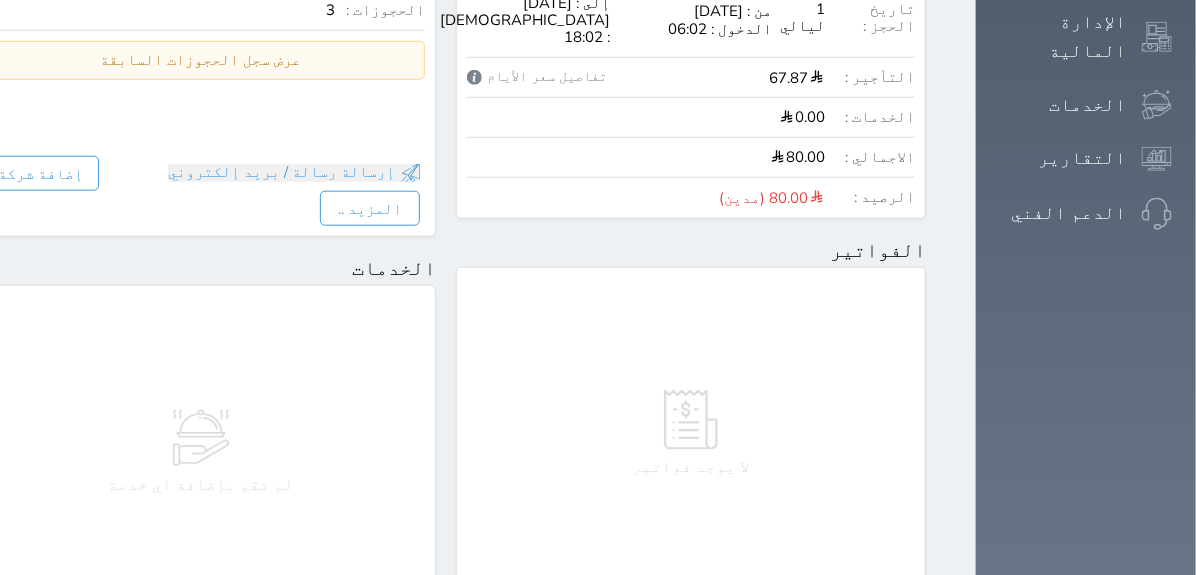 scroll, scrollTop: 1148, scrollLeft: 0, axis: vertical 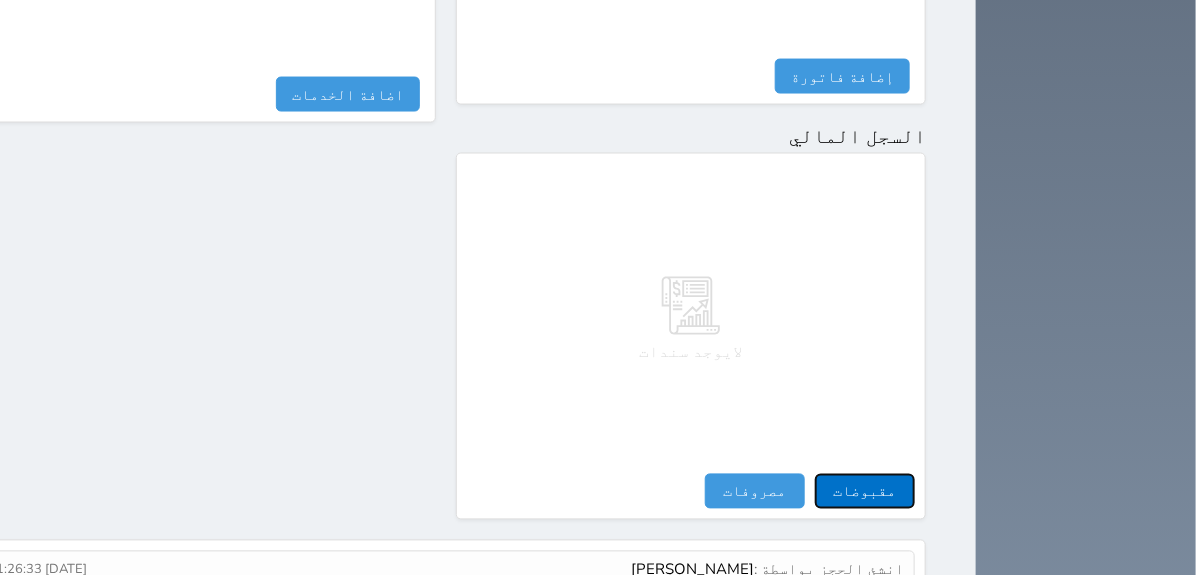click on "مقبوضات" at bounding box center [865, 491] 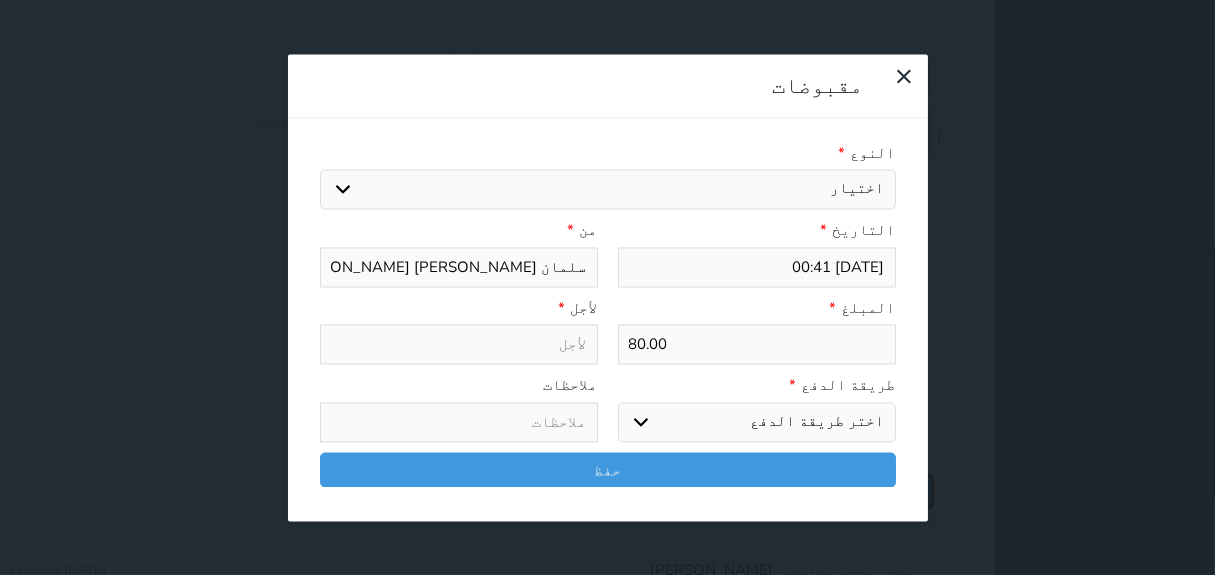 select 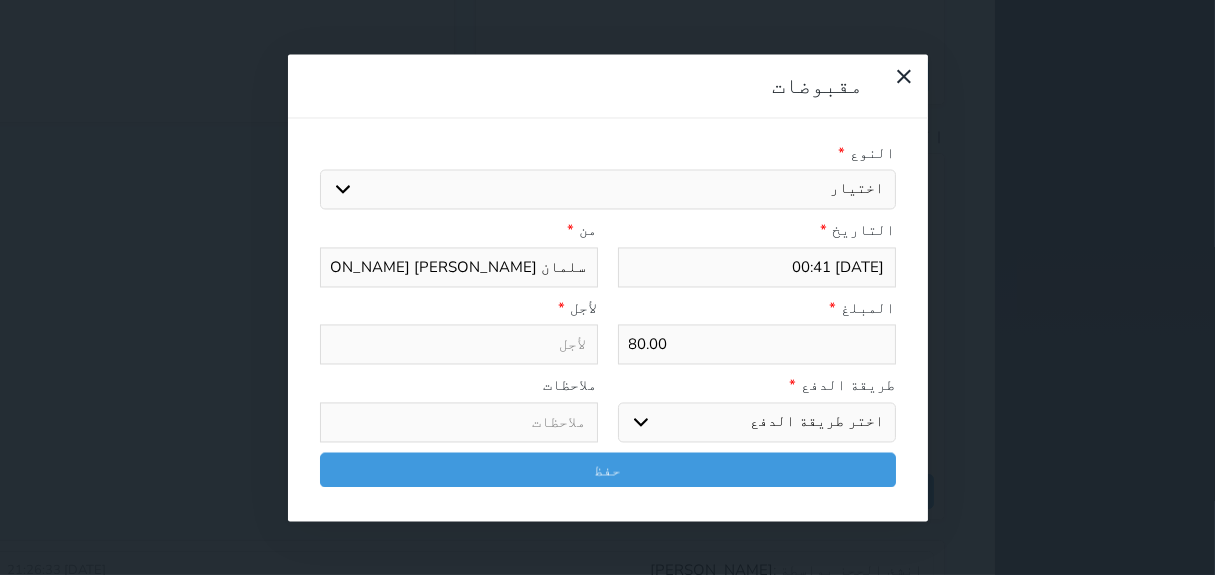 click on "اختيار   مقبوضات عامة قيمة إيجار فواتير تامين عربون لا ينطبق آخر مغسلة واي فاي - الإنترنت مواقف السيارات طعام الأغذية والمشروبات مشروبات المشروبات الباردة المشروبات الساخنة الإفطار غداء عشاء مخبز و كعك حمام سباحة الصالة الرياضية سبا و خدمات الجمال اختيار وإسقاط (خدمات النقل) ميني بار كابل - تلفزيون سرير إضافي تصفيف الشعر التسوق خدمات الجولات السياحية المنظمة خدمات الدليل السياحي" at bounding box center (608, 190) 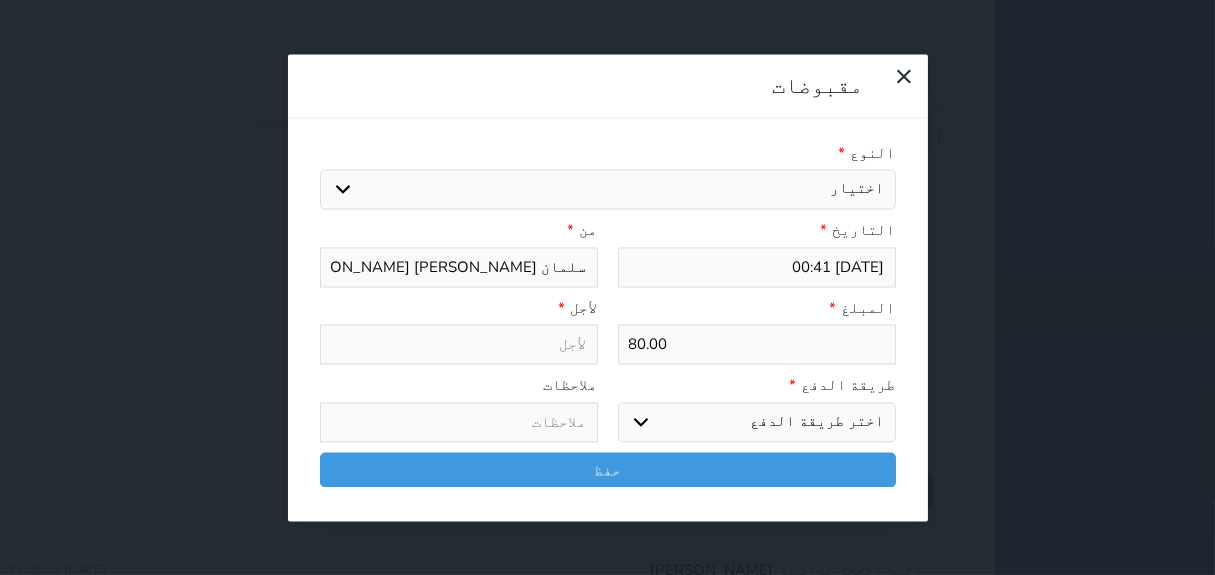 select on "77519" 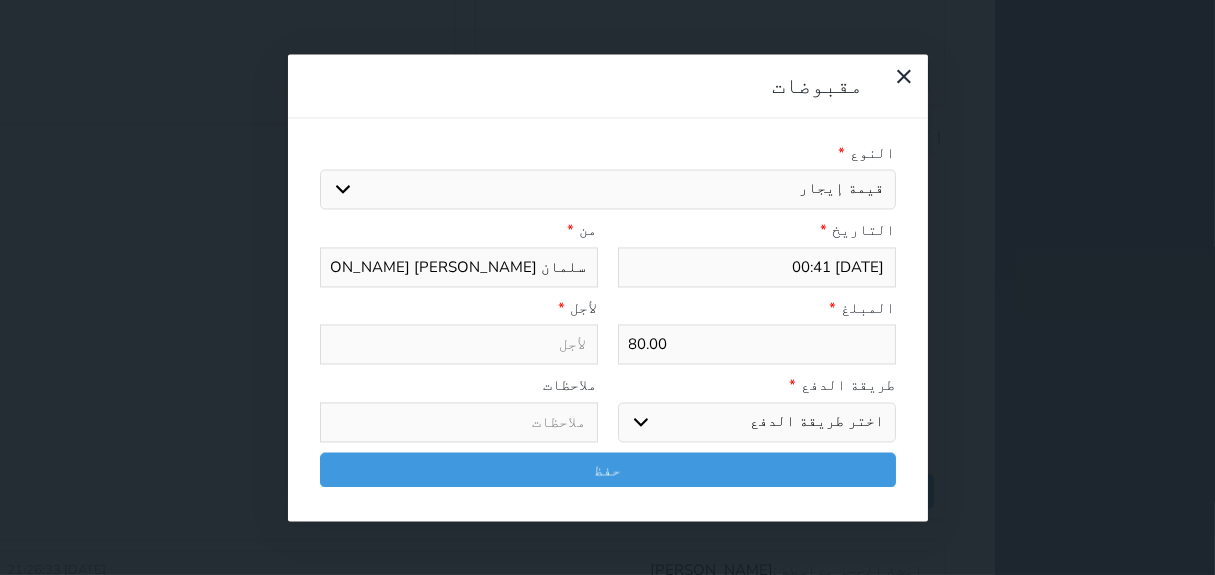 click on "اختيار   مقبوضات عامة قيمة إيجار فواتير تامين عربون لا ينطبق آخر مغسلة واي فاي - الإنترنت مواقف السيارات طعام الأغذية والمشروبات مشروبات المشروبات الباردة المشروبات الساخنة الإفطار غداء عشاء مخبز و كعك حمام سباحة الصالة الرياضية سبا و خدمات الجمال اختيار وإسقاط (خدمات النقل) ميني بار كابل - تلفزيون سرير إضافي تصفيف الشعر التسوق خدمات الجولات السياحية المنظمة خدمات الدليل السياحي" at bounding box center [608, 190] 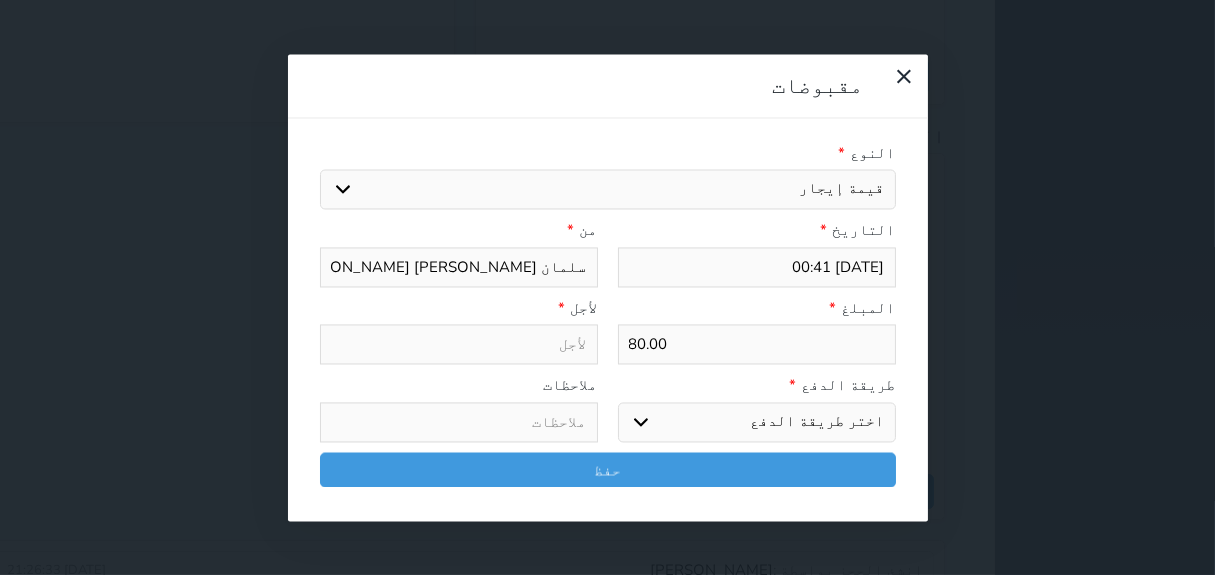 select 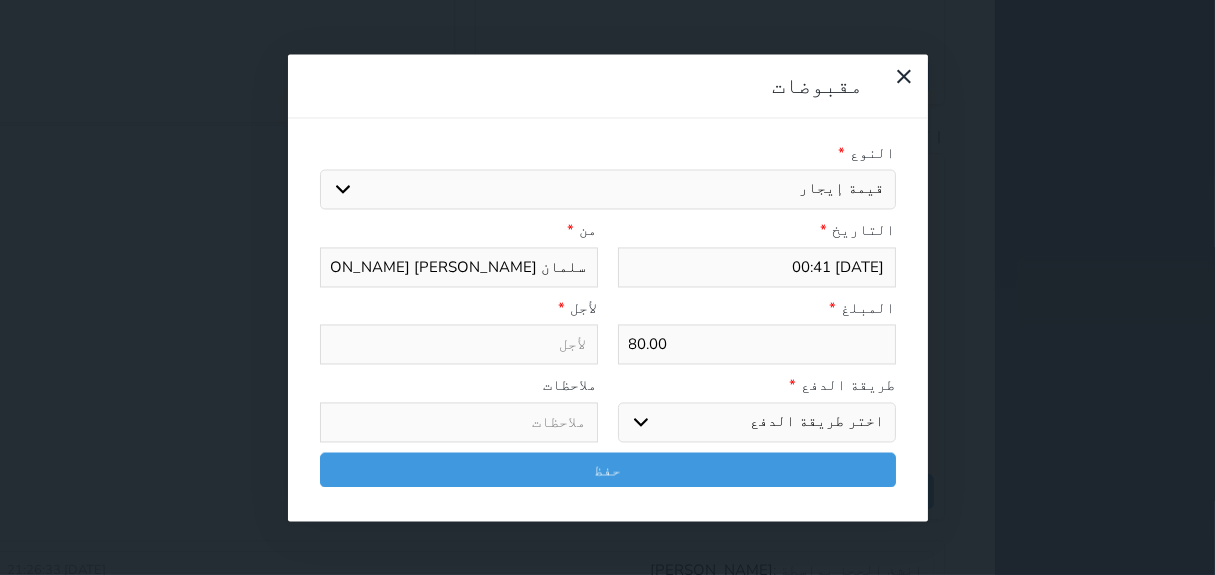 type on "قيمة إيجار - الوحدة - 215" 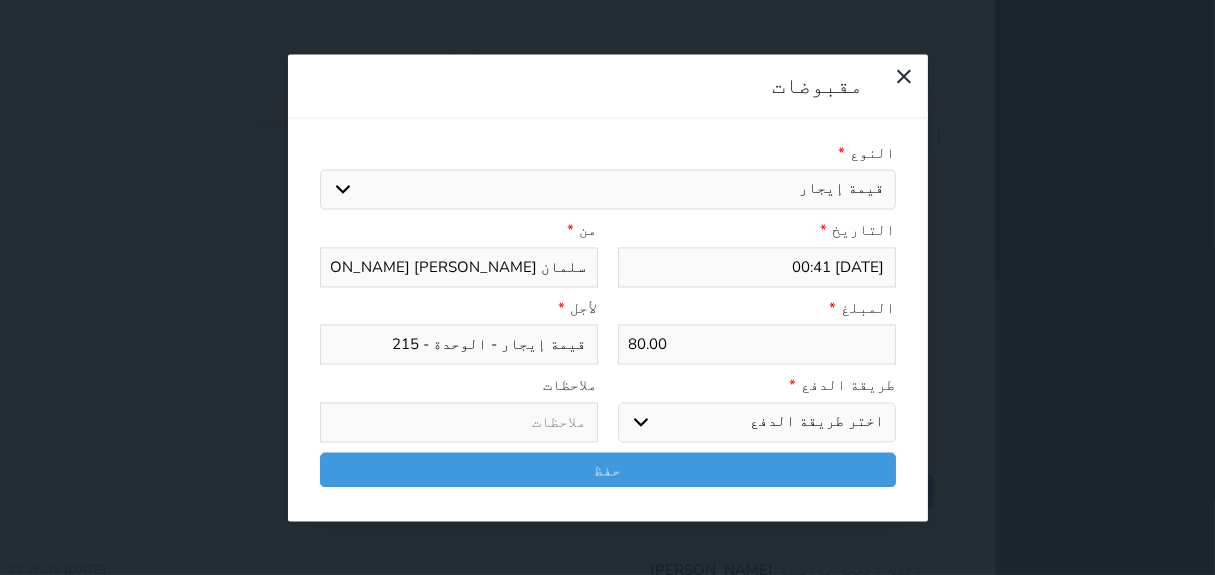 click on "اختر طريقة الدفع   دفع نقدى   تحويل بنكى   مدى   بطاقة ائتمان   آجل" at bounding box center [757, 422] 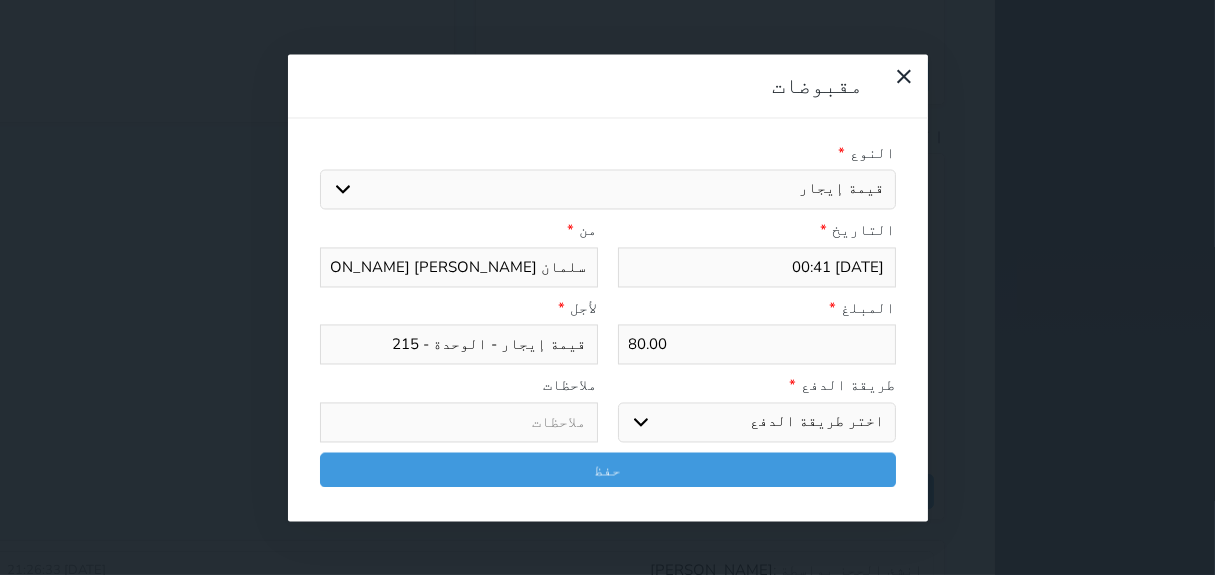 select on "mada" 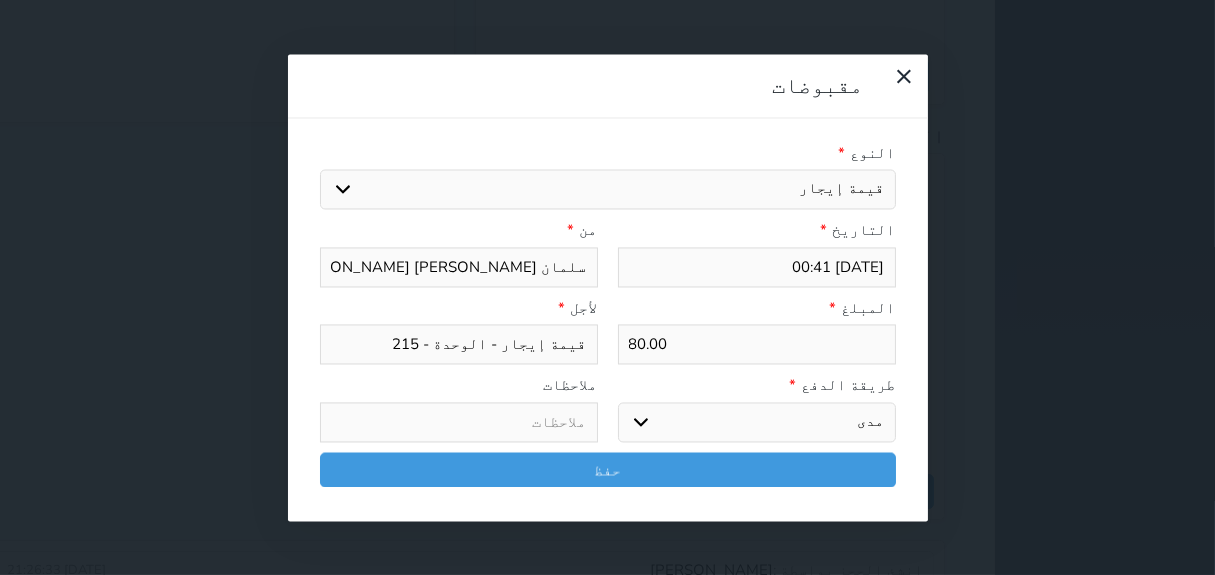 click on "اختر طريقة الدفع   دفع نقدى   تحويل بنكى   مدى   بطاقة ائتمان   آجل" at bounding box center [757, 422] 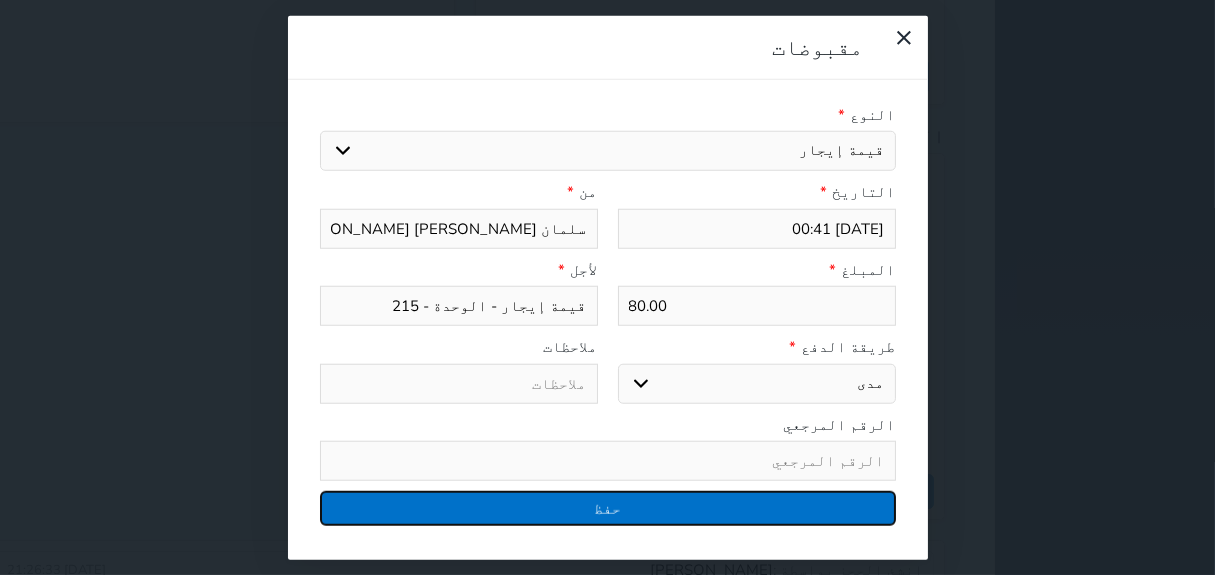 click on "حفظ" at bounding box center (608, 508) 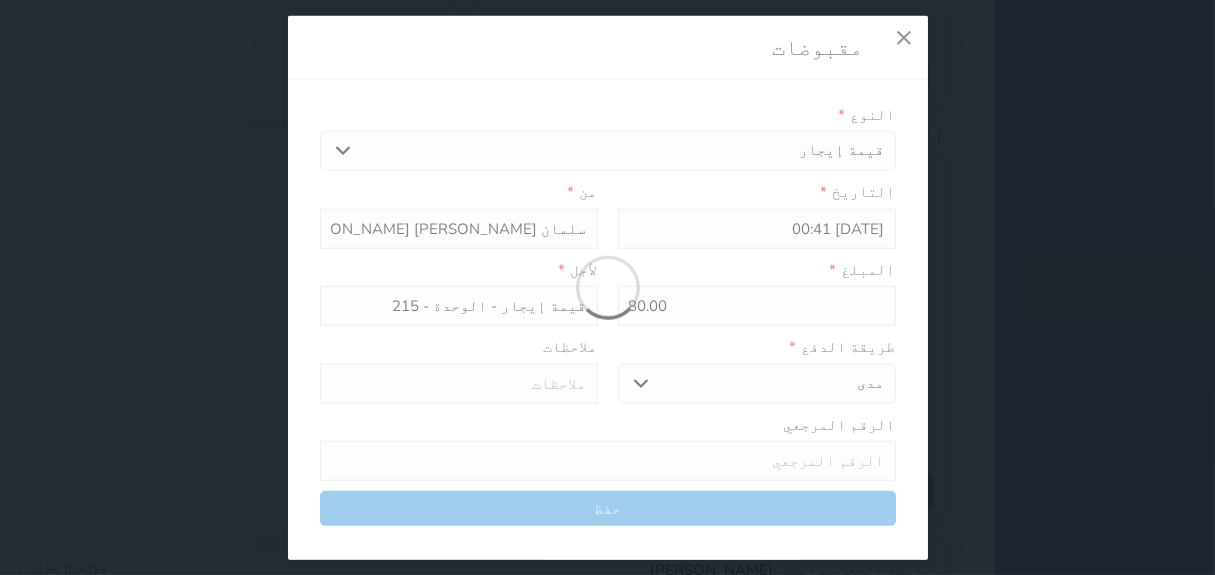 select 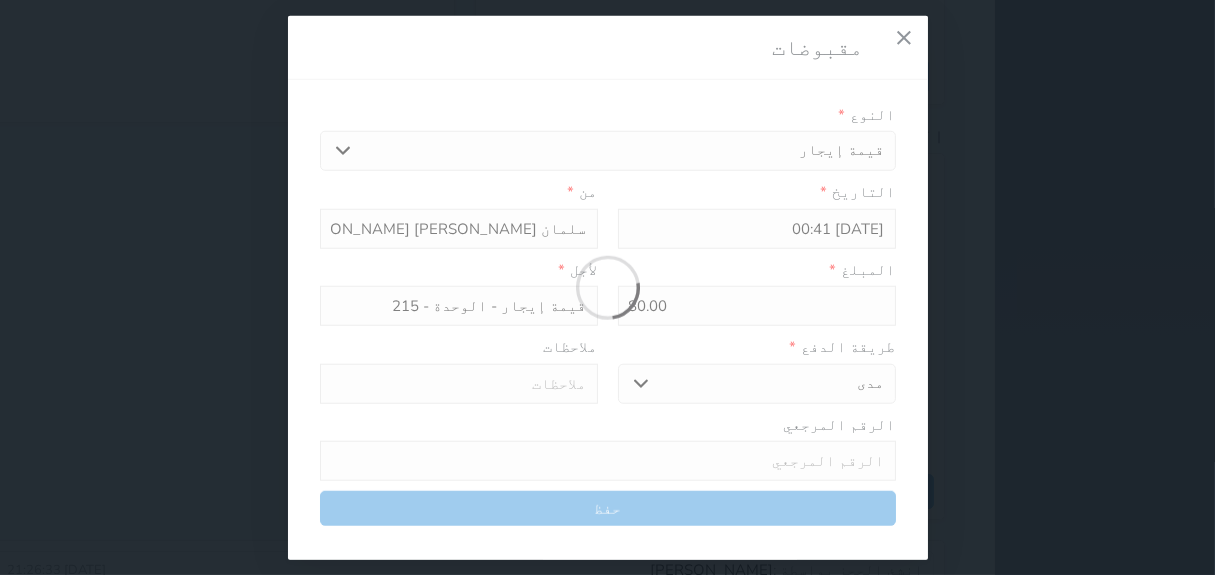 type 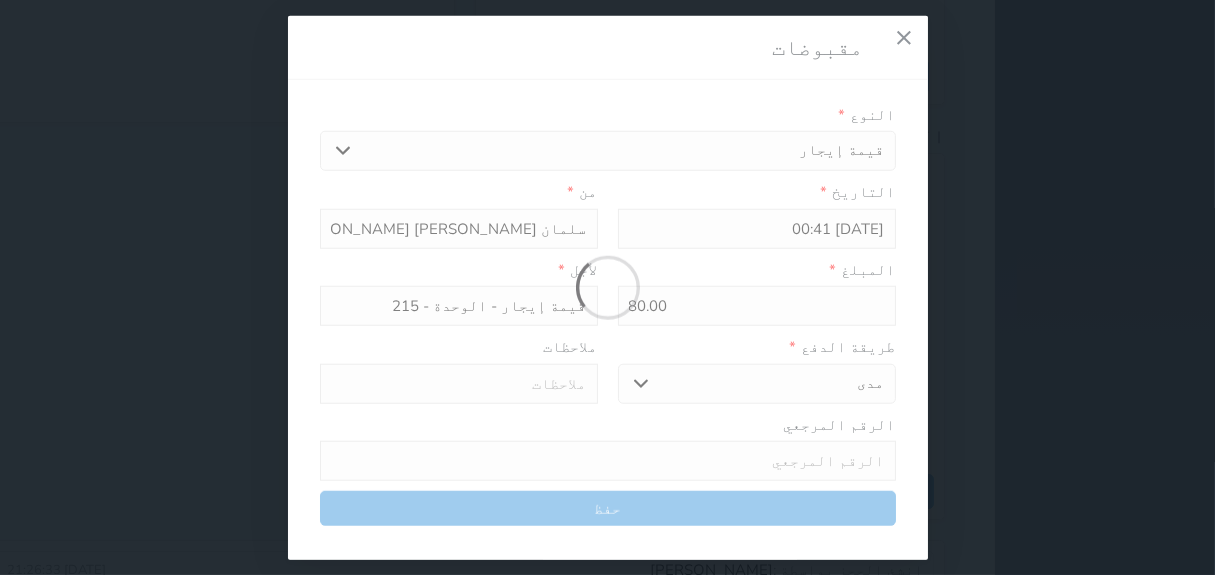 type on "0" 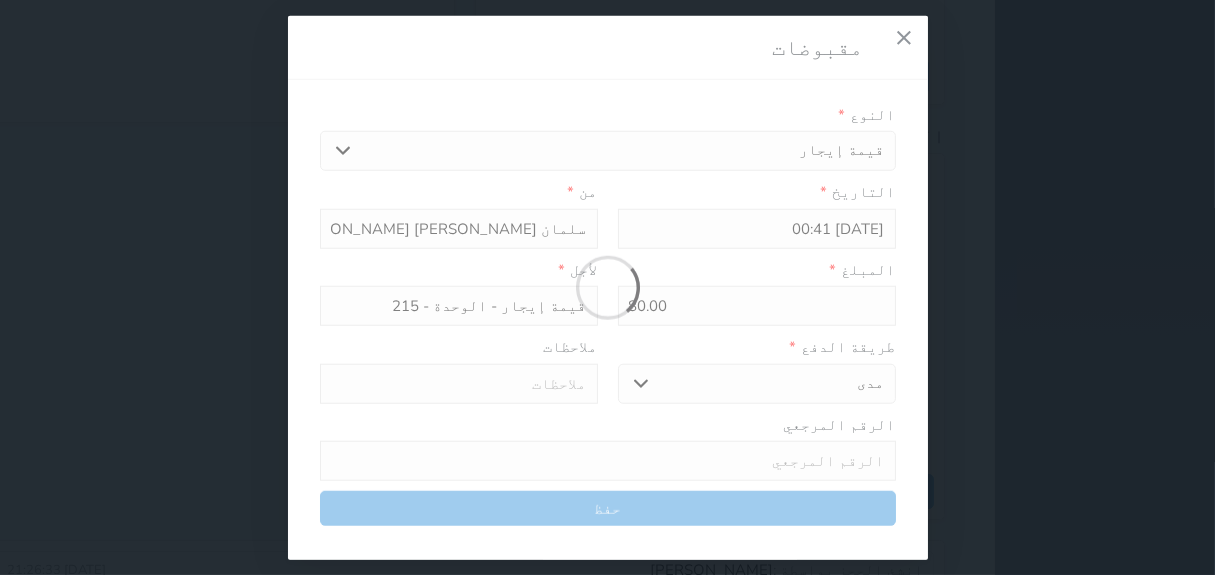 select 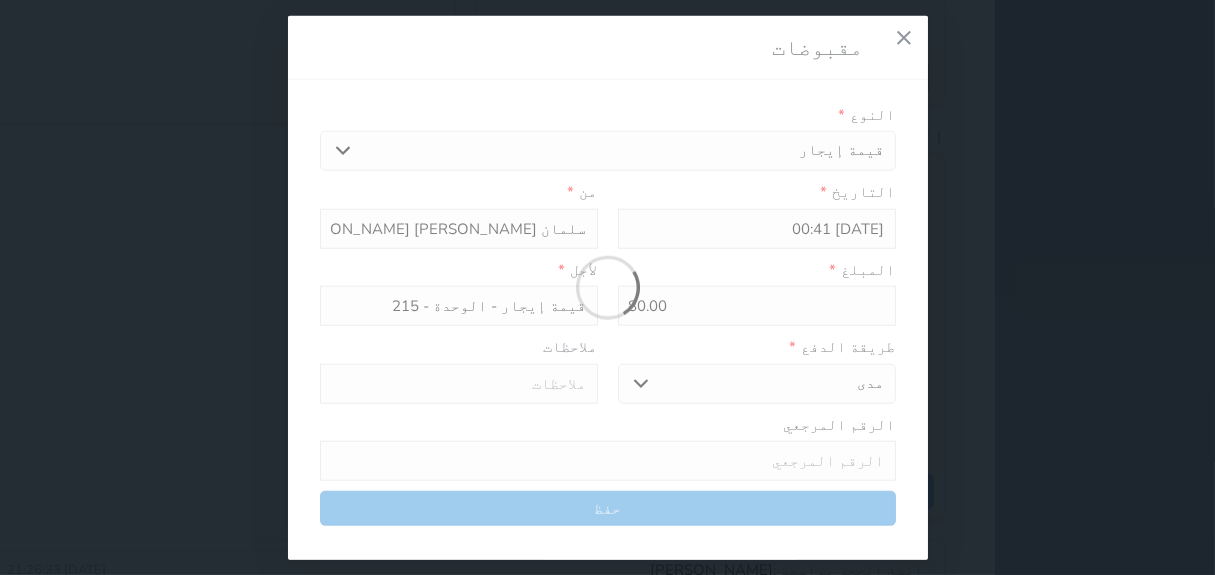 type on "0" 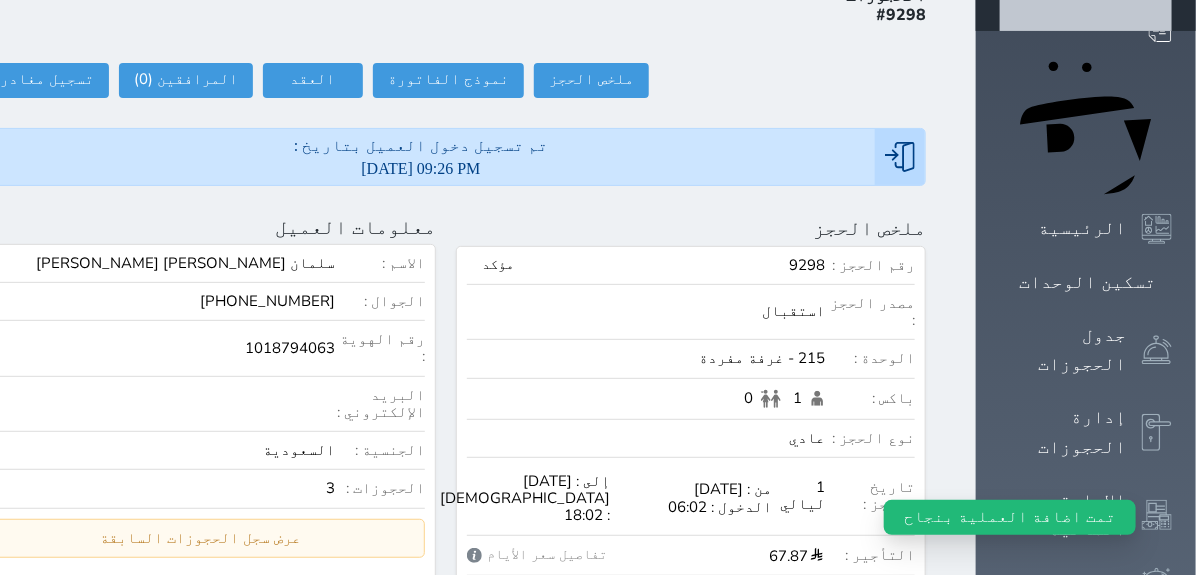 scroll, scrollTop: 0, scrollLeft: 0, axis: both 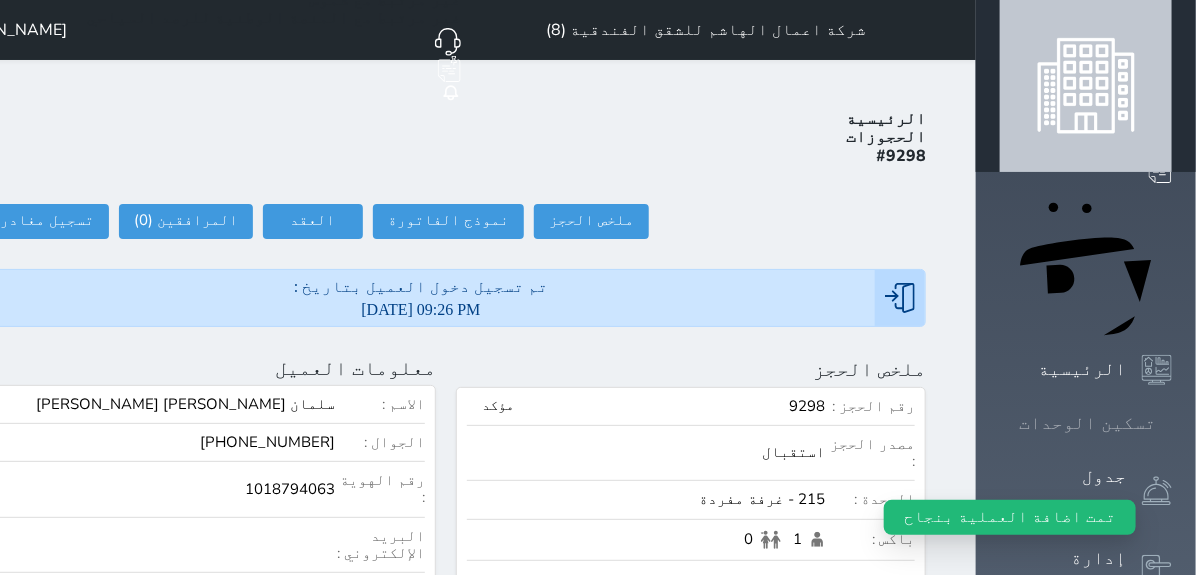click 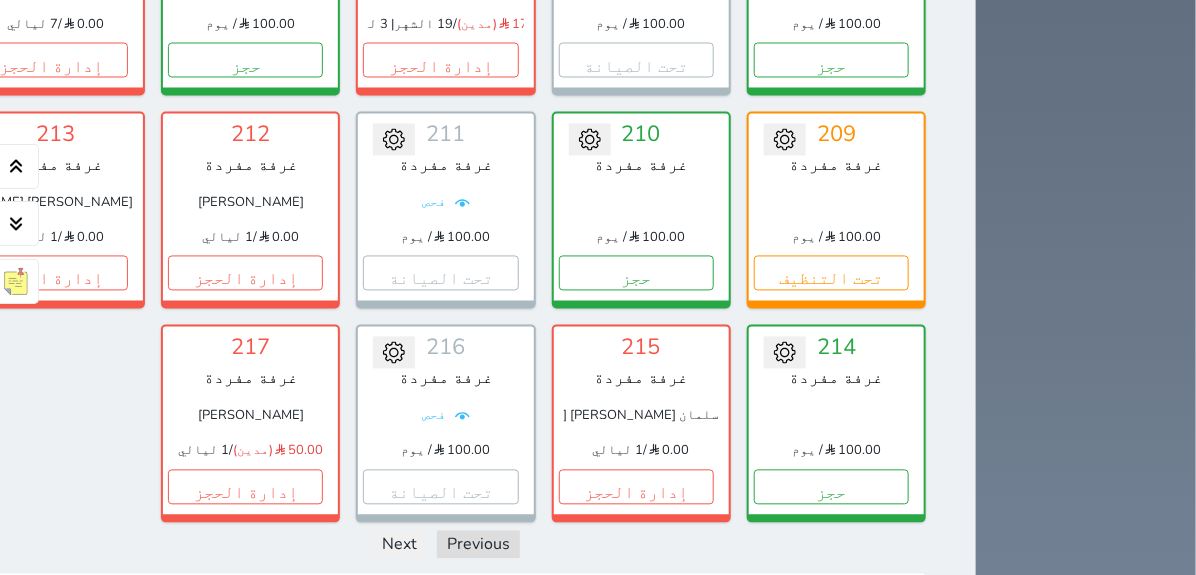 scroll, scrollTop: 1290, scrollLeft: 0, axis: vertical 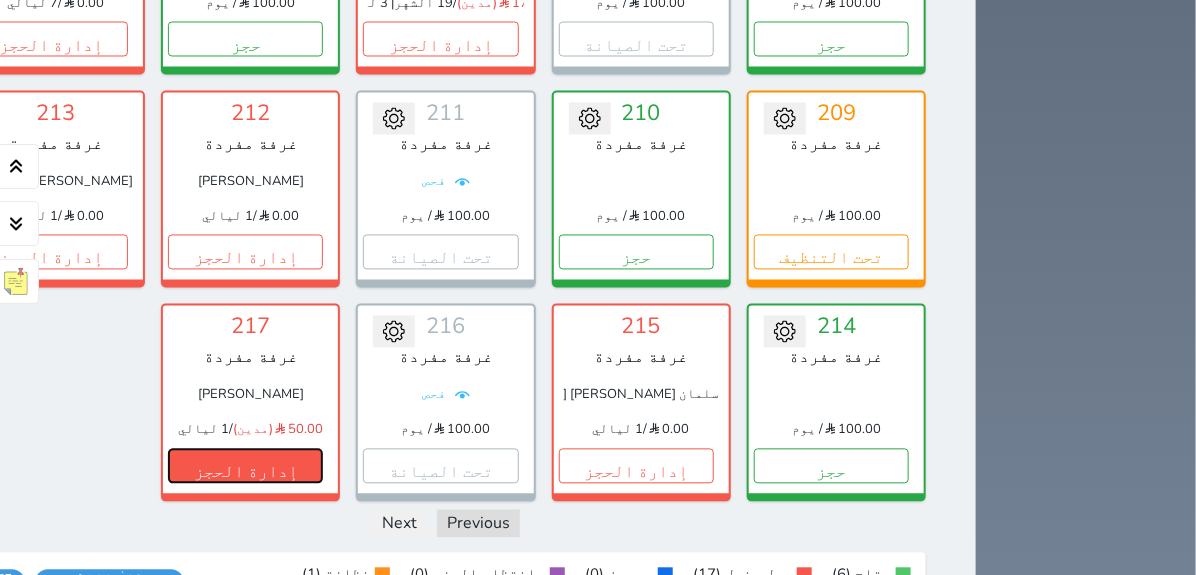 click on "إدارة الحجز" at bounding box center [245, 466] 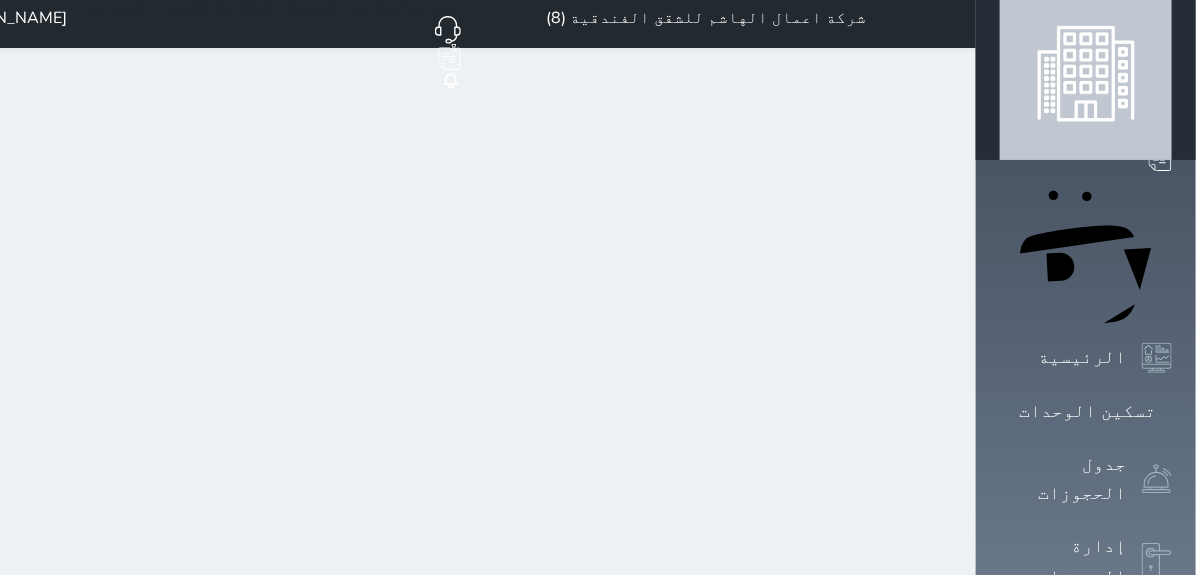 scroll, scrollTop: 0, scrollLeft: 0, axis: both 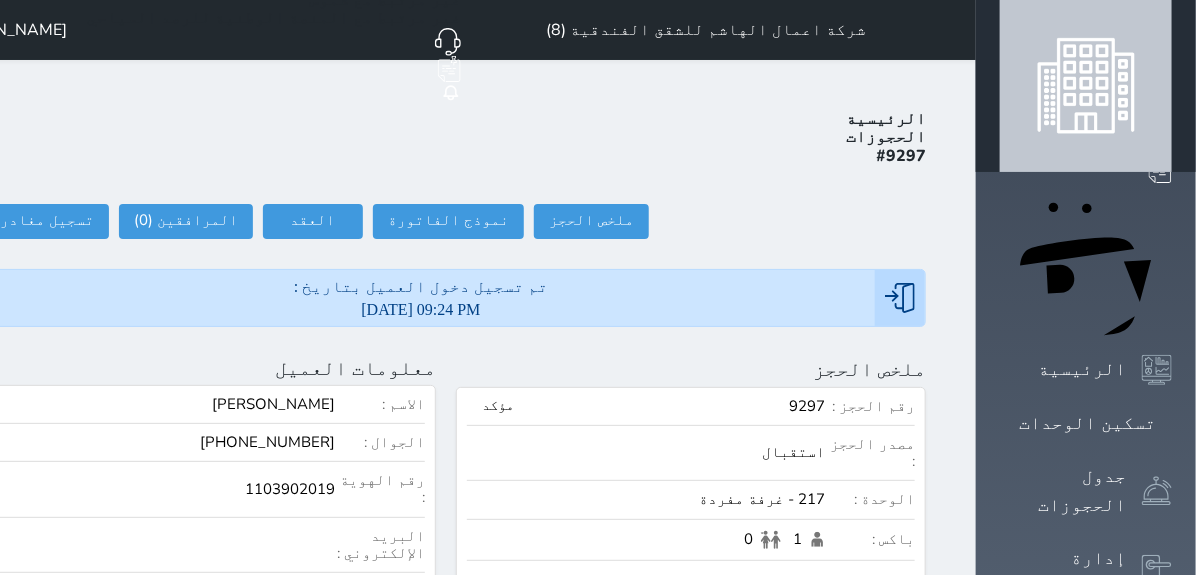 select 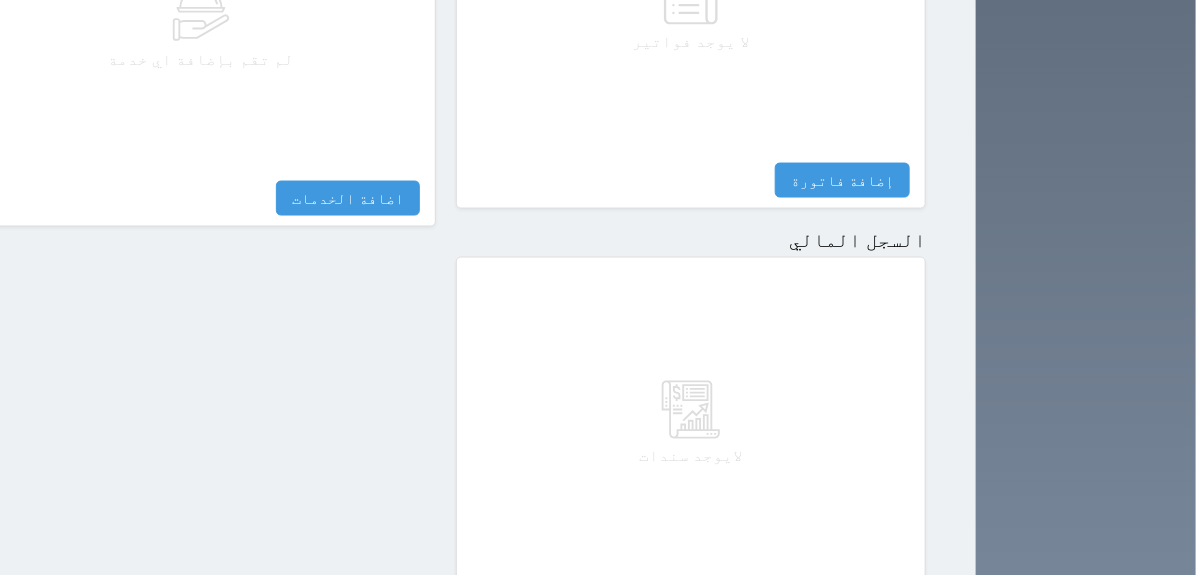 scroll, scrollTop: 1087, scrollLeft: 0, axis: vertical 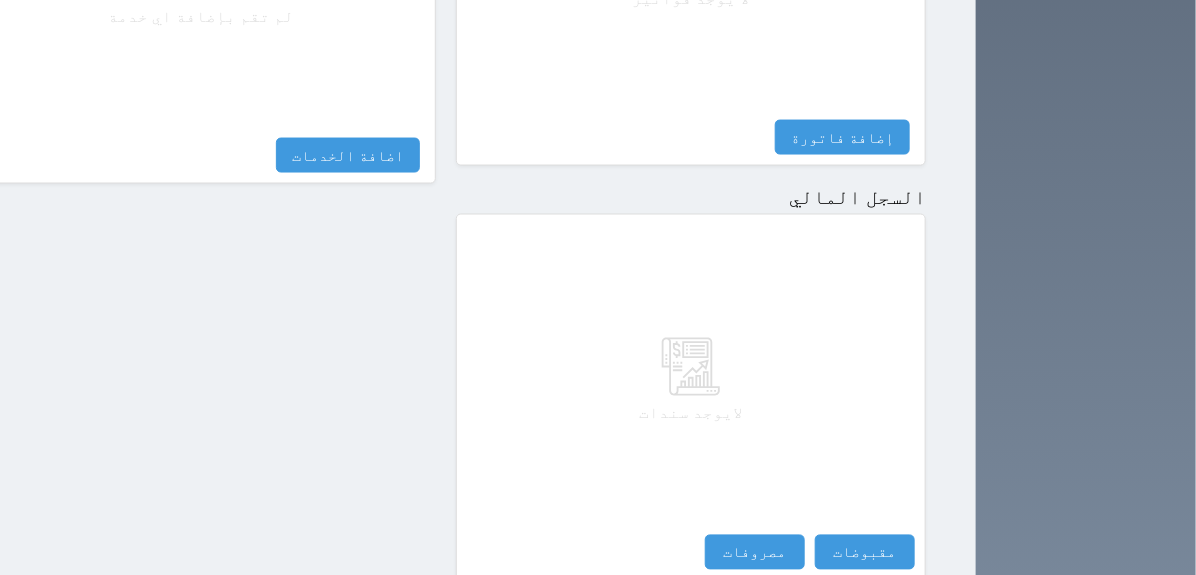 click on "لايوجد سندات" at bounding box center [691, 380] 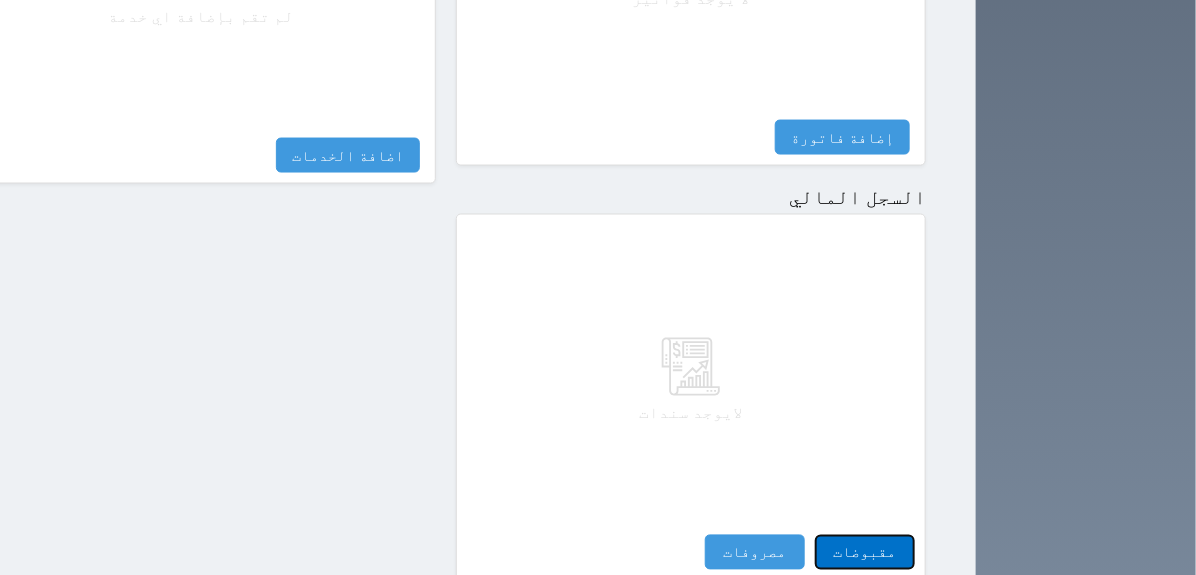 click on "مقبوضات" at bounding box center (865, 552) 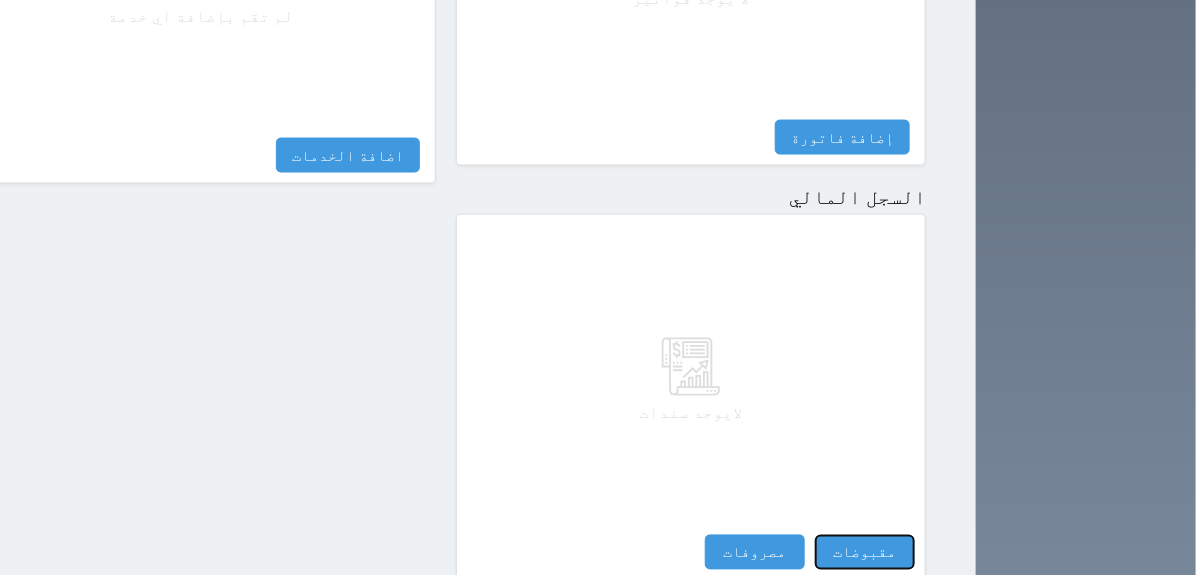 select 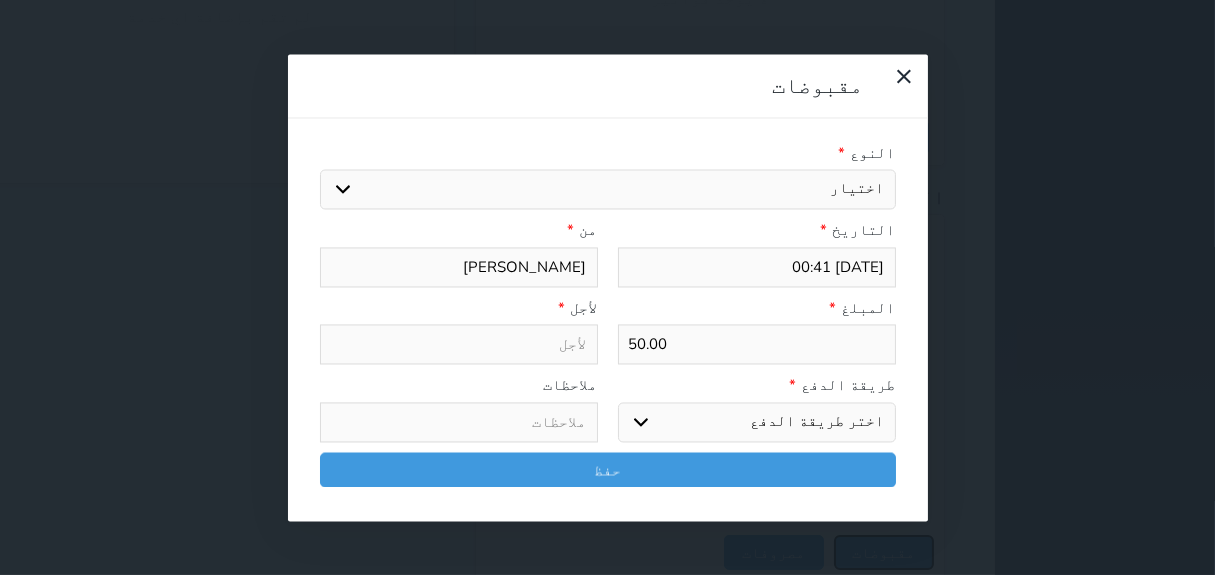 select 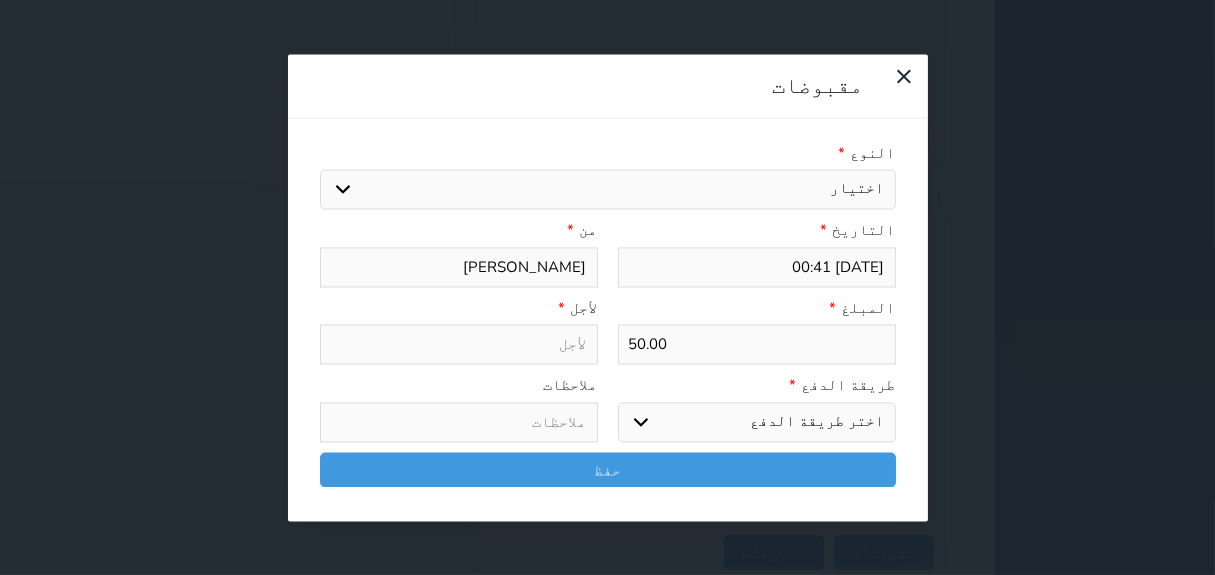 click on "*" at bounding box center [842, 153] 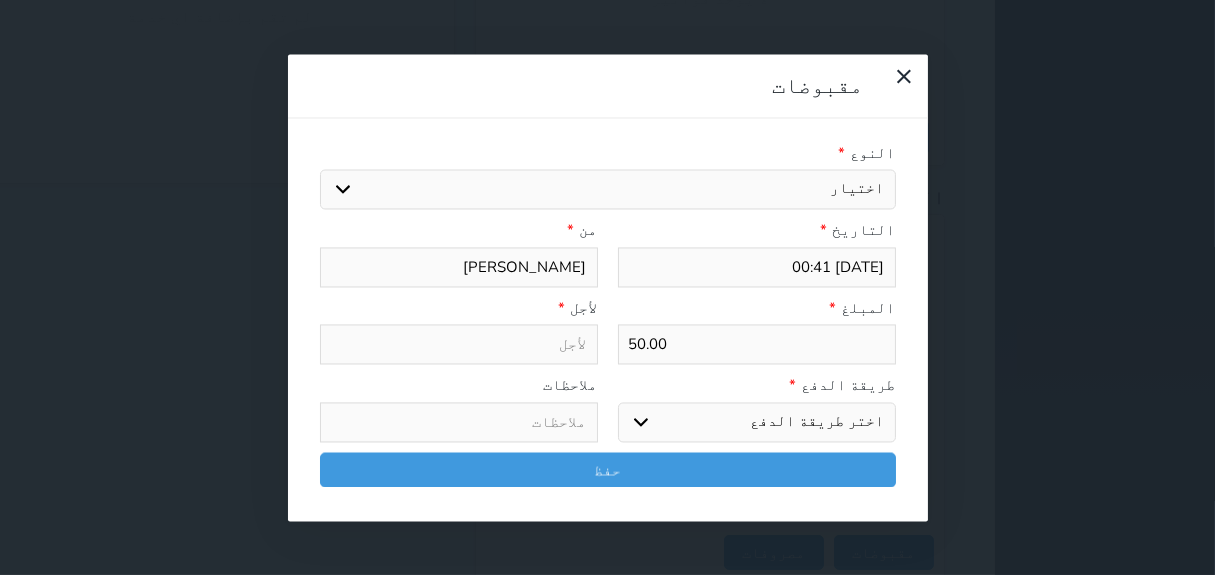 click on "اختيار   مقبوضات عامة قيمة إيجار فواتير تامين عربون لا ينطبق آخر مغسلة واي فاي - الإنترنت مواقف السيارات طعام الأغذية والمشروبات مشروبات المشروبات الباردة المشروبات الساخنة الإفطار غداء عشاء مخبز و كعك حمام سباحة الصالة الرياضية سبا و خدمات الجمال اختيار وإسقاط (خدمات النقل) ميني بار كابل - تلفزيون سرير إضافي تصفيف الشعر التسوق خدمات الجولات السياحية المنظمة خدمات الدليل السياحي" at bounding box center [608, 190] 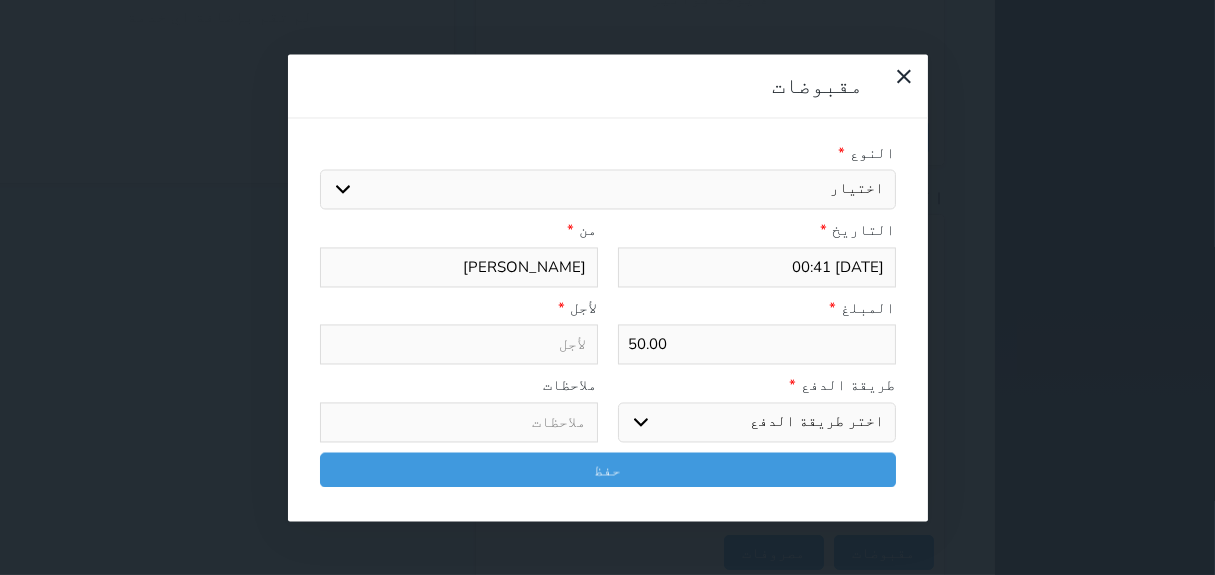 select on "77519" 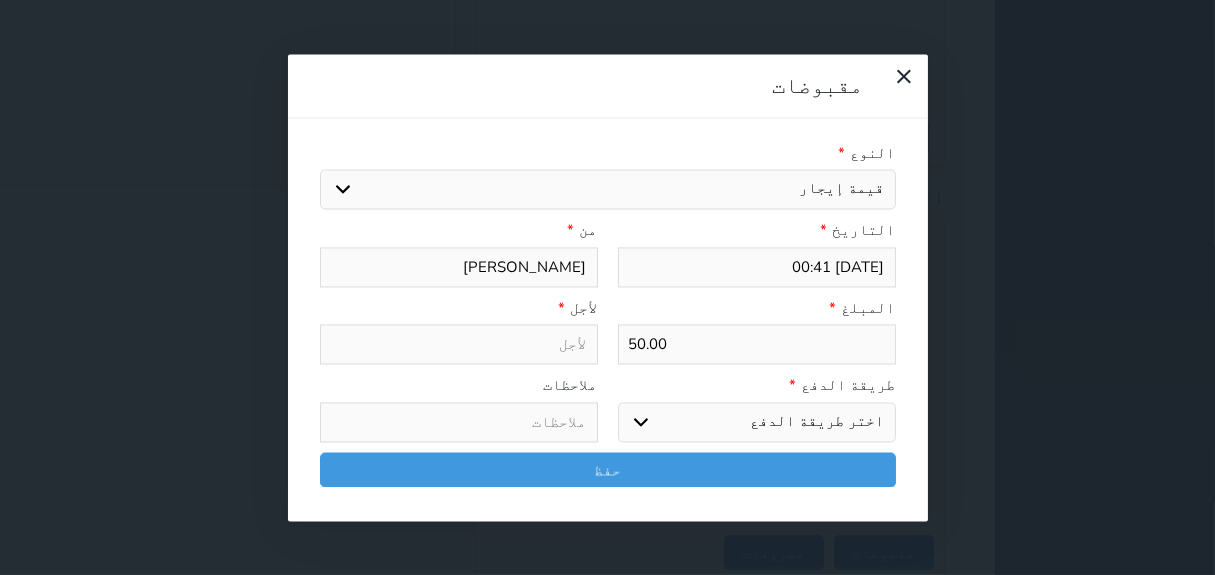 click on "اختيار   مقبوضات عامة قيمة إيجار فواتير تامين عربون لا ينطبق آخر مغسلة واي فاي - الإنترنت مواقف السيارات طعام الأغذية والمشروبات مشروبات المشروبات الباردة المشروبات الساخنة الإفطار غداء عشاء مخبز و كعك حمام سباحة الصالة الرياضية سبا و خدمات الجمال اختيار وإسقاط (خدمات النقل) ميني بار كابل - تلفزيون سرير إضافي تصفيف الشعر التسوق خدمات الجولات السياحية المنظمة خدمات الدليل السياحي" at bounding box center [608, 190] 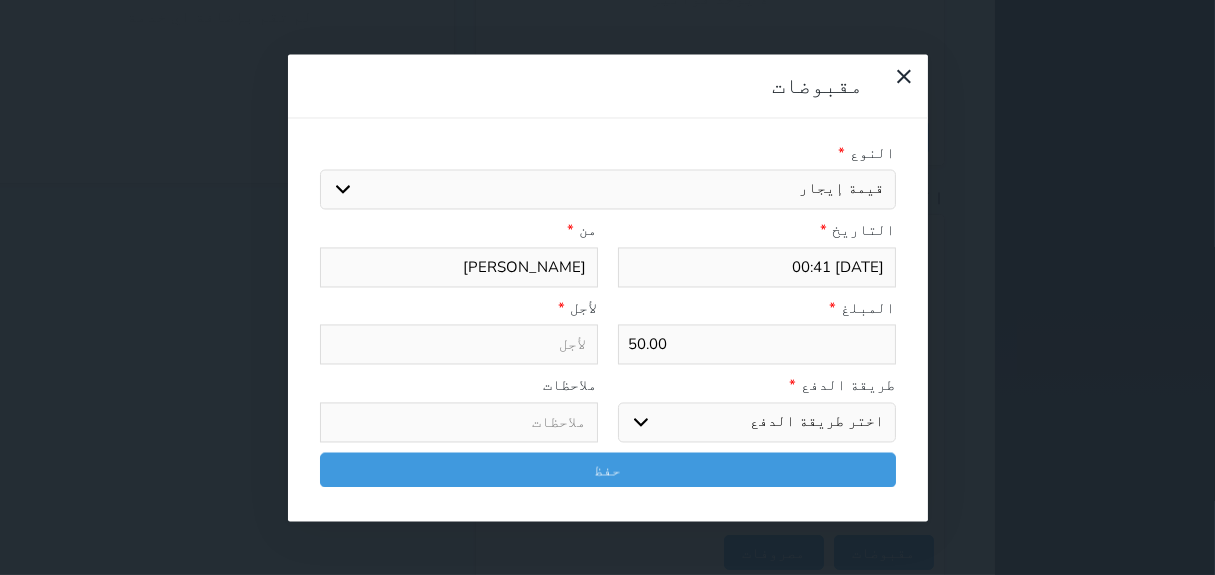 type on "قيمة إيجار - الوحدة - 217" 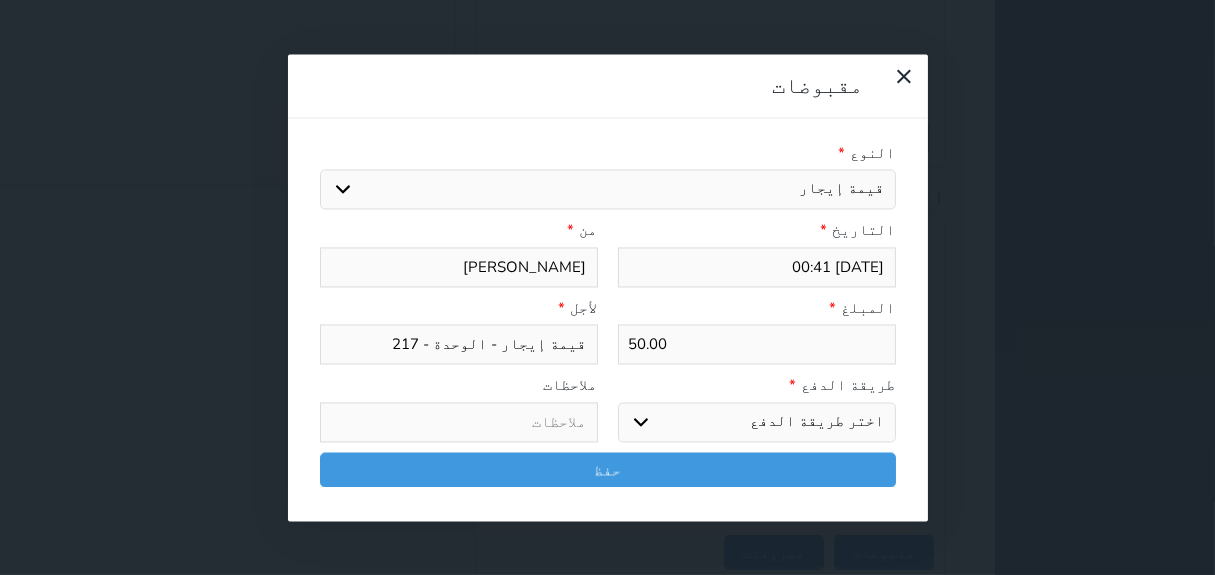 click on "اختر طريقة الدفع   دفع نقدى   تحويل بنكى   مدى   بطاقة ائتمان   آجل" at bounding box center (757, 422) 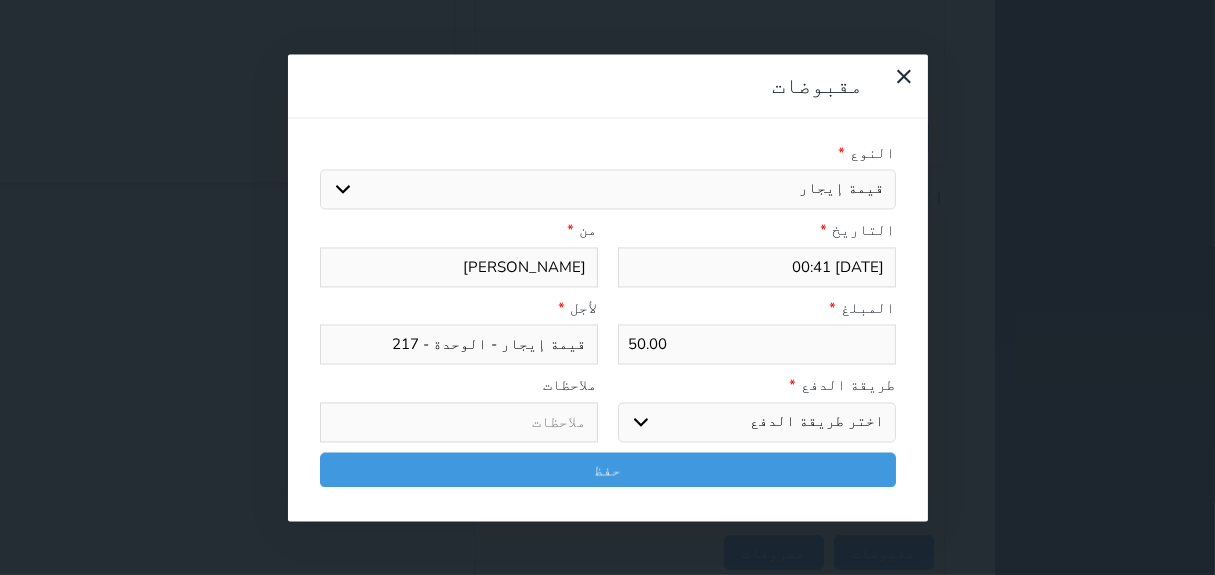 select on "cash" 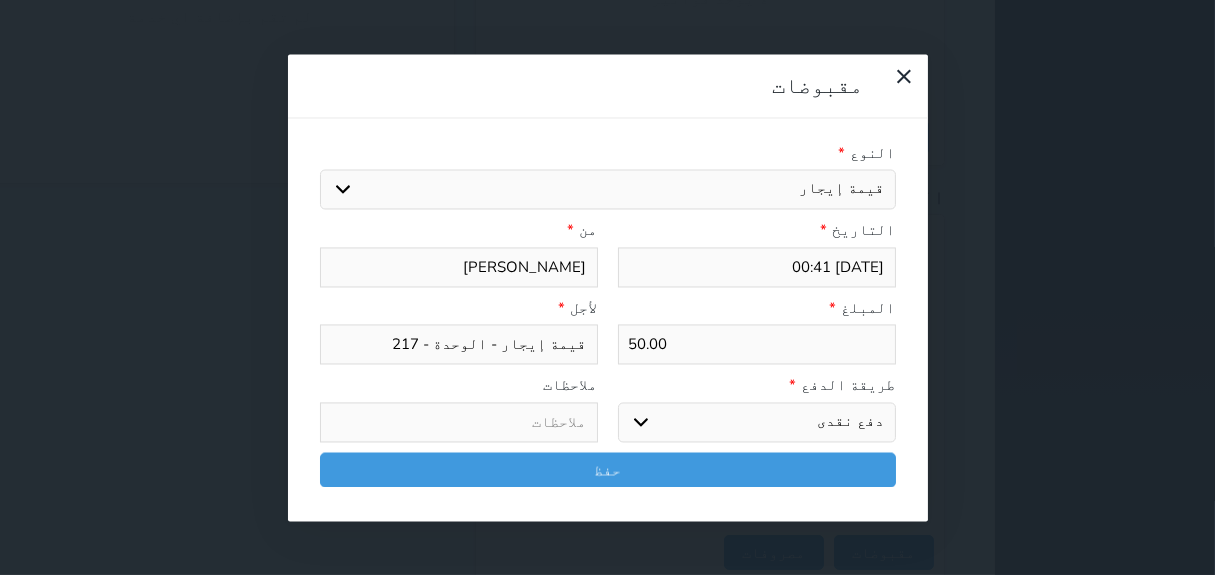 click on "اختر طريقة الدفع   دفع نقدى   تحويل بنكى   مدى   بطاقة ائتمان   آجل" at bounding box center (757, 422) 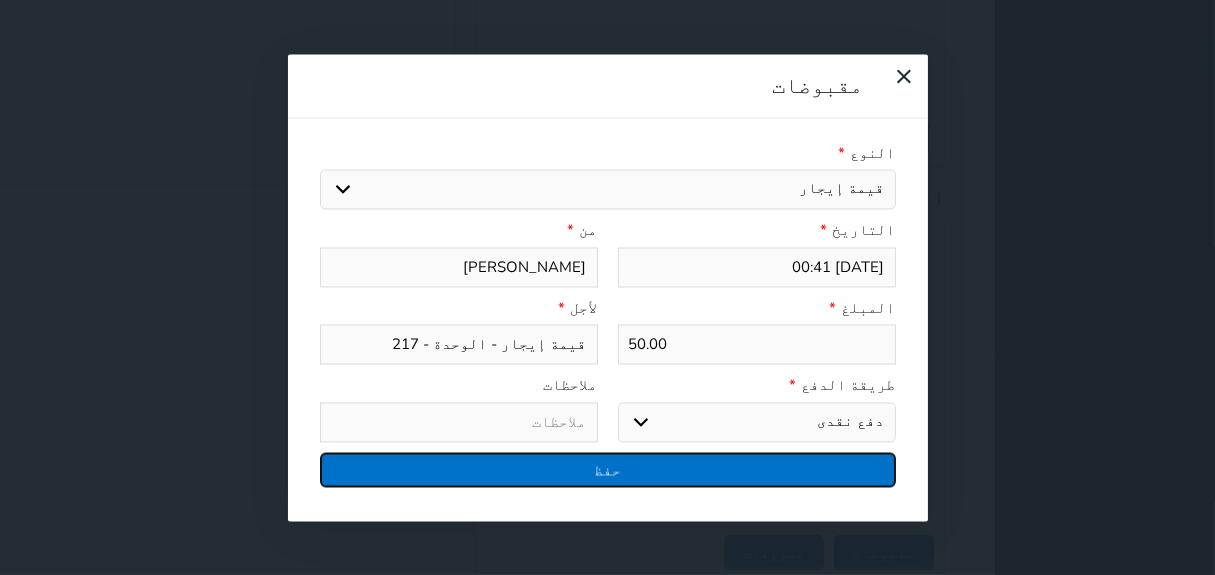 click on "حفظ" at bounding box center (608, 469) 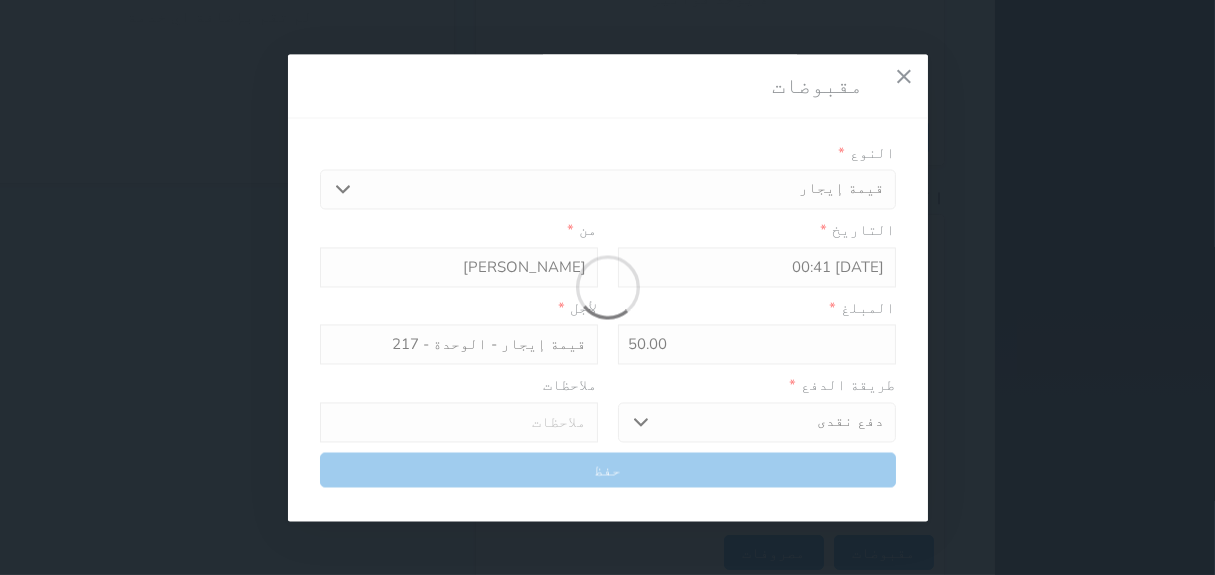 select 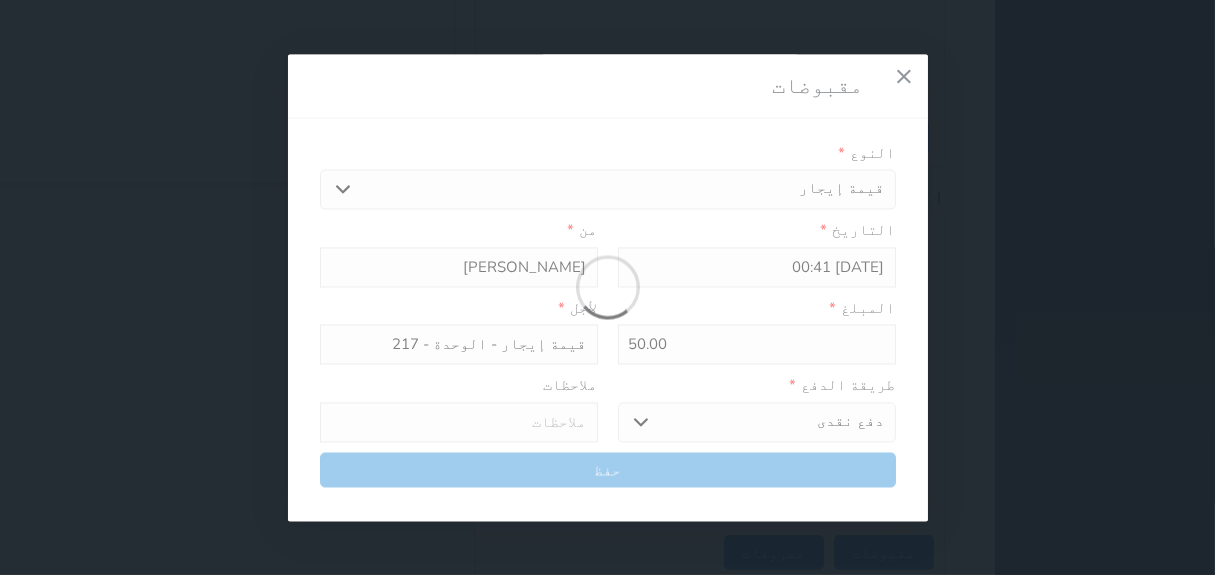 type 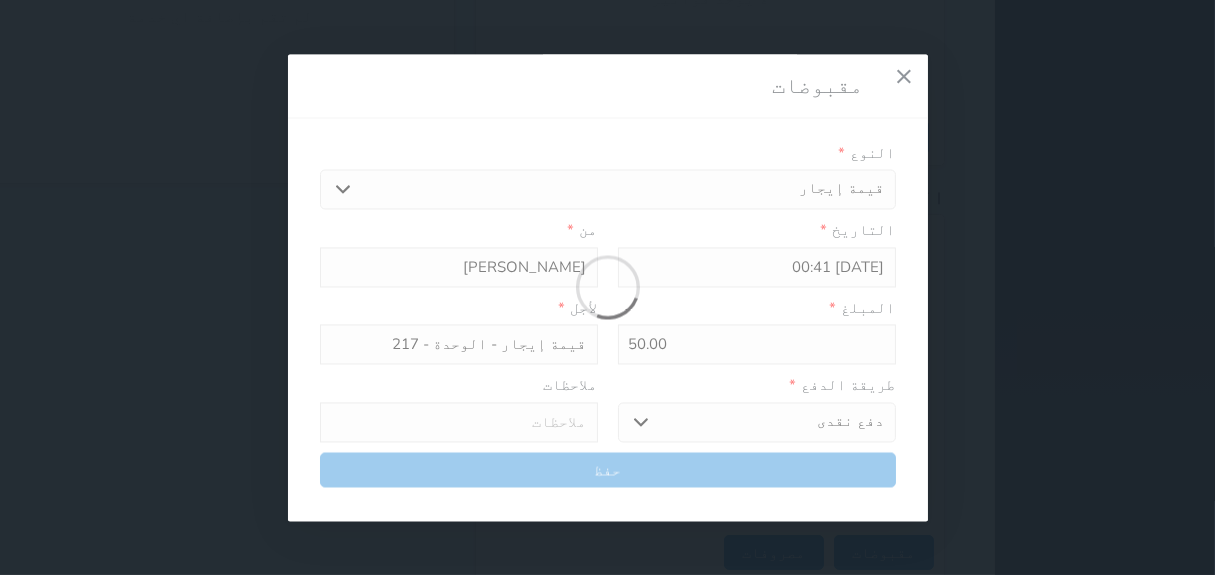 type on "0" 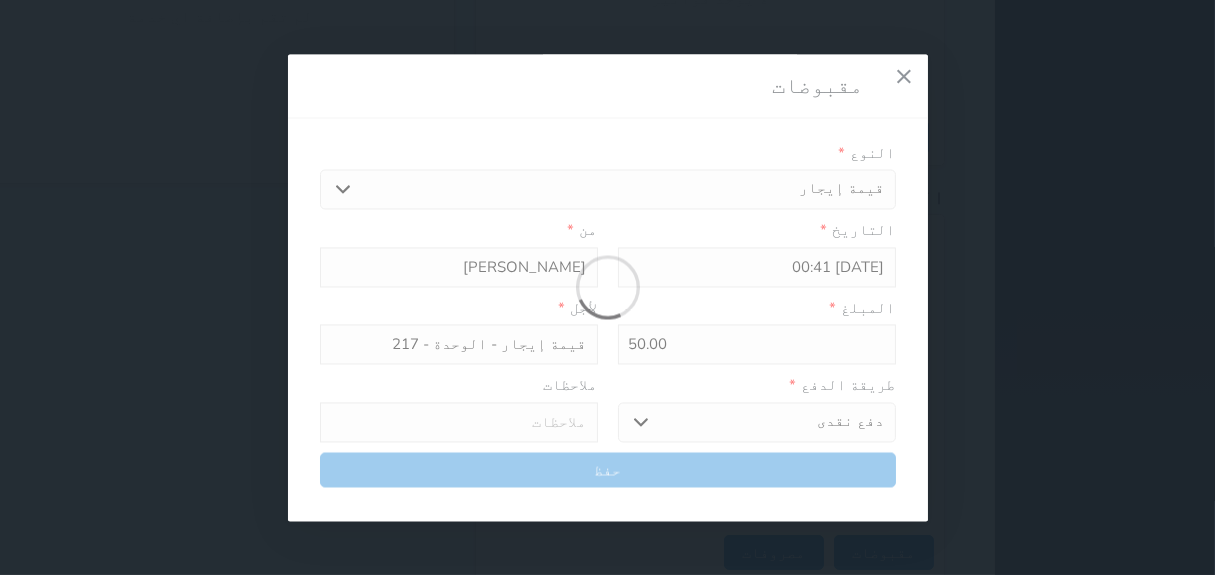 select 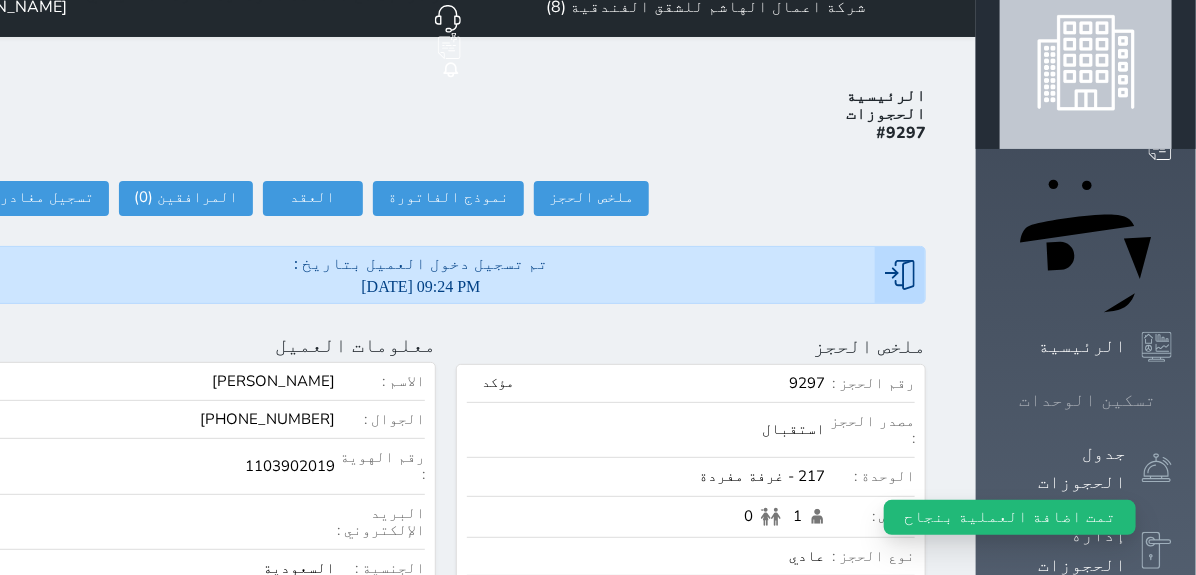 click 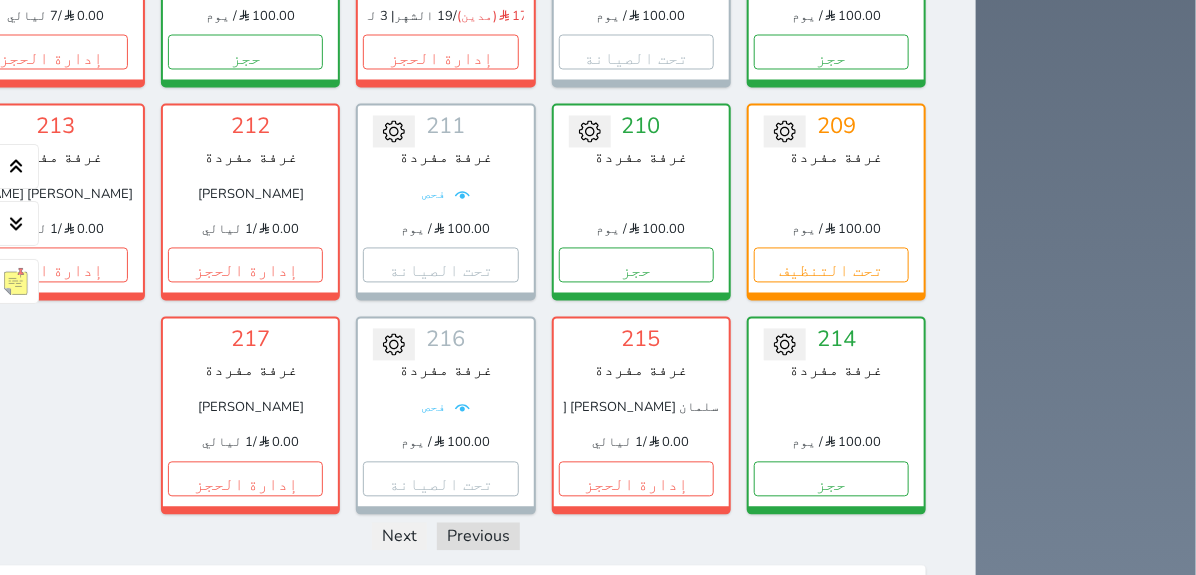 scroll, scrollTop: 1321, scrollLeft: 0, axis: vertical 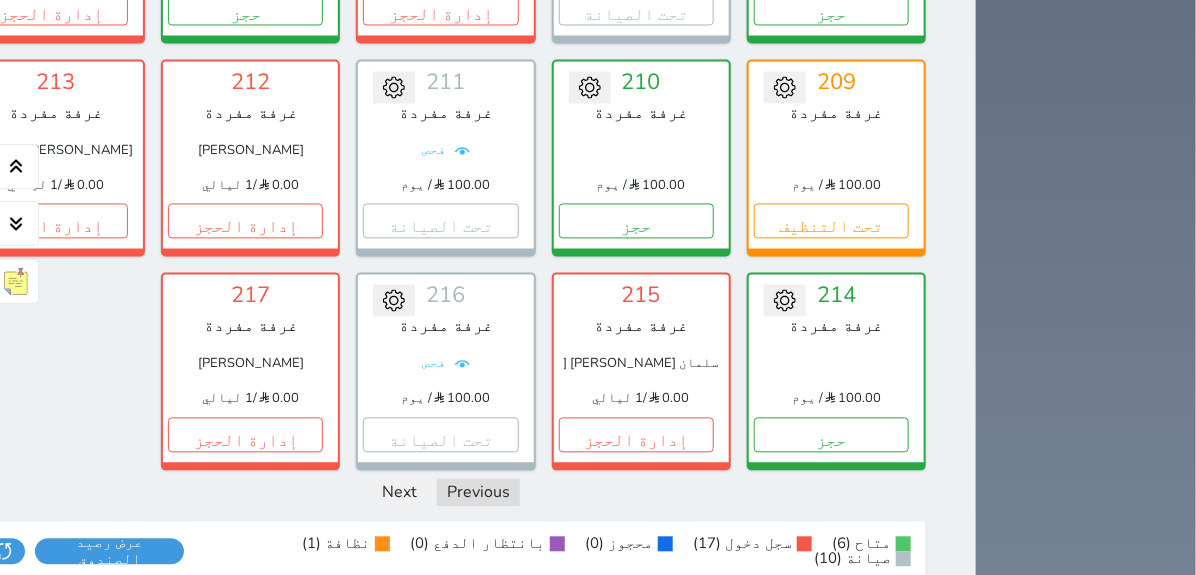 click on "متاح (6)   سجل دخول (17)   محجوز (0)   بانتظار الدفع (0)   نظافة (1)   صيانة (10)     عرض رصيد الصندوق   يرجي الانتظار   رصيد الصندوق : 0    تقرير استلام" at bounding box center [446, 552] 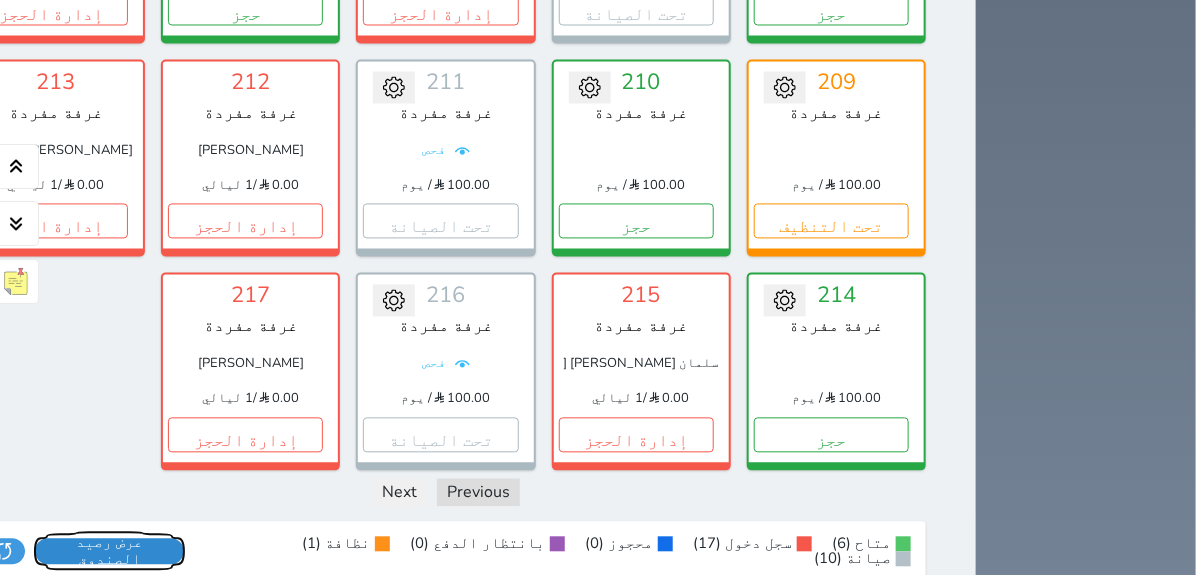 click on "عرض رصيد الصندوق" at bounding box center (109, 552) 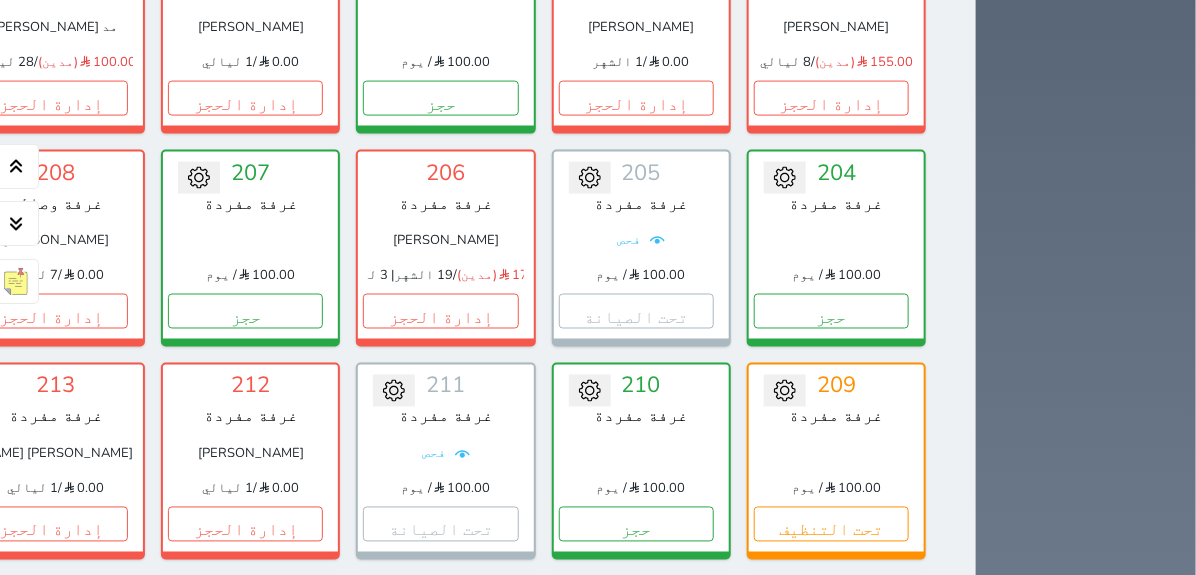 scroll, scrollTop: 1626, scrollLeft: 0, axis: vertical 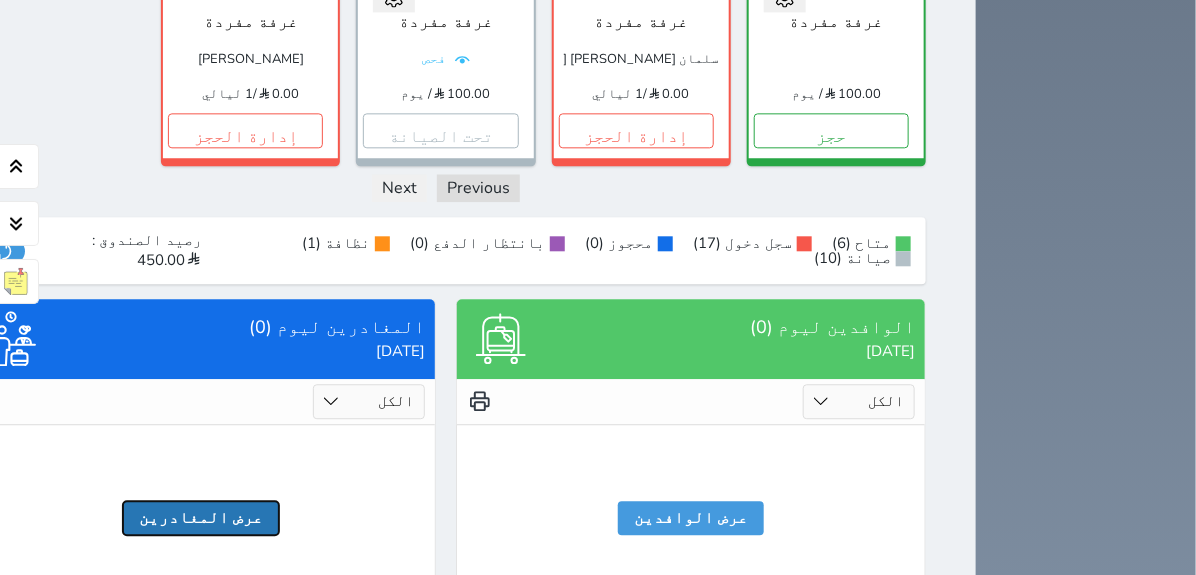 click on "عرض المغادرين" at bounding box center [201, 518] 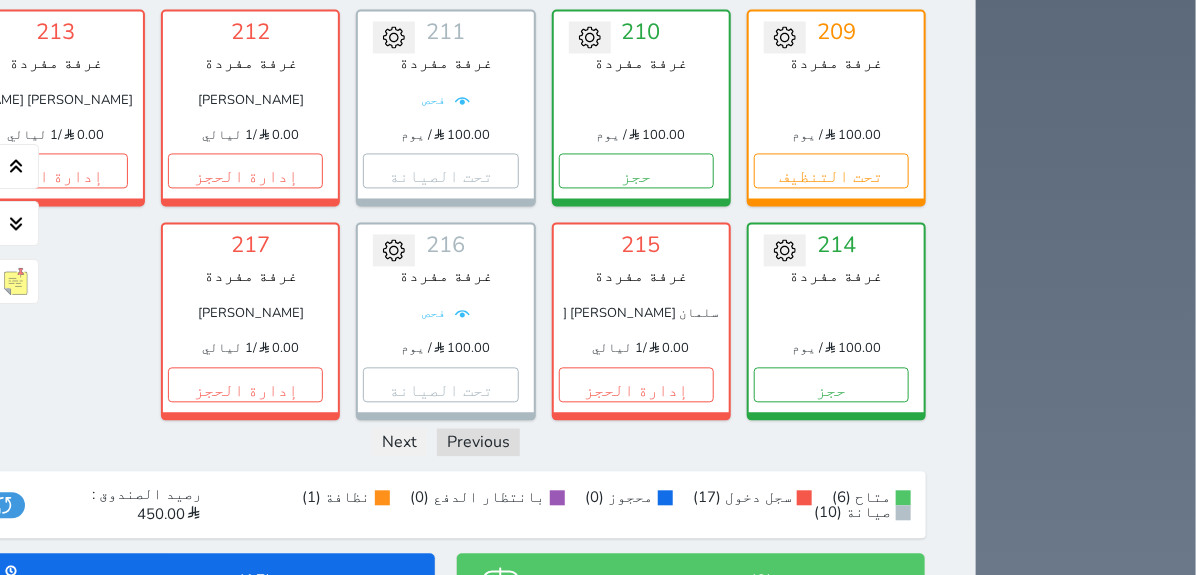 scroll, scrollTop: 0, scrollLeft: 0, axis: both 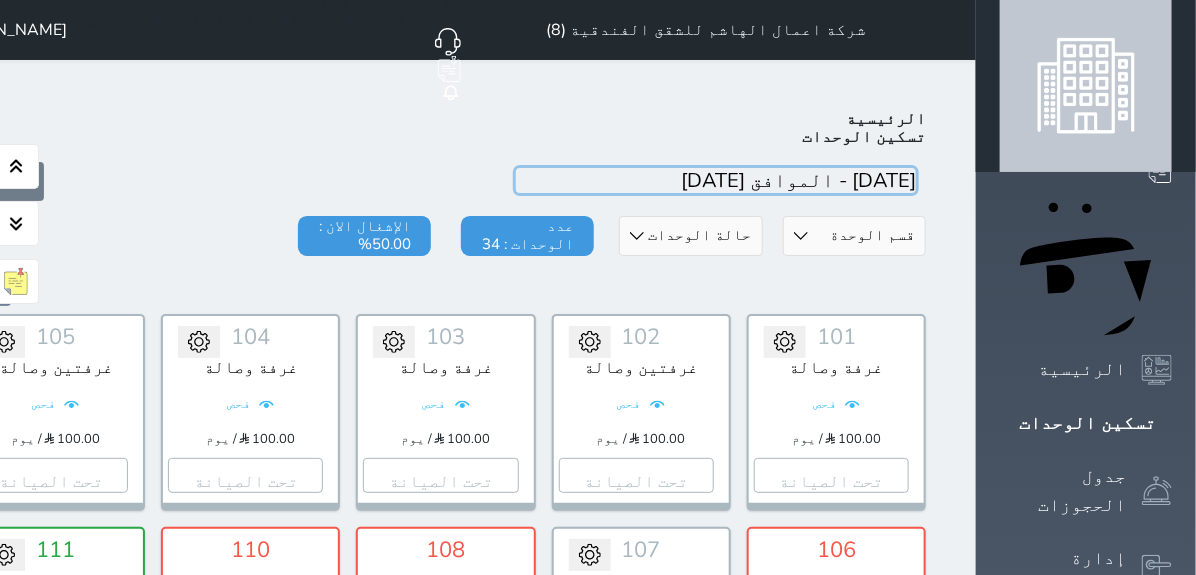 click at bounding box center (716, 180) 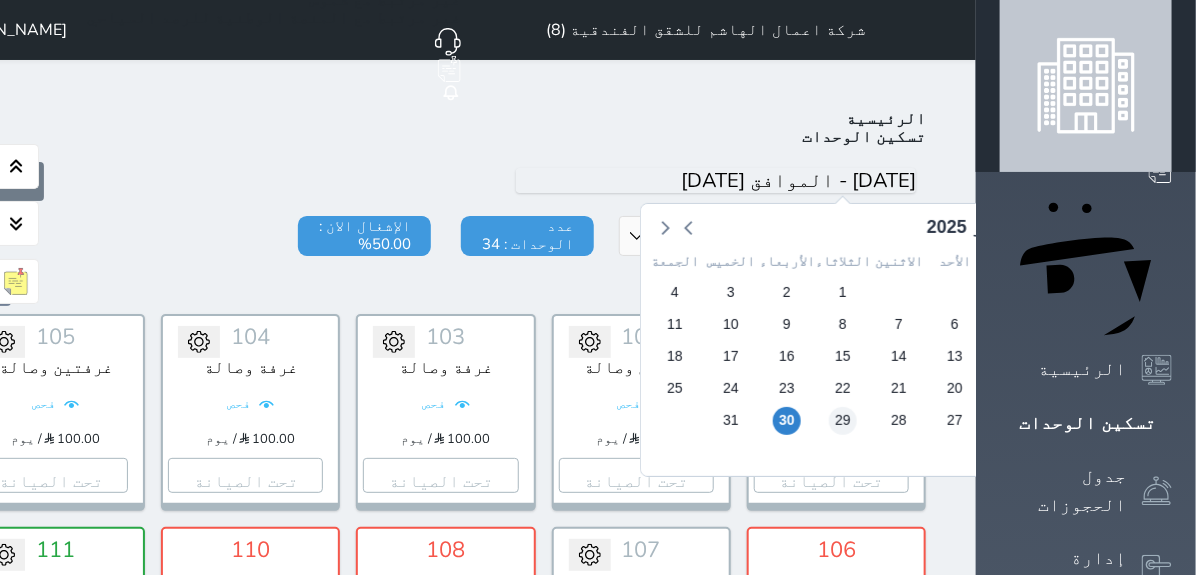 click on "29" at bounding box center [843, 420] 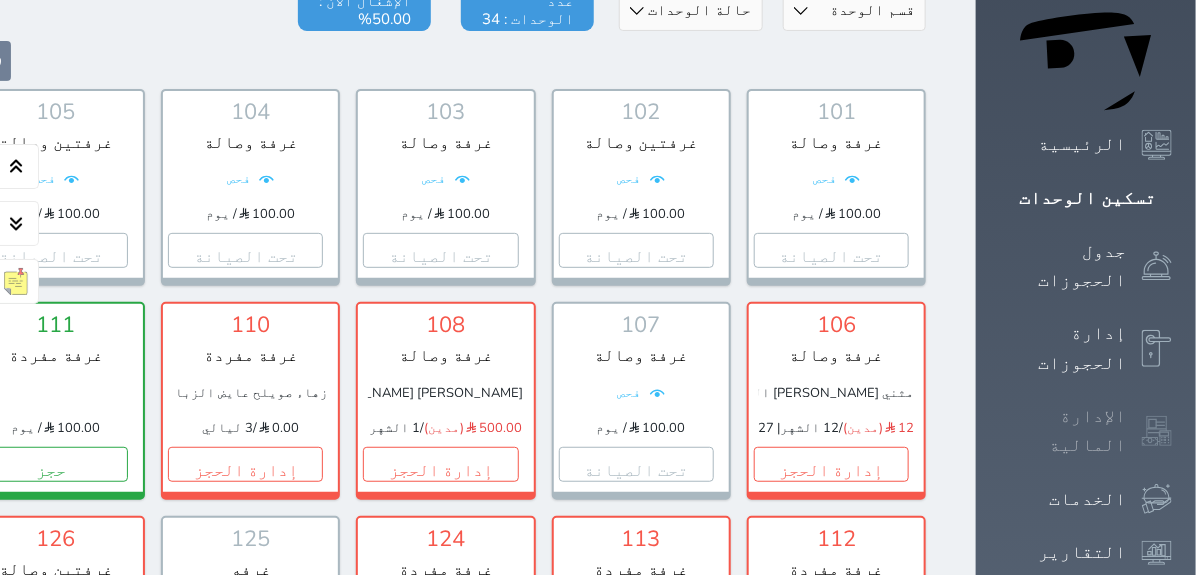 scroll, scrollTop: 77, scrollLeft: 0, axis: vertical 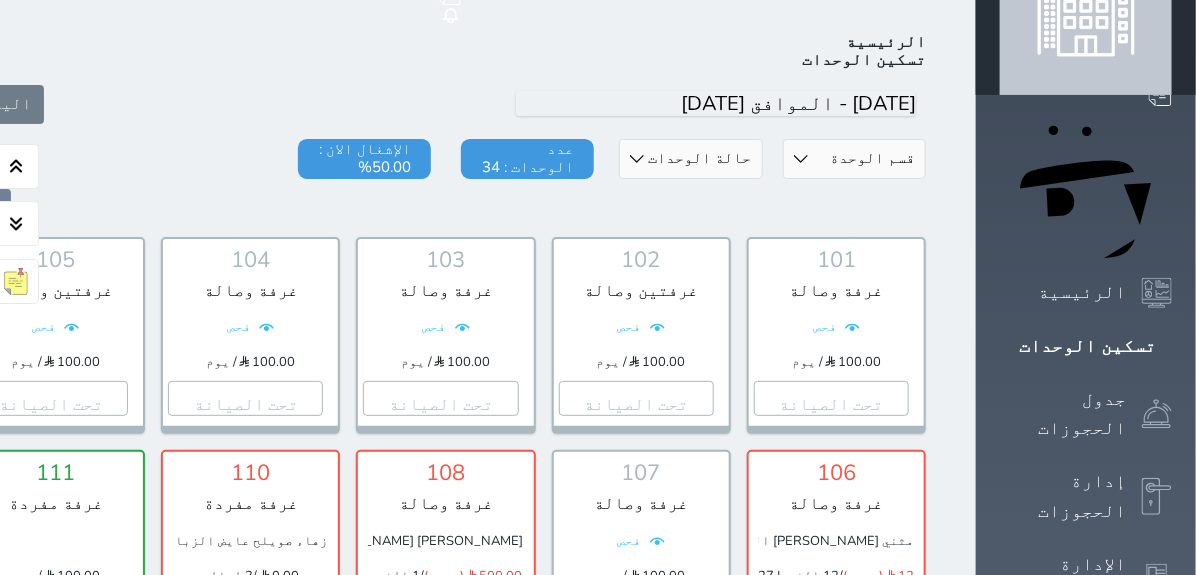 drag, startPoint x: 1189, startPoint y: 139, endPoint x: 1205, endPoint y: 161, distance: 27.202942 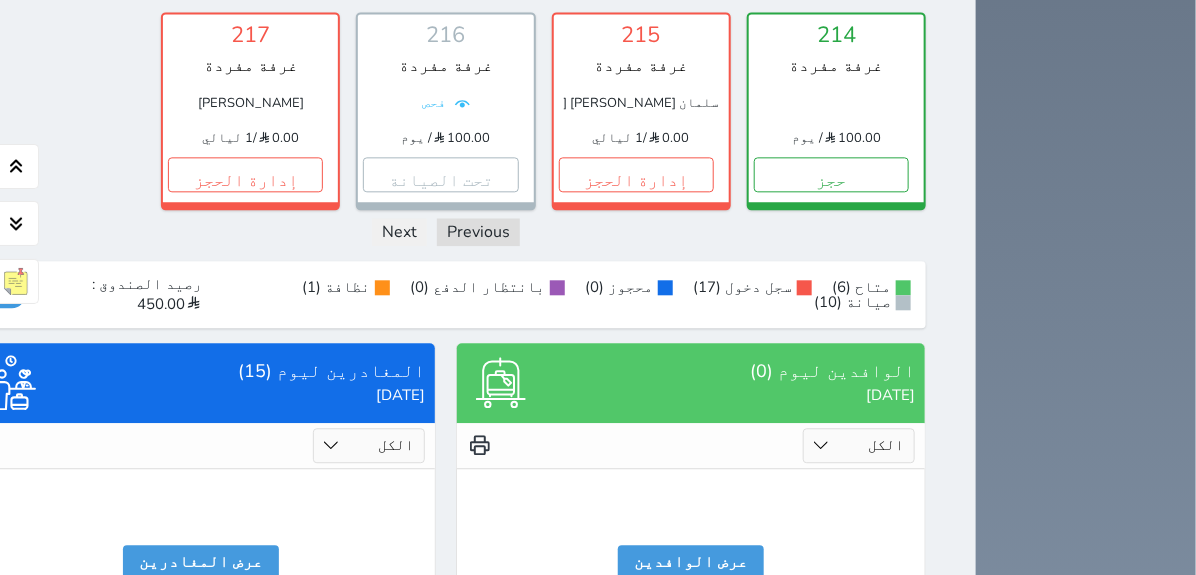 scroll, scrollTop: 1626, scrollLeft: 0, axis: vertical 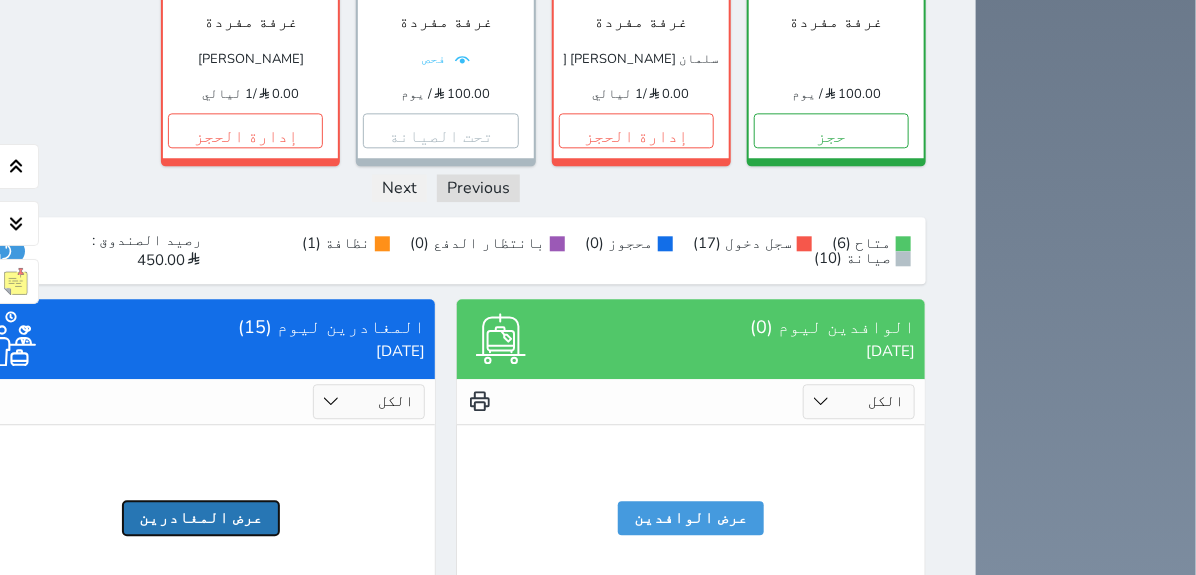 click on "عرض المغادرين" at bounding box center [201, 518] 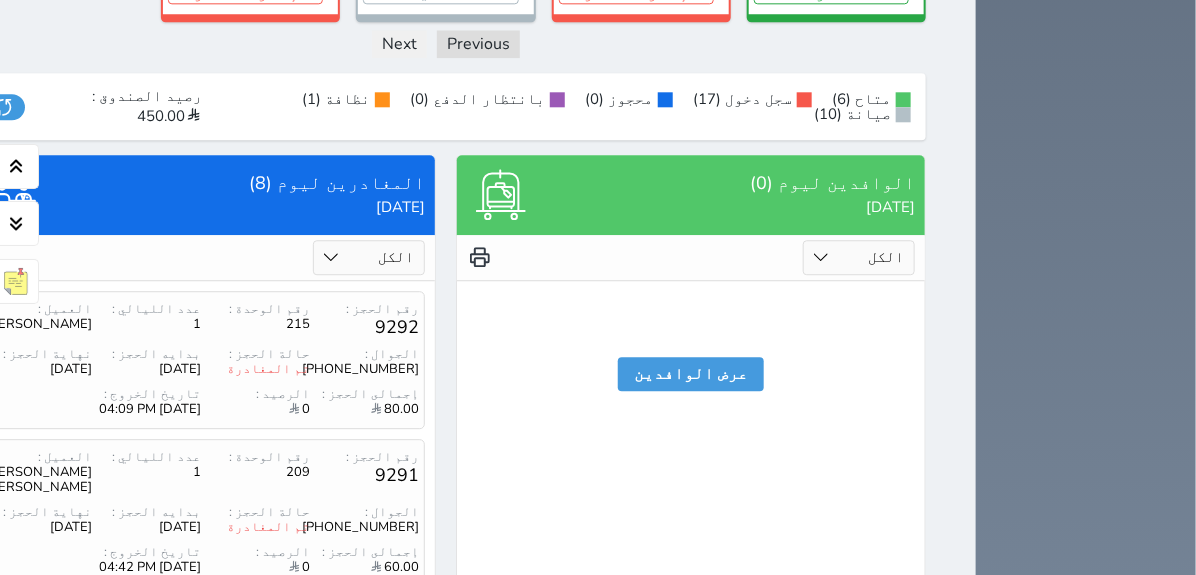 scroll, scrollTop: 1825, scrollLeft: 0, axis: vertical 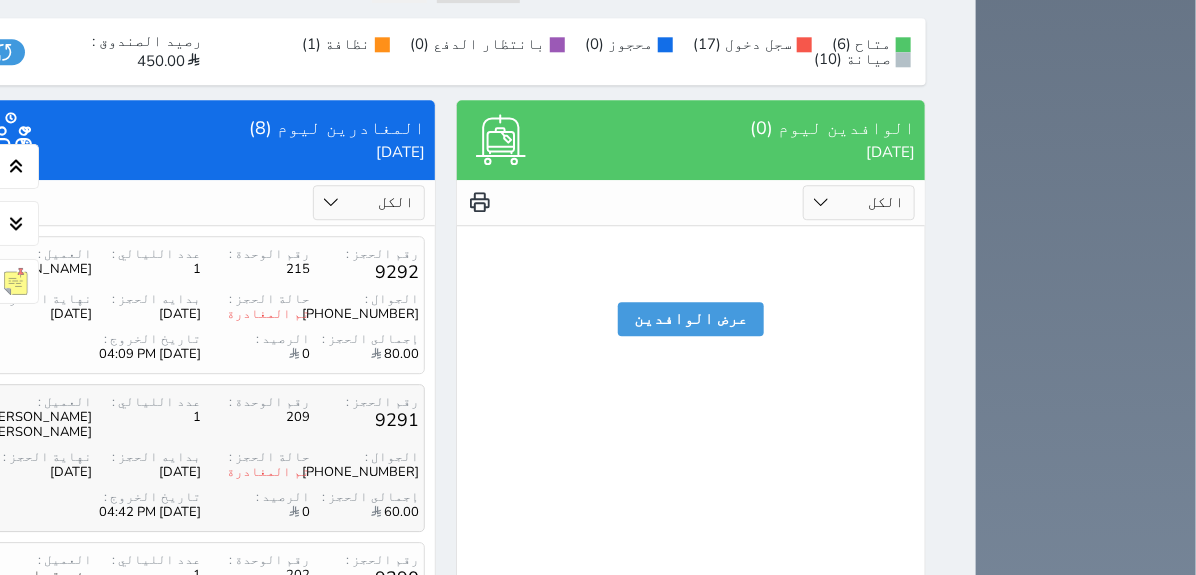 click on "رقم الحجز :   9291   رقم الوحدة :   209   عدد الليالي :   1   العميل :   عامر جافيد اقبال جافيد" at bounding box center [201, 417] 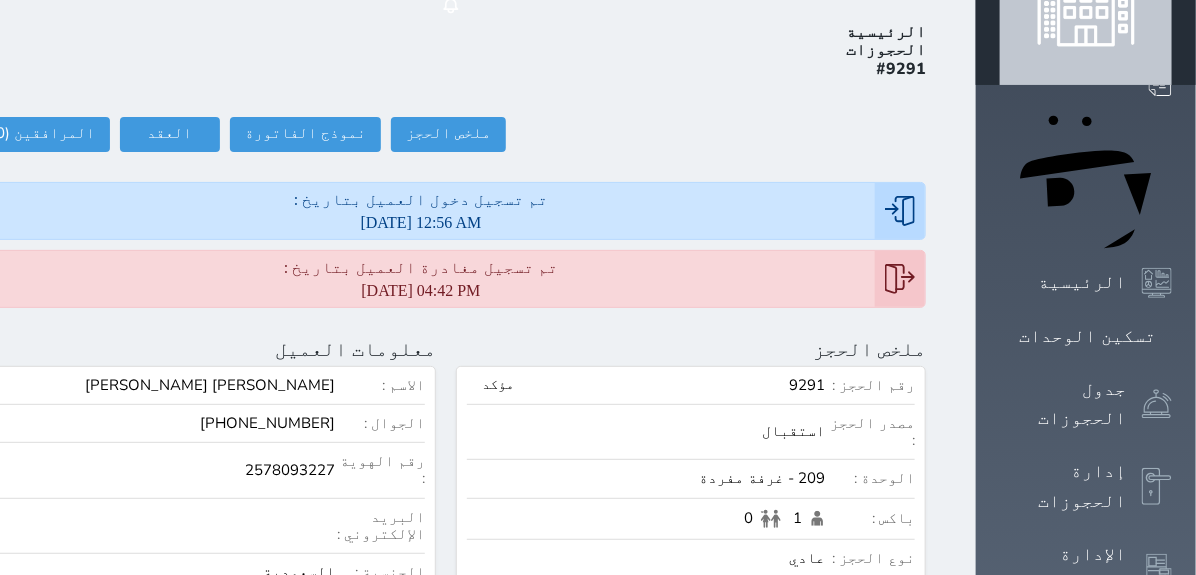 scroll, scrollTop: 111, scrollLeft: 0, axis: vertical 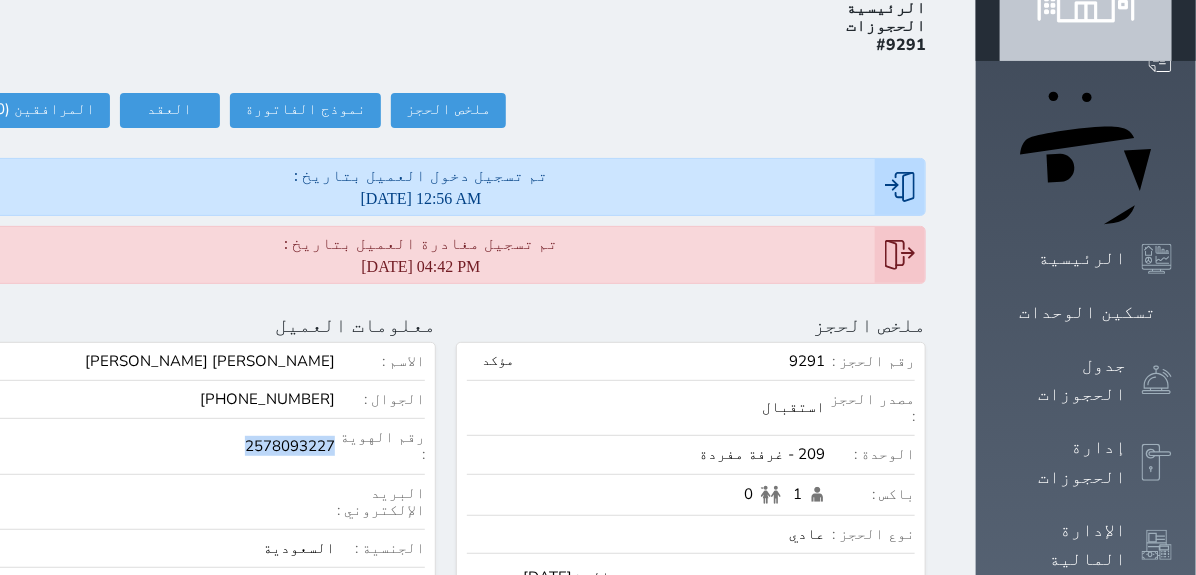 drag, startPoint x: 315, startPoint y: 376, endPoint x: 416, endPoint y: 367, distance: 101.4002 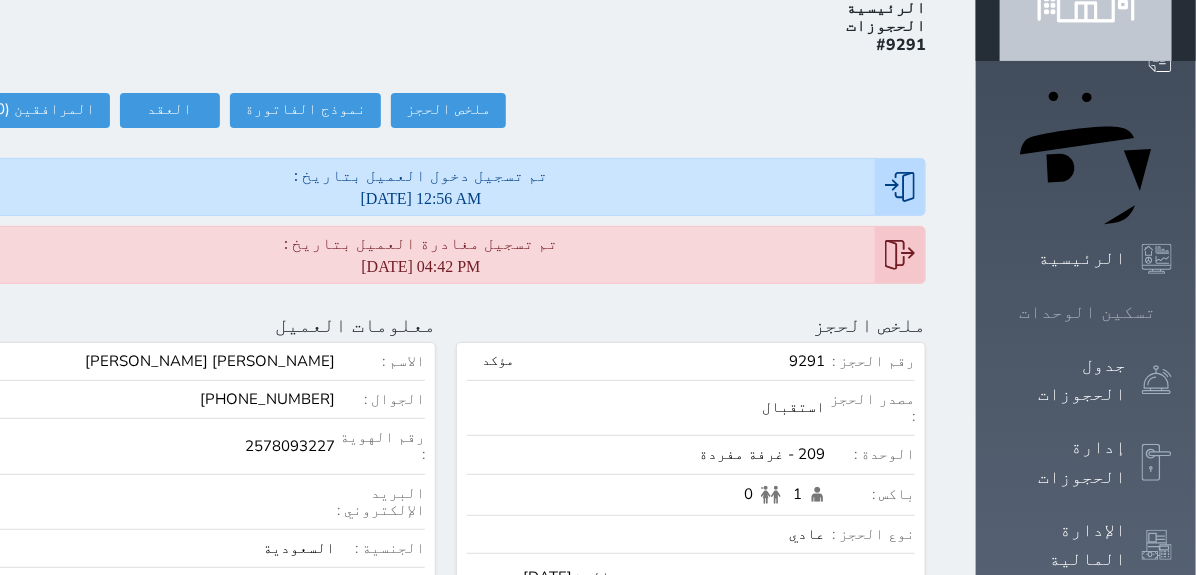 click 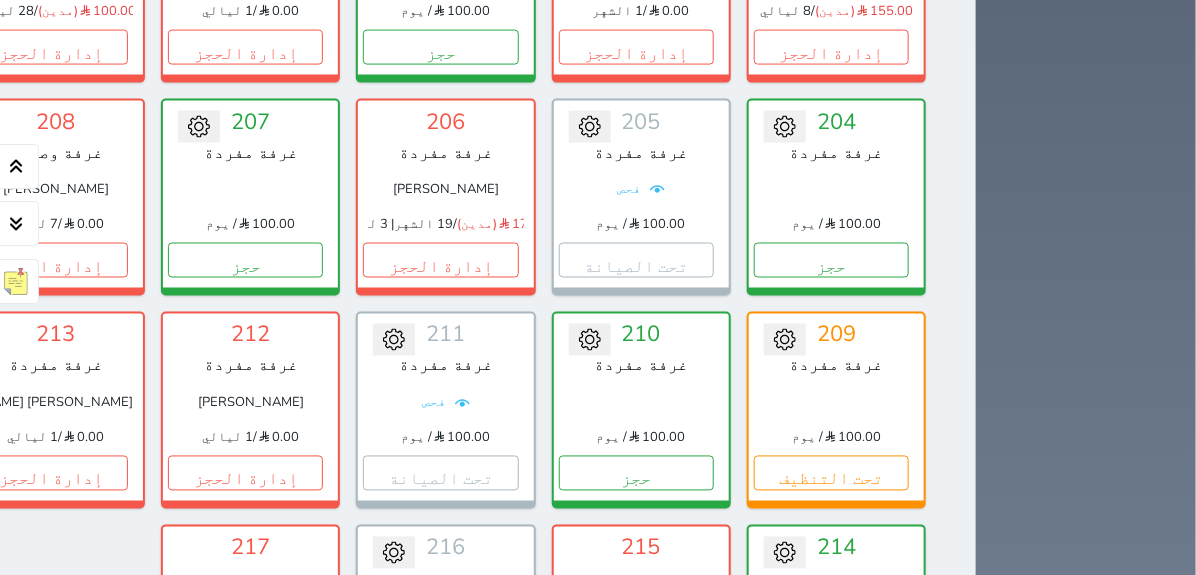 scroll, scrollTop: 1076, scrollLeft: 0, axis: vertical 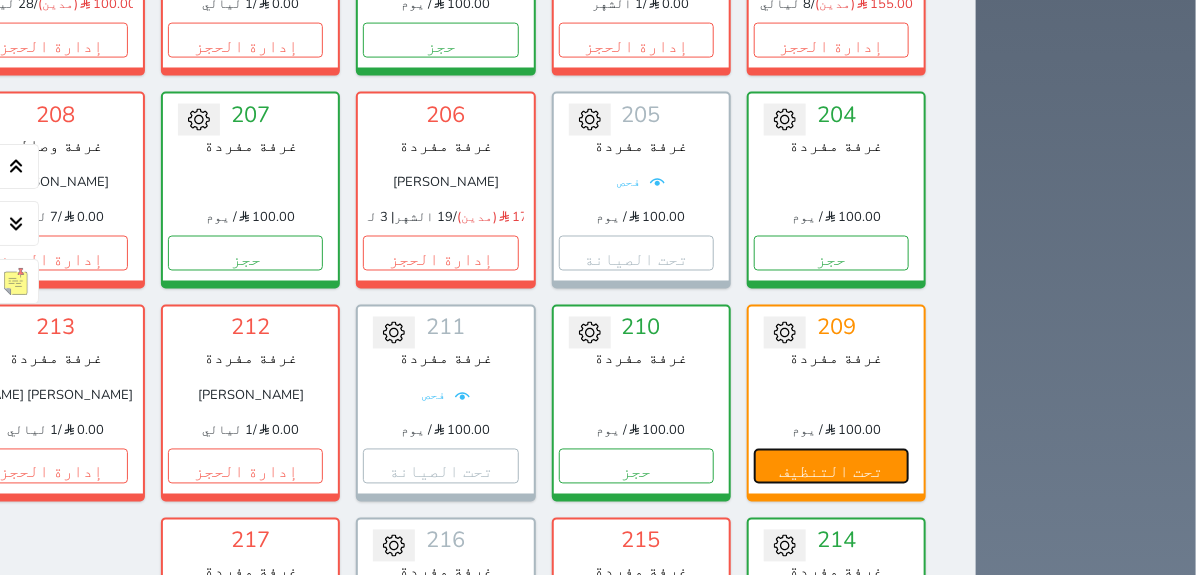 click on "تحت التنظيف" at bounding box center [831, 466] 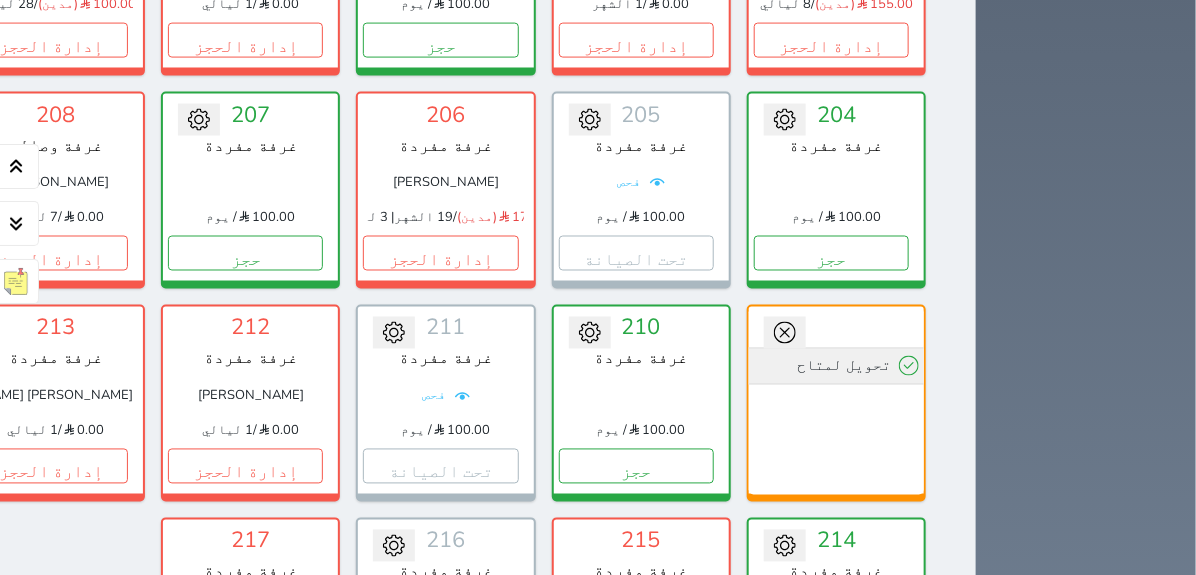 click on "تحويل لمتاح" at bounding box center (836, 366) 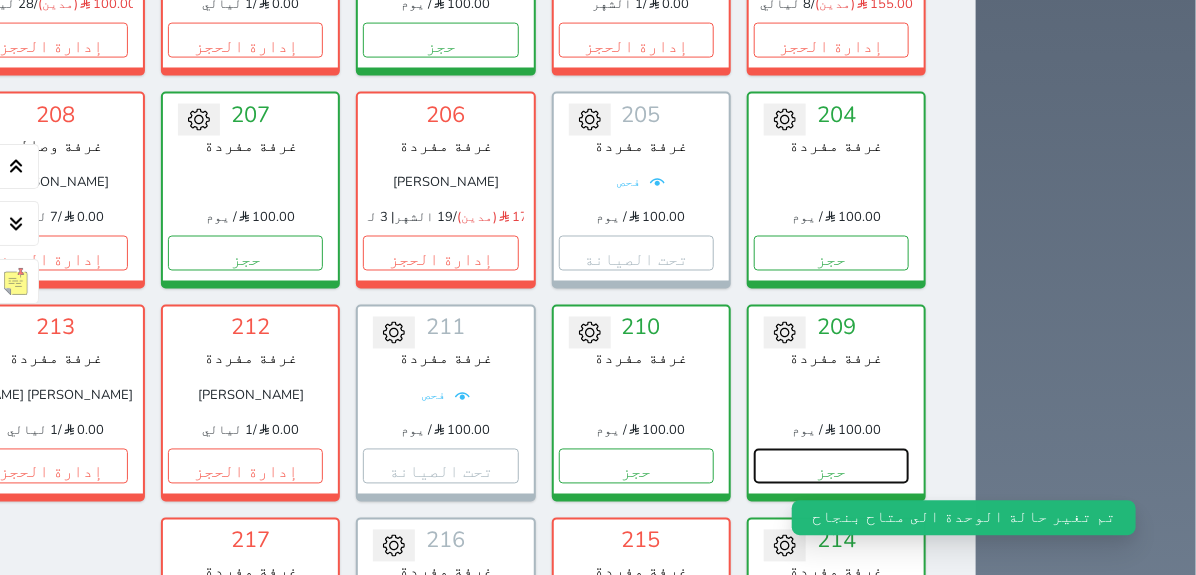 click on "حجز" at bounding box center [831, 466] 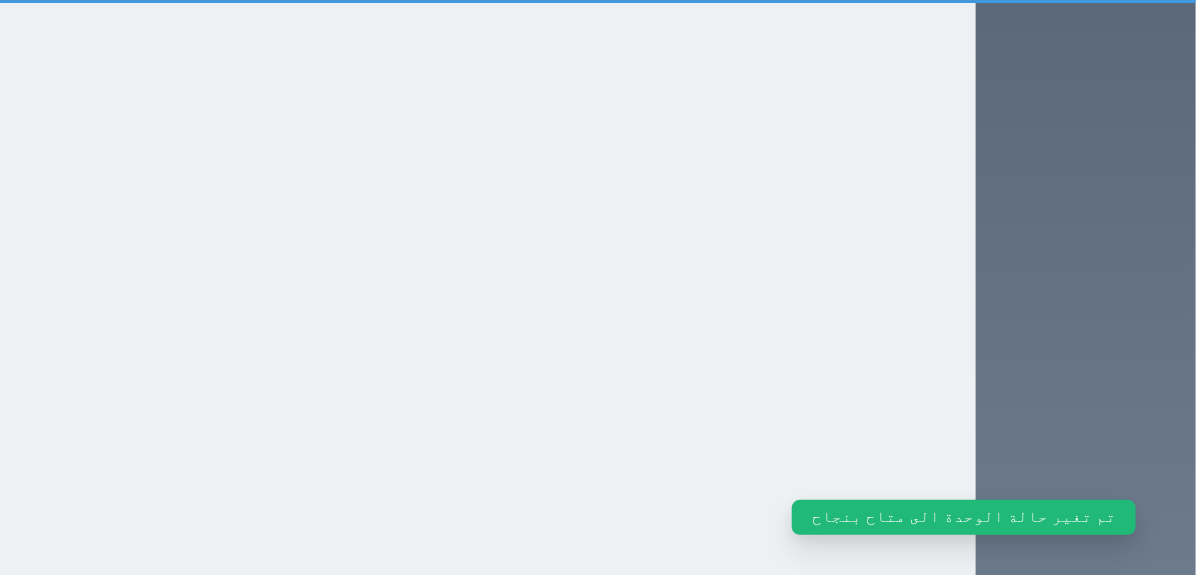 scroll, scrollTop: 458, scrollLeft: 0, axis: vertical 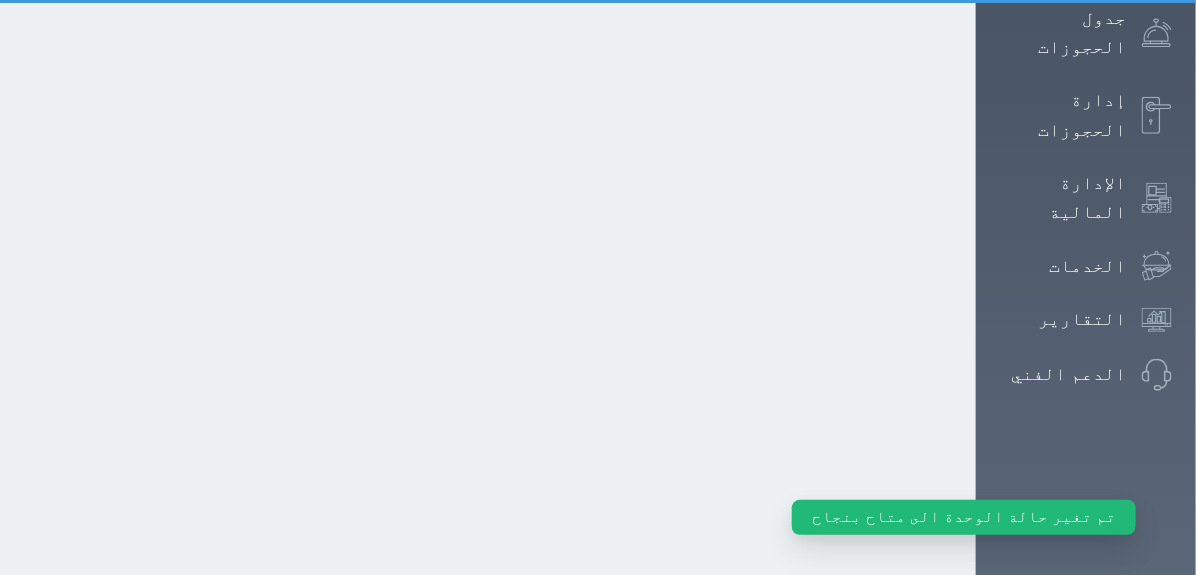 select on "1" 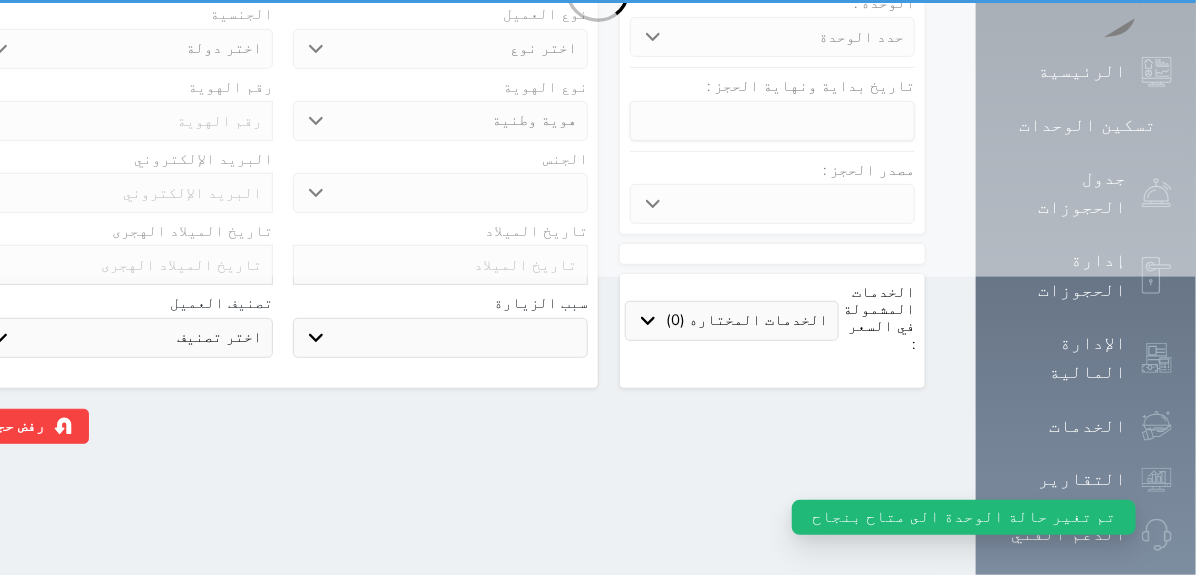 scroll, scrollTop: 0, scrollLeft: 0, axis: both 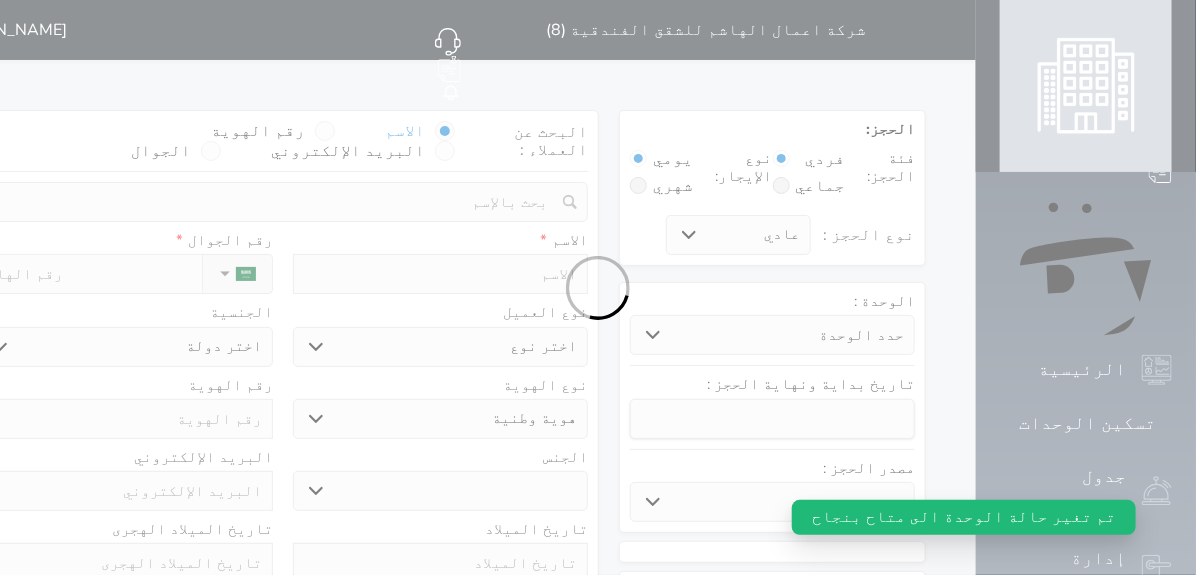 select 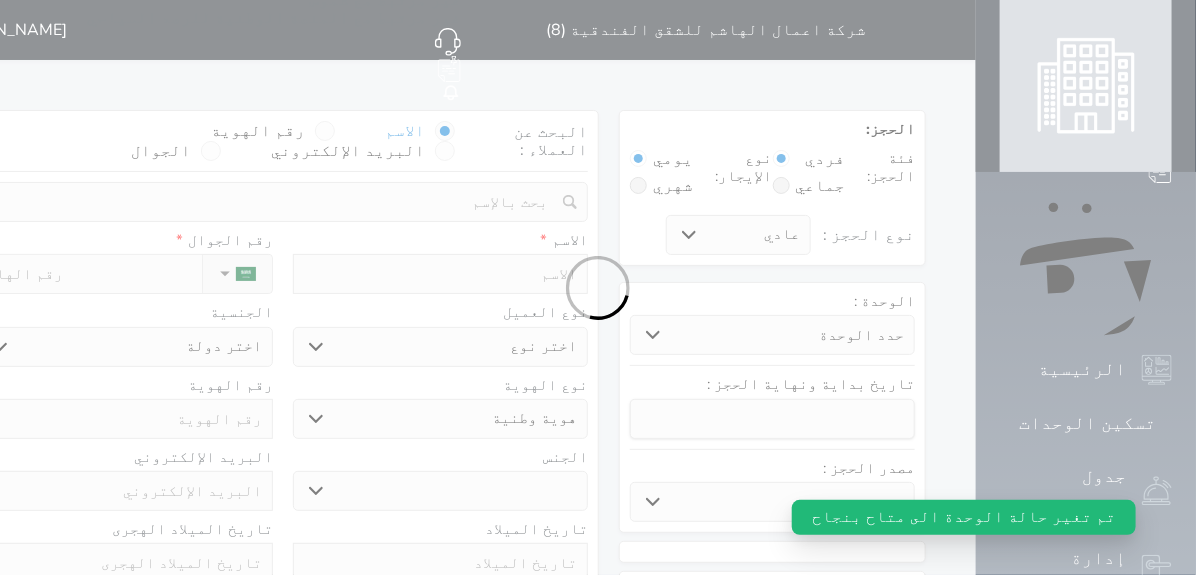 select 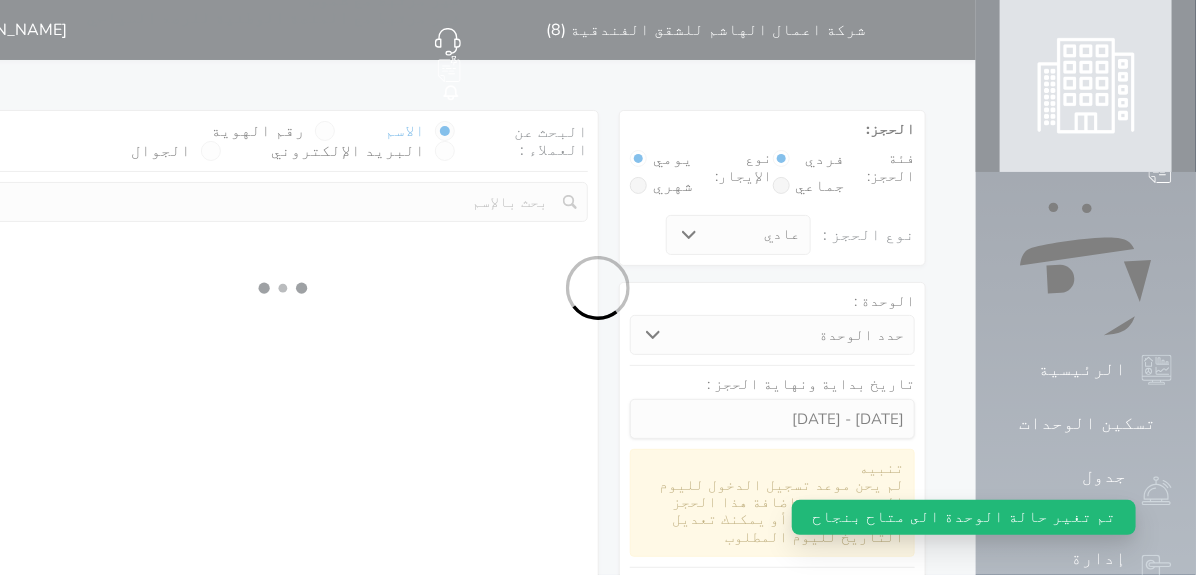 select 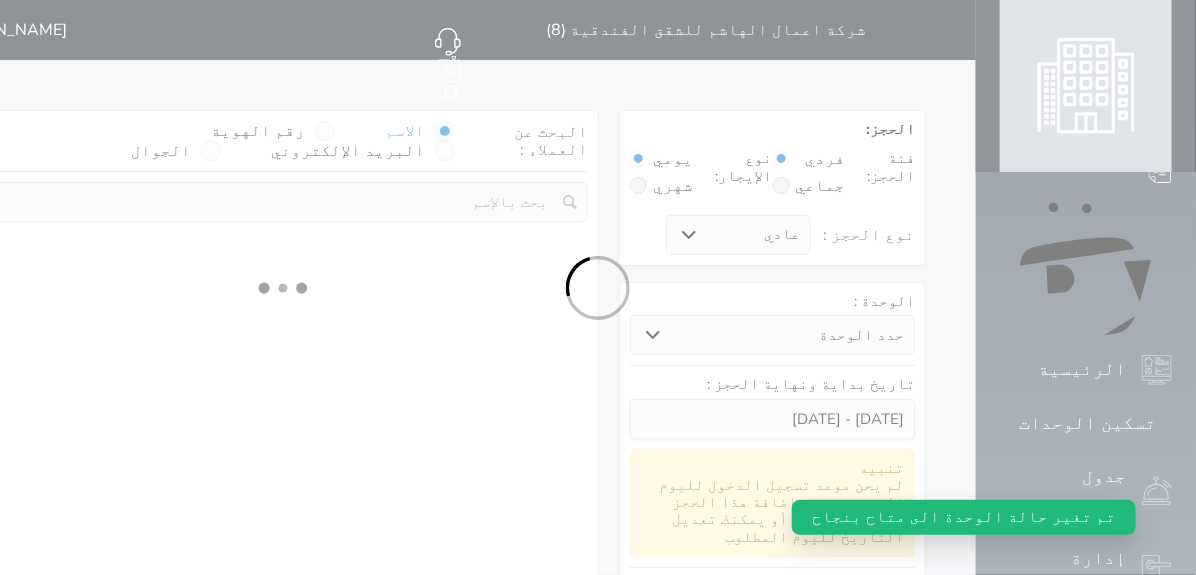 select on "1" 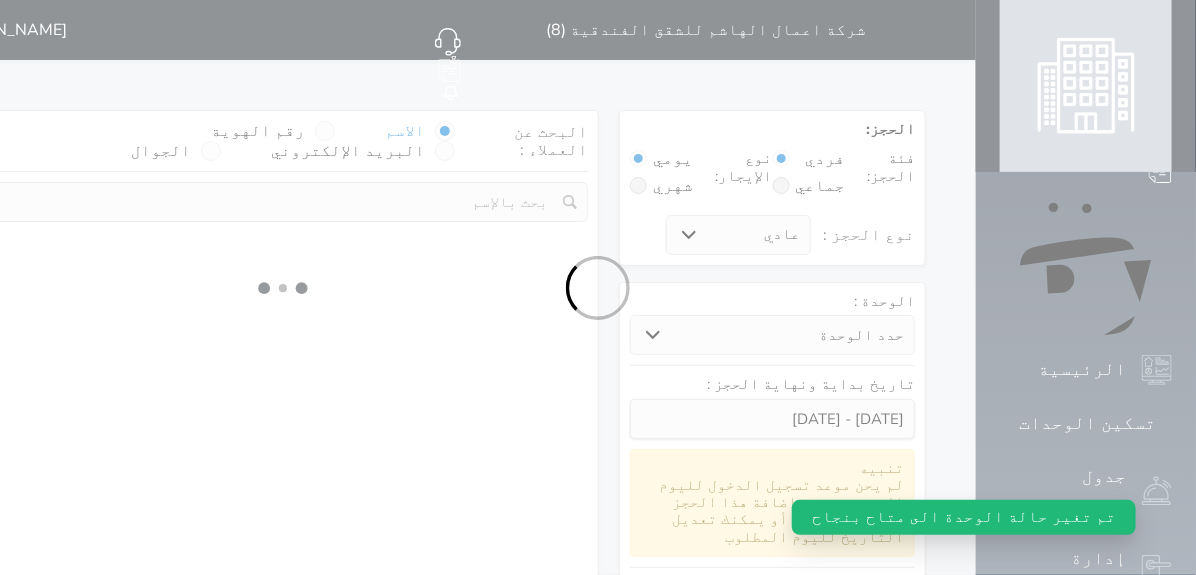 select on "113" 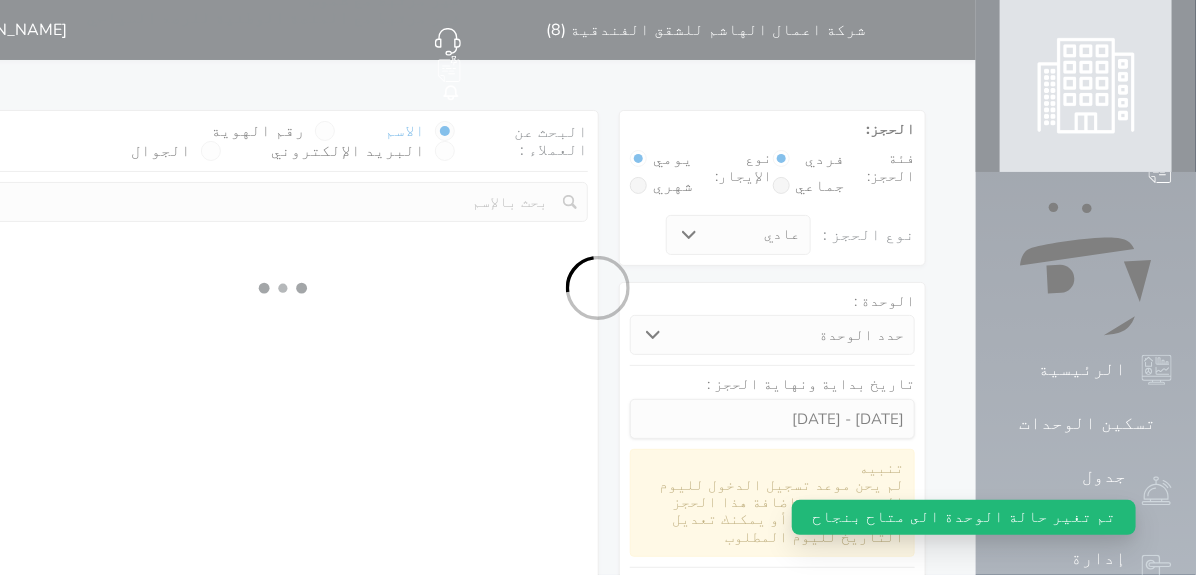 select on "1" 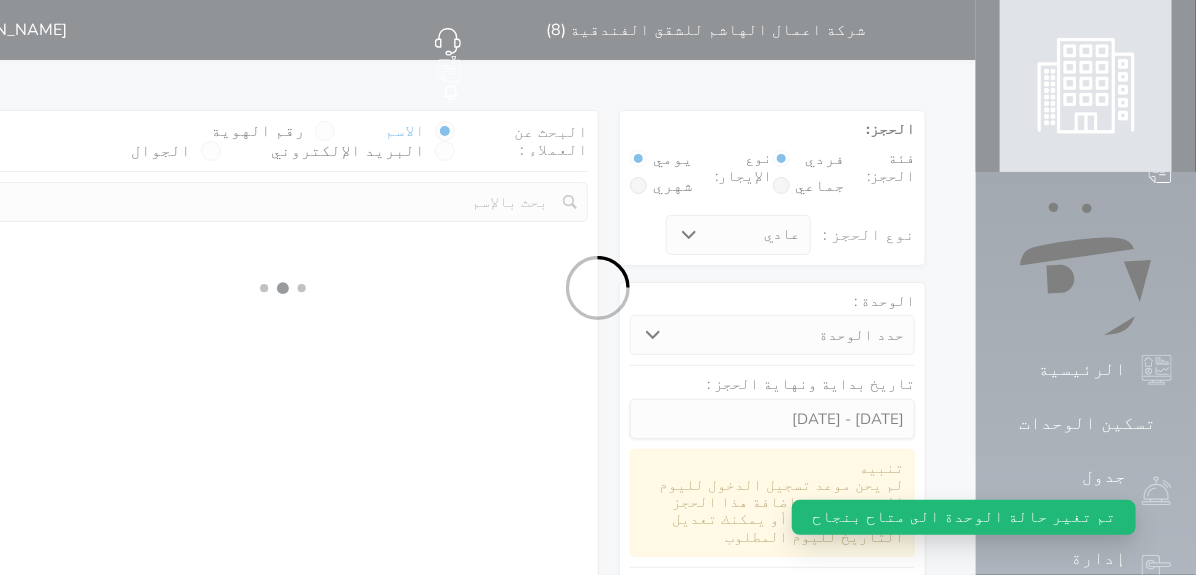 select 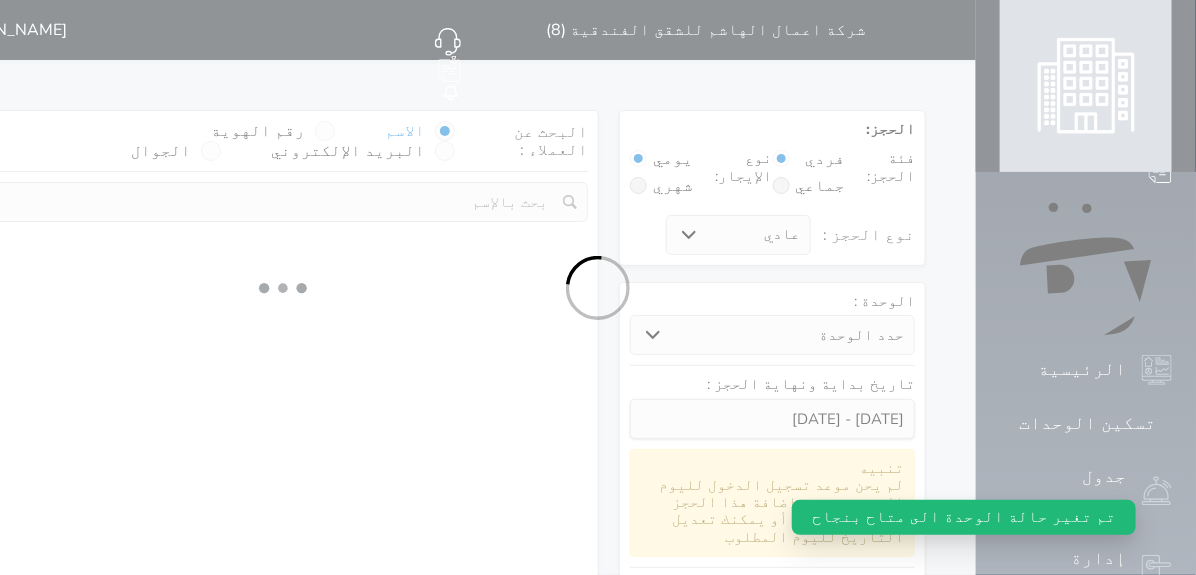 select on "7" 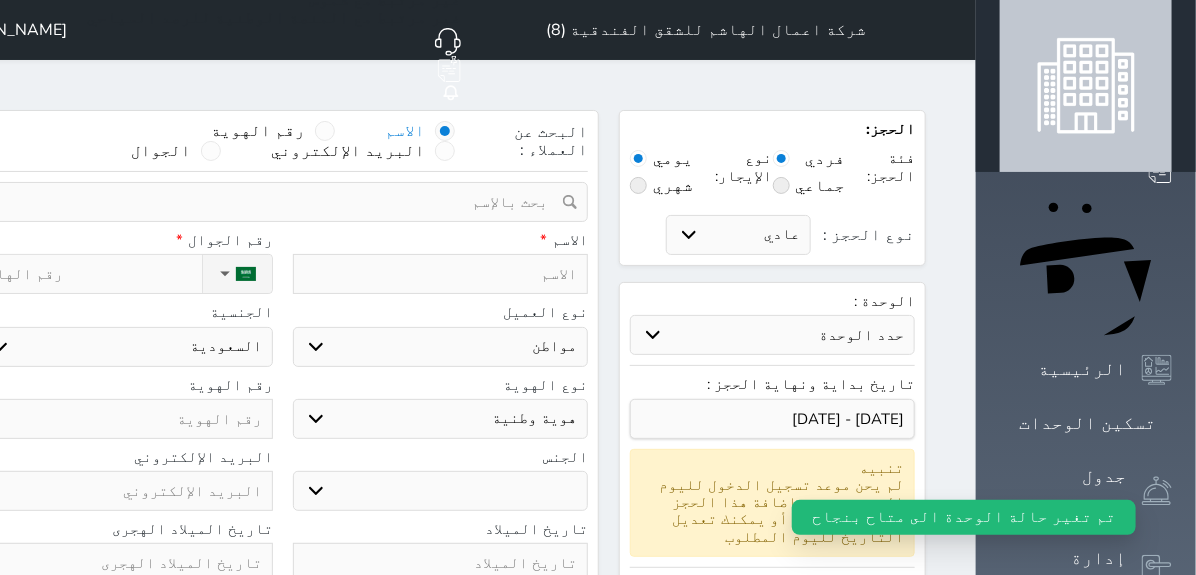 click at bounding box center [325, 131] 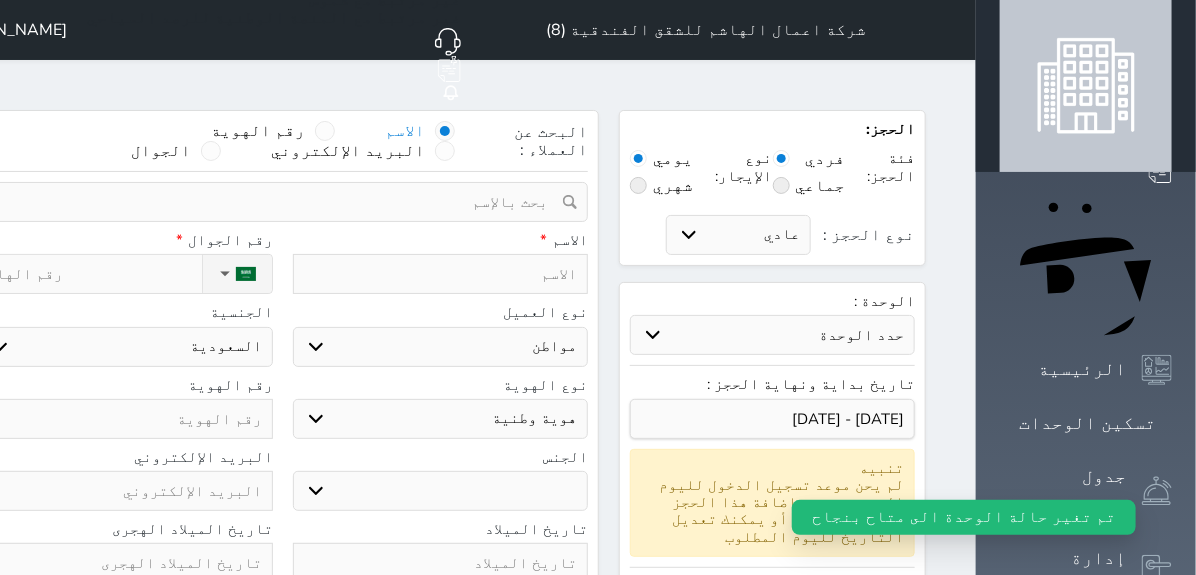 click on "رقم الهوية" at bounding box center [305, 141] 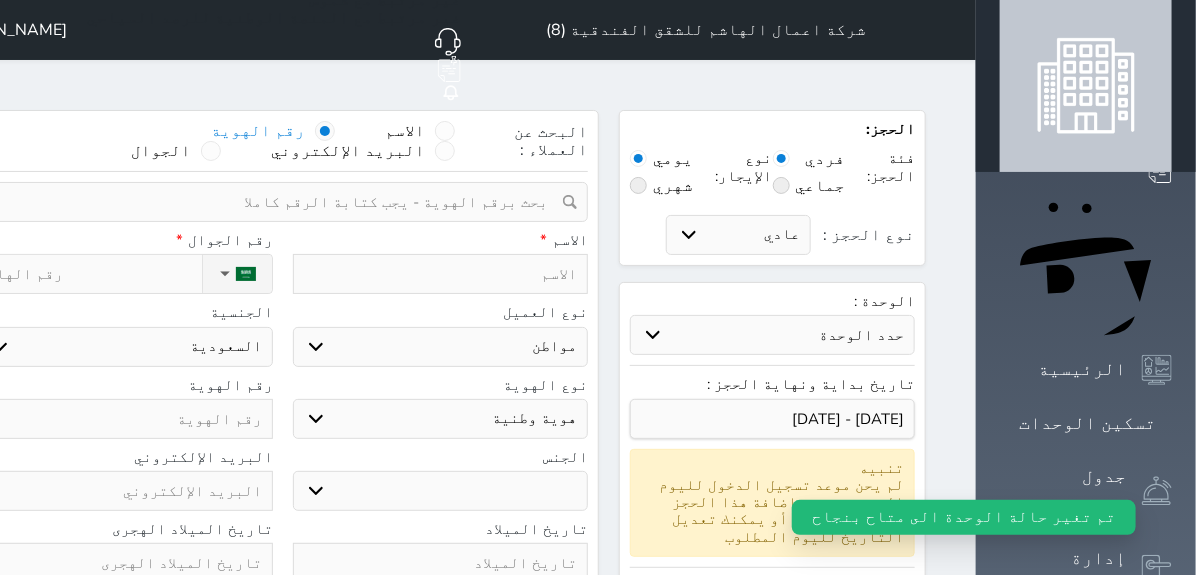 select 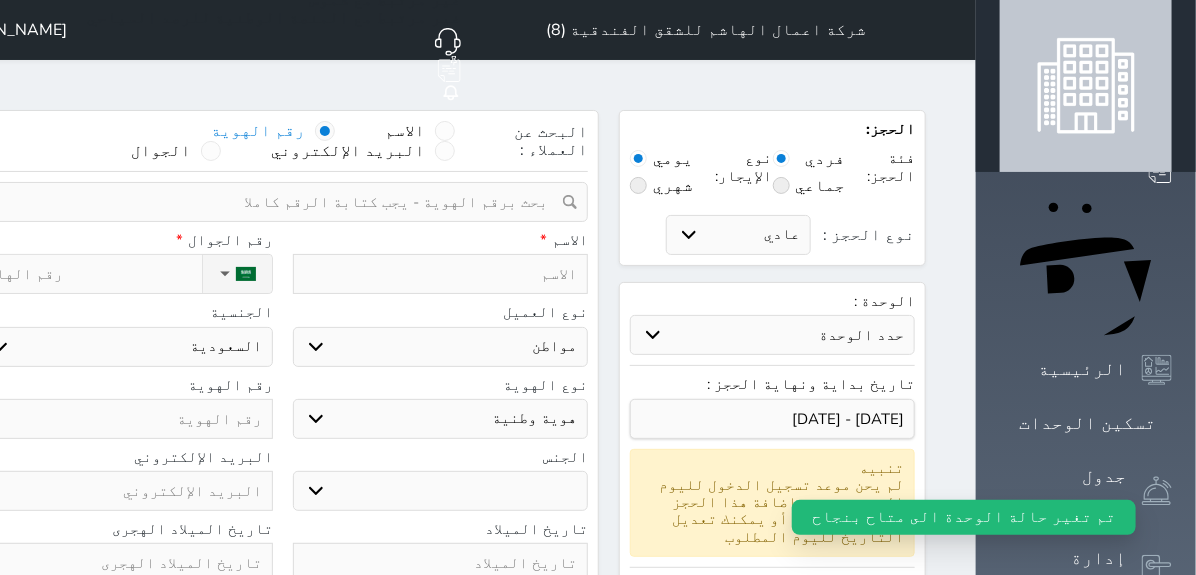 click at bounding box center (275, 202) 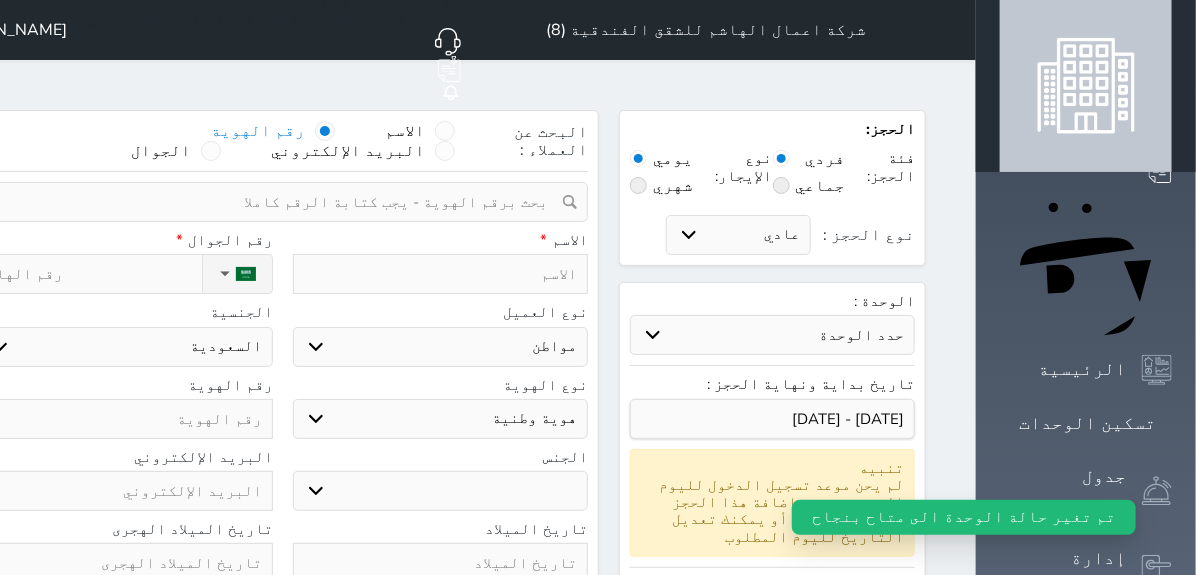 paste on "2578093227" 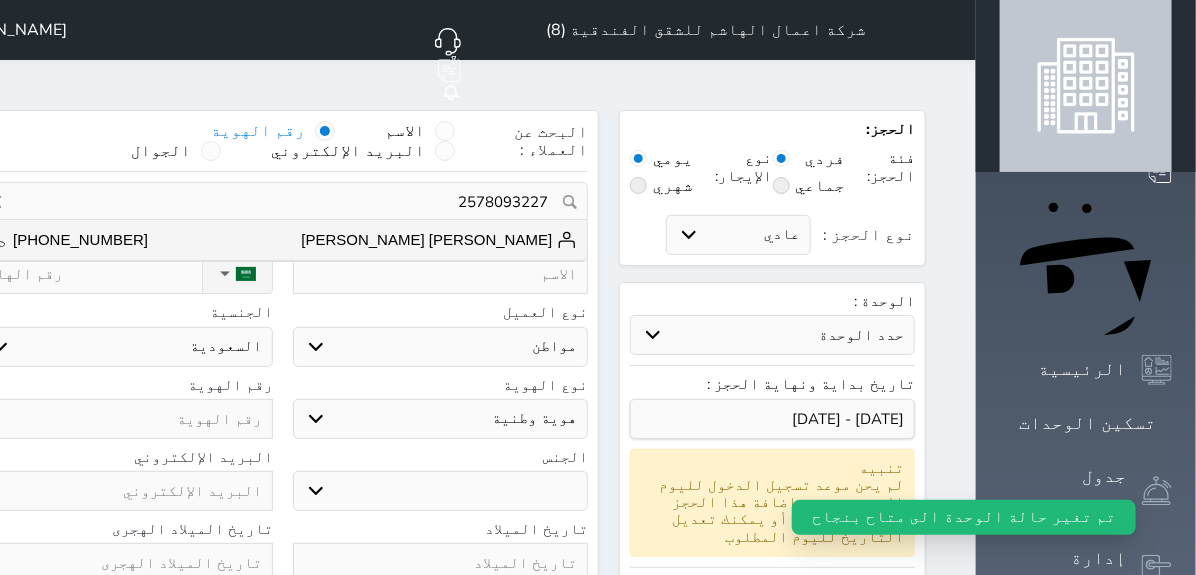 click on "عامر جافيد اقبال جافيد   +966578243551" at bounding box center (282, 240) 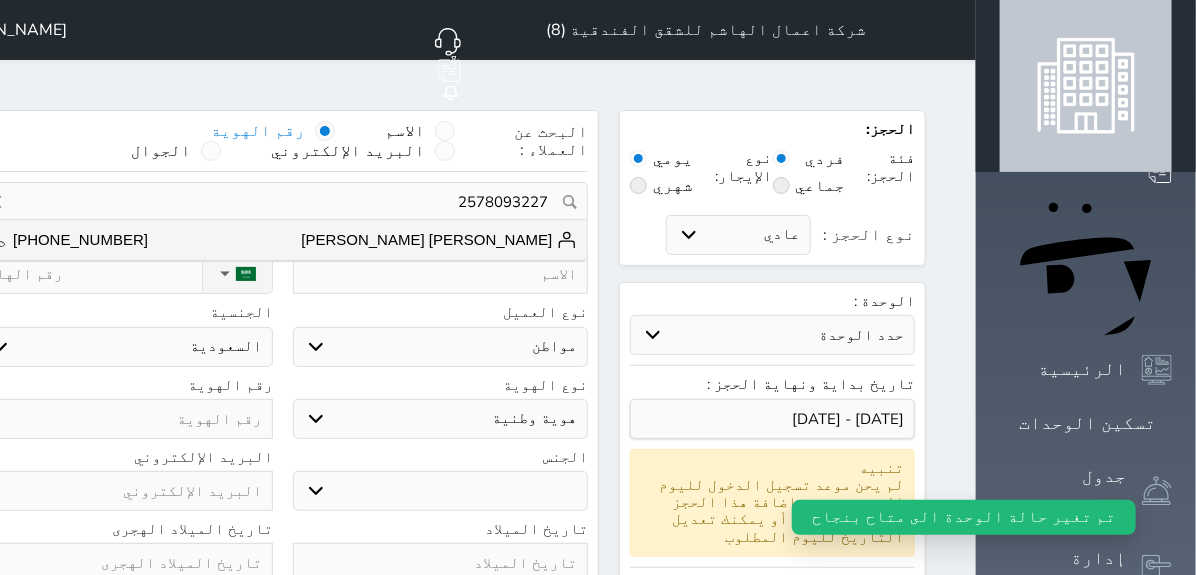 type on "عامر جافيد اقبال جافيد  ||  +966578243551" 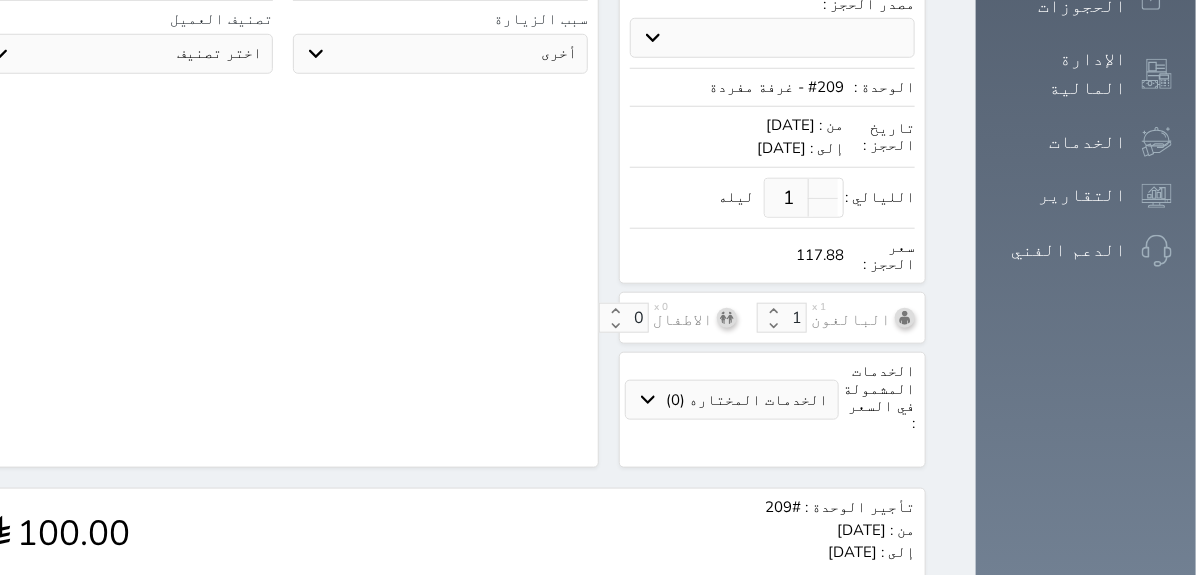 scroll, scrollTop: 750, scrollLeft: 0, axis: vertical 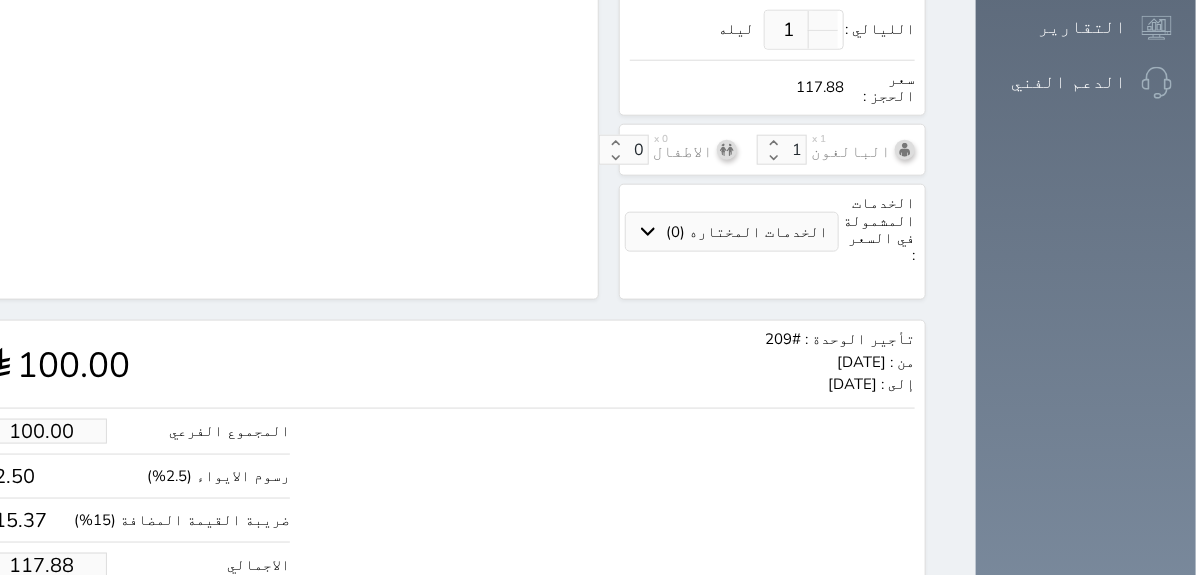 select 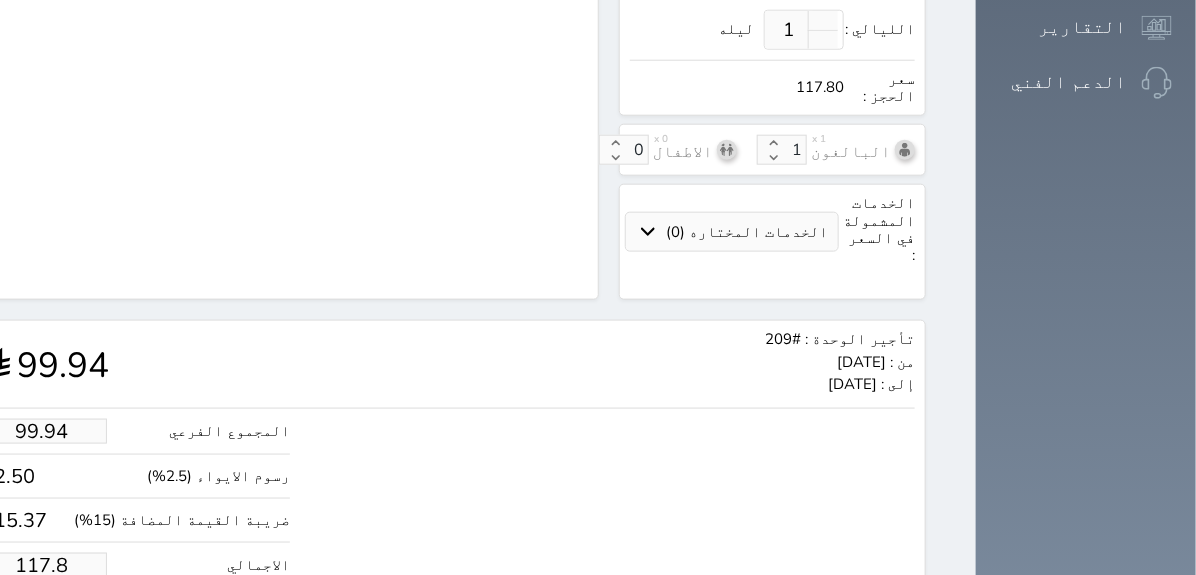 type on "117" 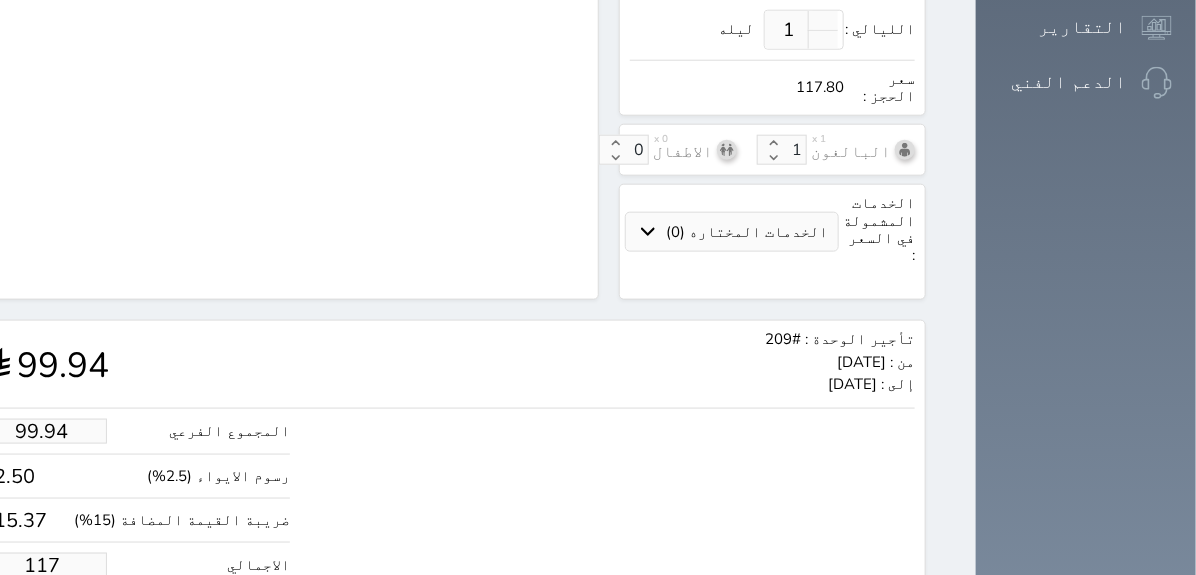 type on "9.33" 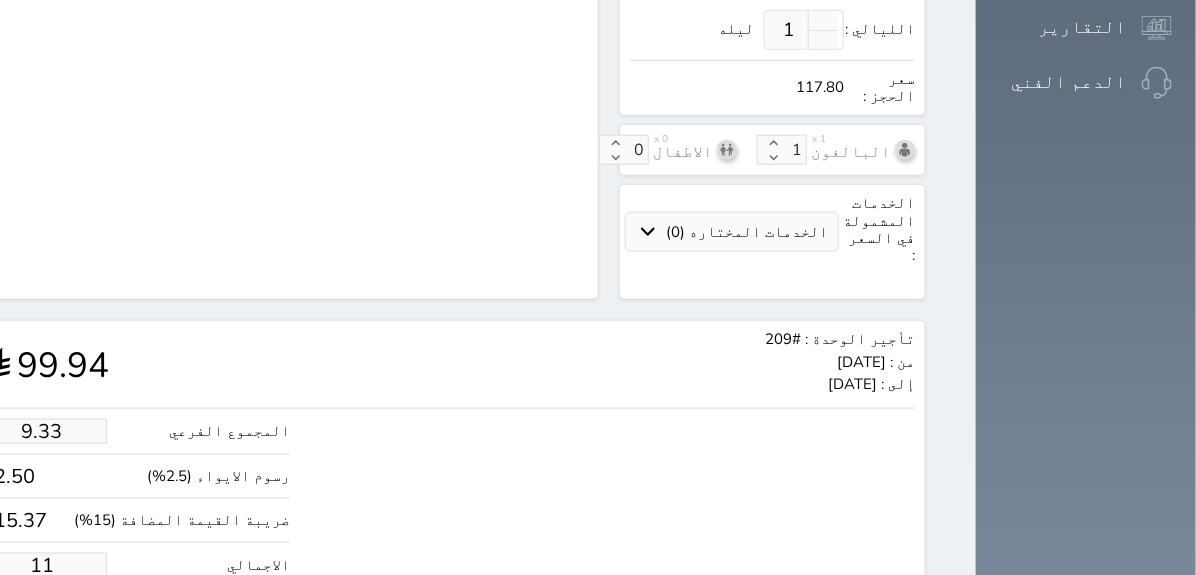 type 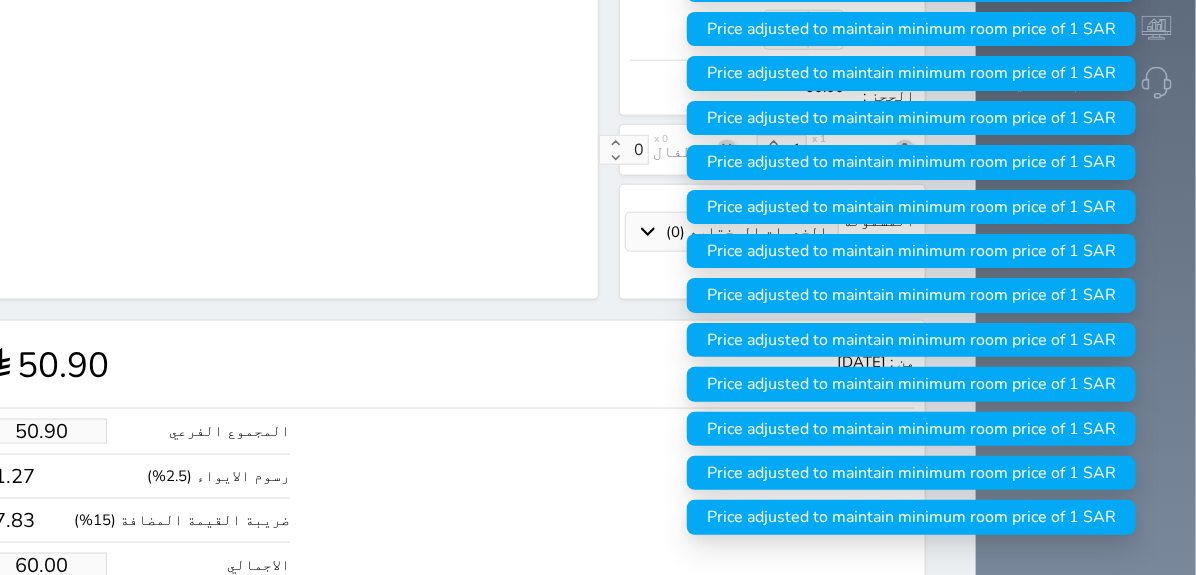 click on "حجز" at bounding box center (59, 626) 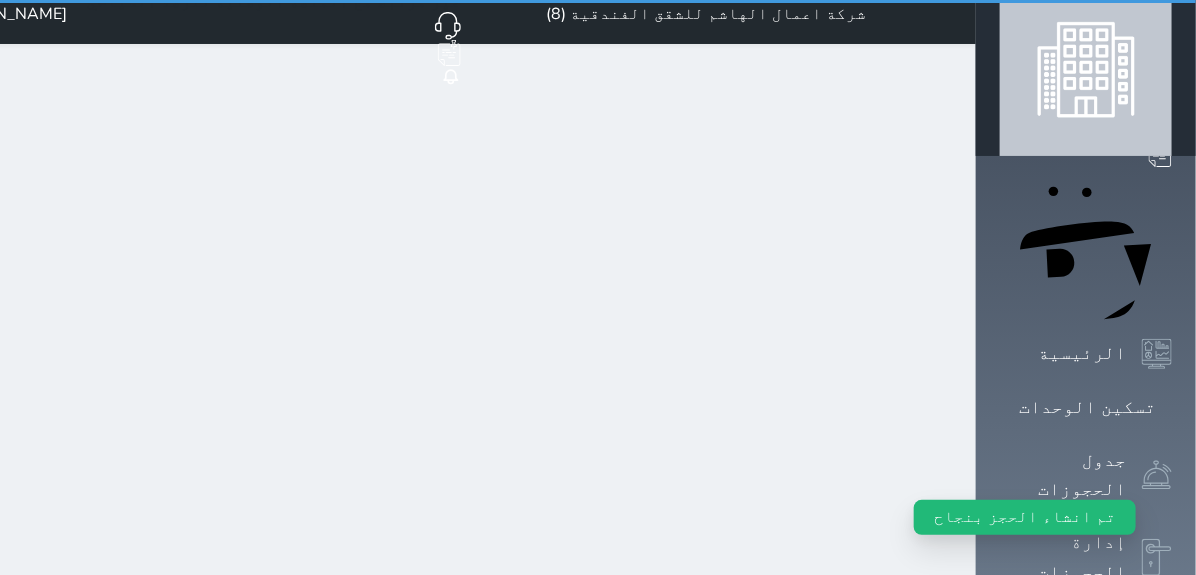 scroll, scrollTop: 0, scrollLeft: 0, axis: both 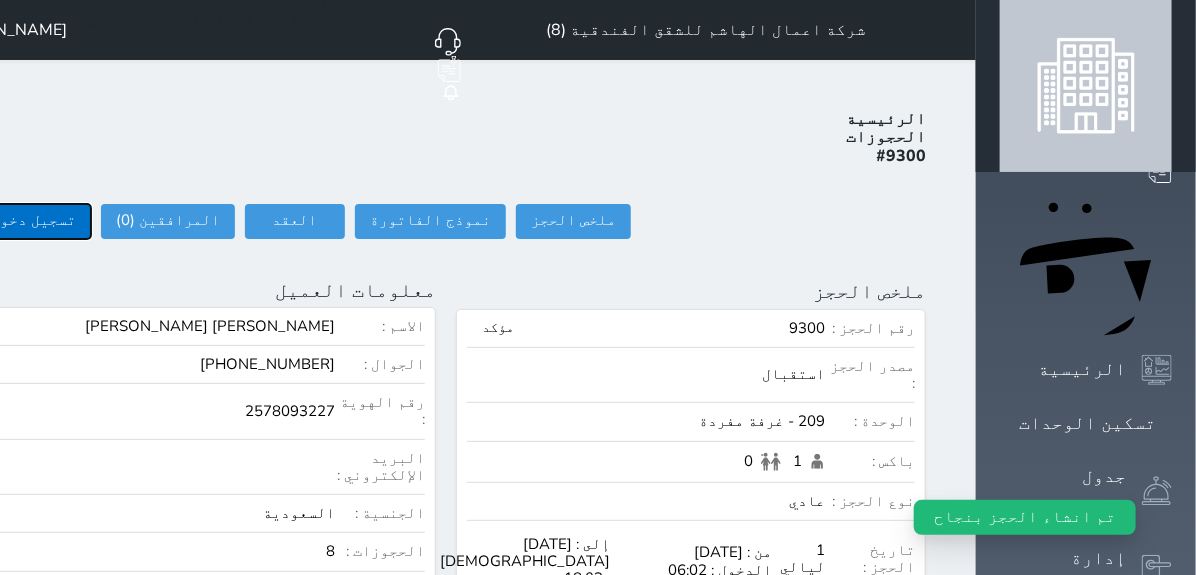 click on "تسجيل دخول" at bounding box center (33, 221) 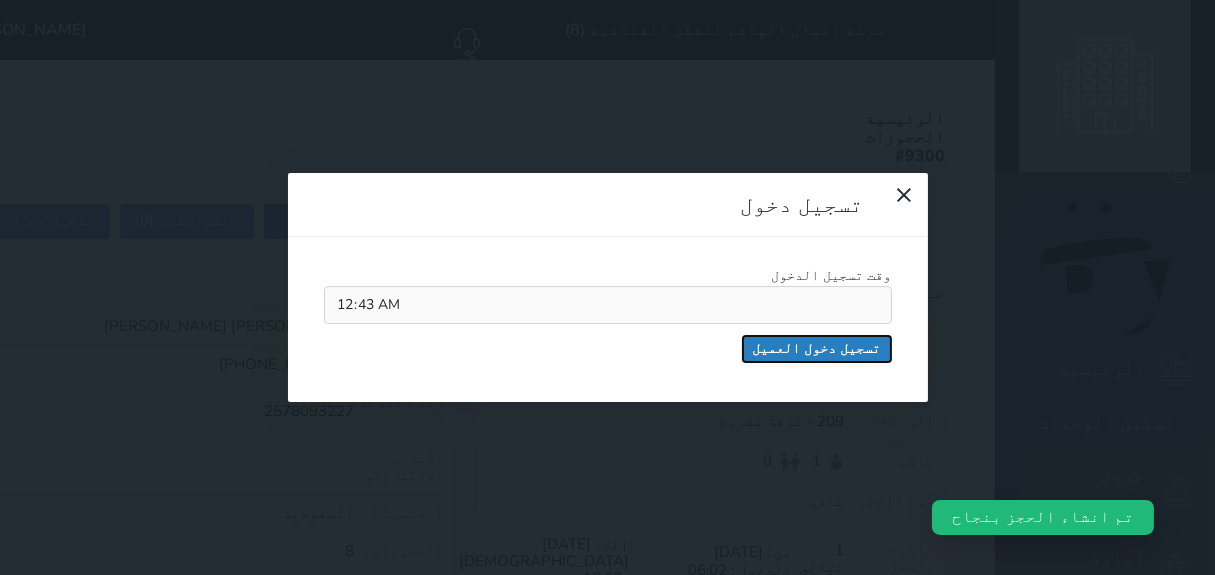 click on "تسجيل دخول العميل" at bounding box center (817, 349) 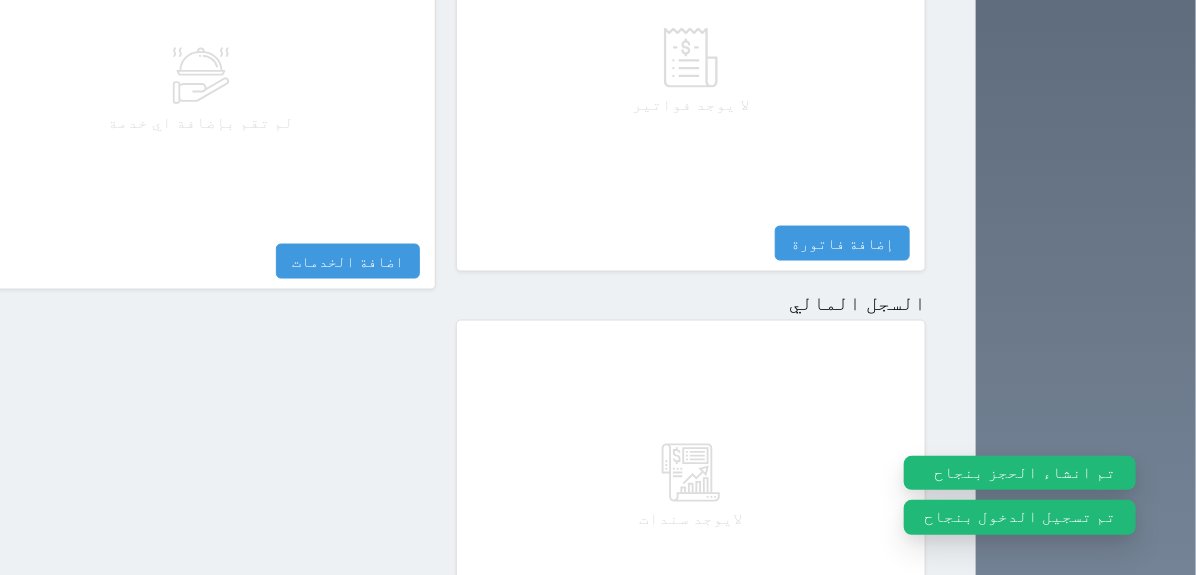 scroll, scrollTop: 1009, scrollLeft: 0, axis: vertical 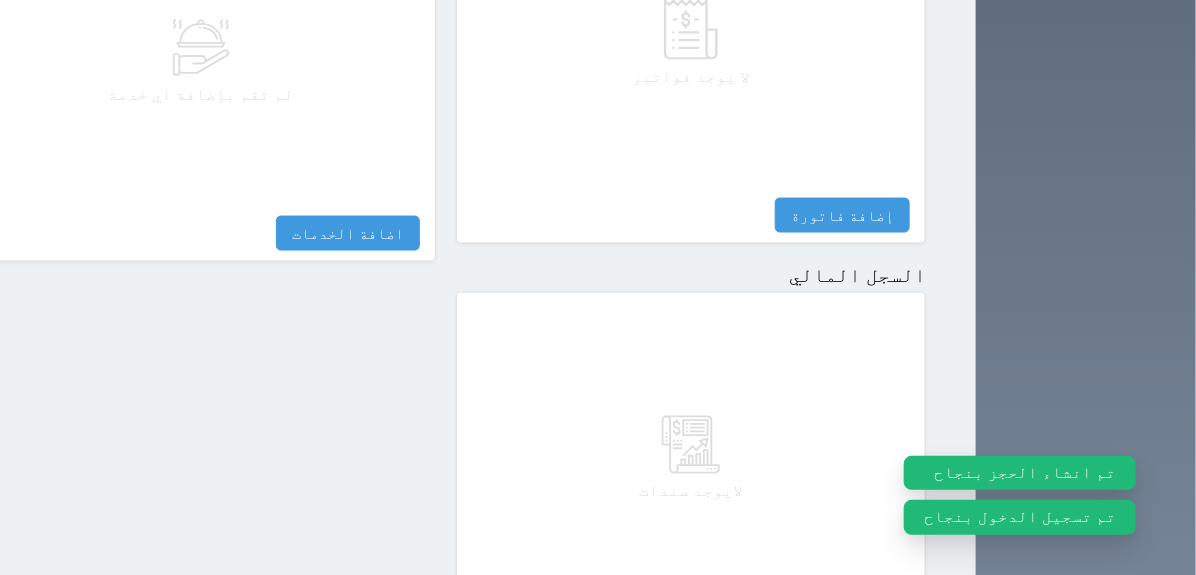 click on "مقبوضات" at bounding box center (865, 630) 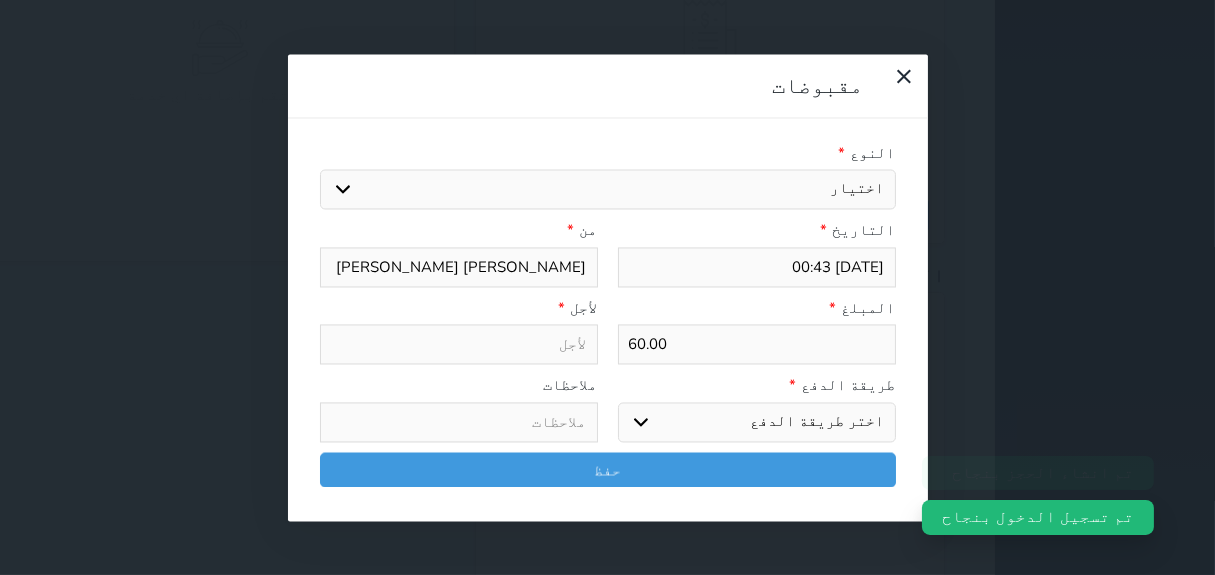click on "اختيار   مقبوضات عامة قيمة إيجار فواتير تامين عربون لا ينطبق آخر مغسلة واي فاي - الإنترنت مواقف السيارات طعام الأغذية والمشروبات مشروبات المشروبات الباردة المشروبات الساخنة الإفطار غداء عشاء مخبز و كعك حمام سباحة الصالة الرياضية سبا و خدمات الجمال اختيار وإسقاط (خدمات النقل) ميني بار كابل - تلفزيون سرير إضافي تصفيف الشعر التسوق خدمات الجولات السياحية المنظمة خدمات الدليل السياحي" at bounding box center [608, 190] 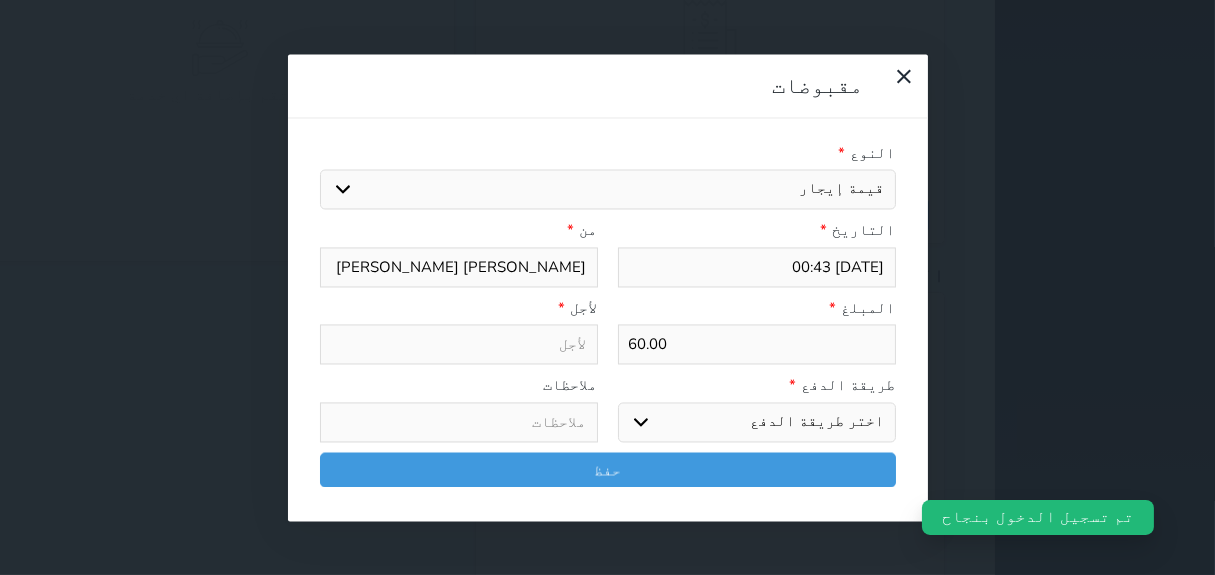 click on "اختيار   مقبوضات عامة قيمة إيجار فواتير تامين عربون لا ينطبق آخر مغسلة واي فاي - الإنترنت مواقف السيارات طعام الأغذية والمشروبات مشروبات المشروبات الباردة المشروبات الساخنة الإفطار غداء عشاء مخبز و كعك حمام سباحة الصالة الرياضية سبا و خدمات الجمال اختيار وإسقاط (خدمات النقل) ميني بار كابل - تلفزيون سرير إضافي تصفيف الشعر التسوق خدمات الجولات السياحية المنظمة خدمات الدليل السياحي" at bounding box center (608, 190) 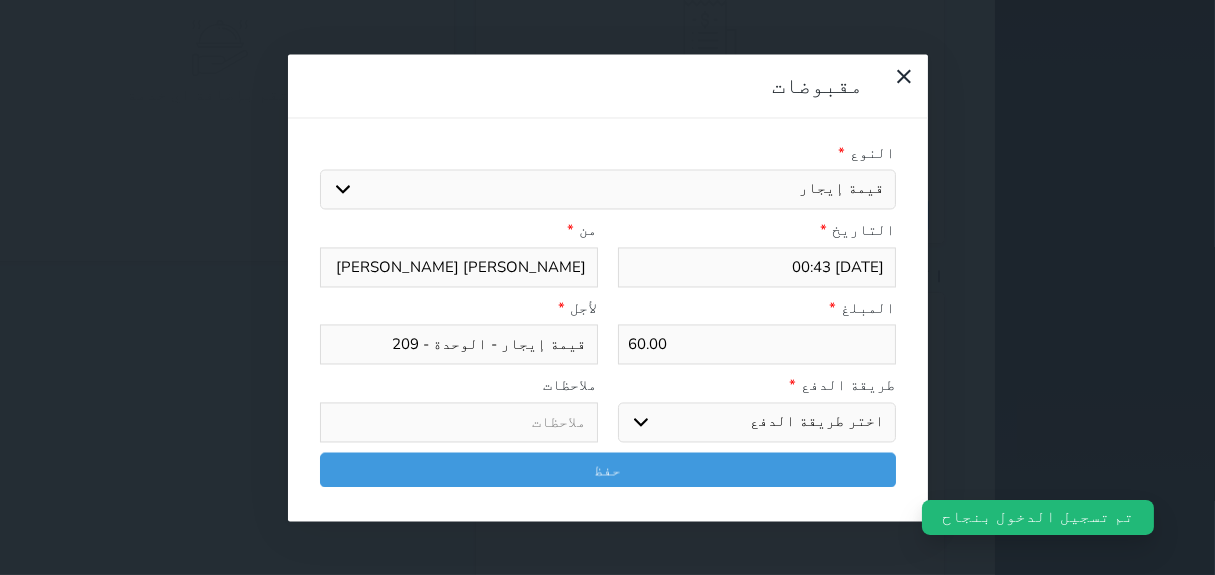 click on "اختر طريقة الدفع   دفع نقدى   تحويل بنكى   مدى   بطاقة ائتمان   آجل" at bounding box center (757, 422) 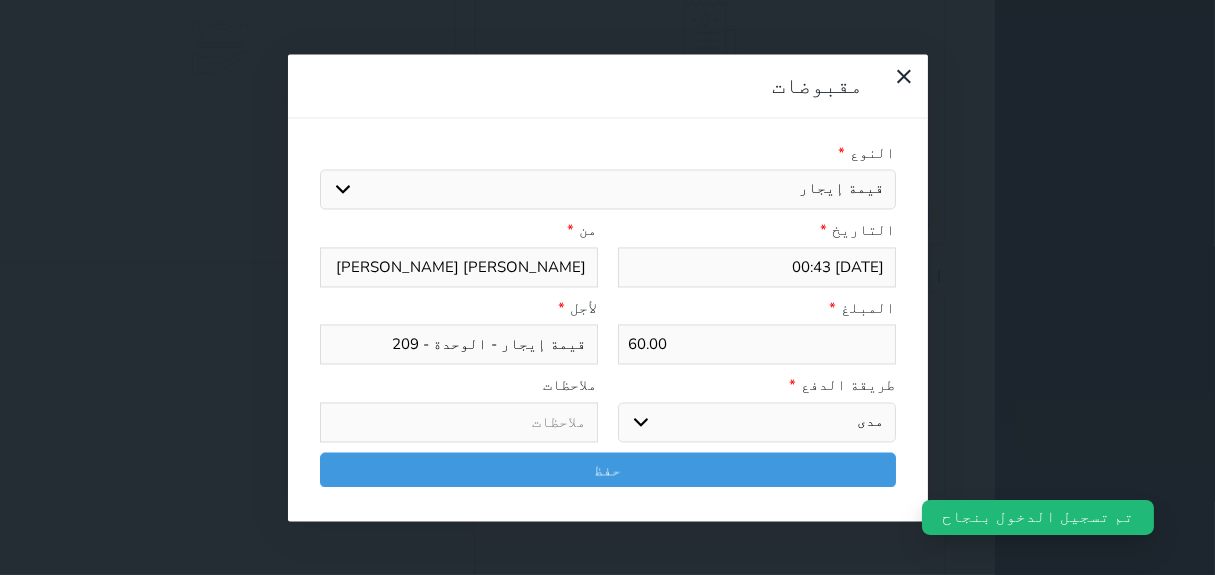click on "اختر طريقة الدفع   دفع نقدى   تحويل بنكى   مدى   بطاقة ائتمان   آجل" at bounding box center (757, 422) 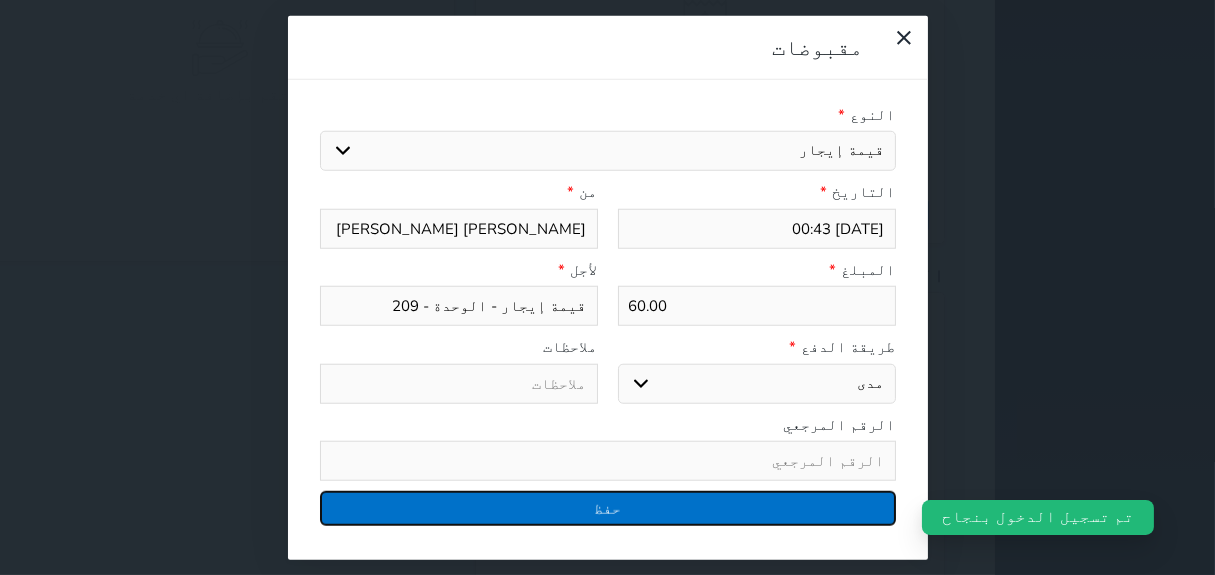 click on "حفظ" at bounding box center [608, 508] 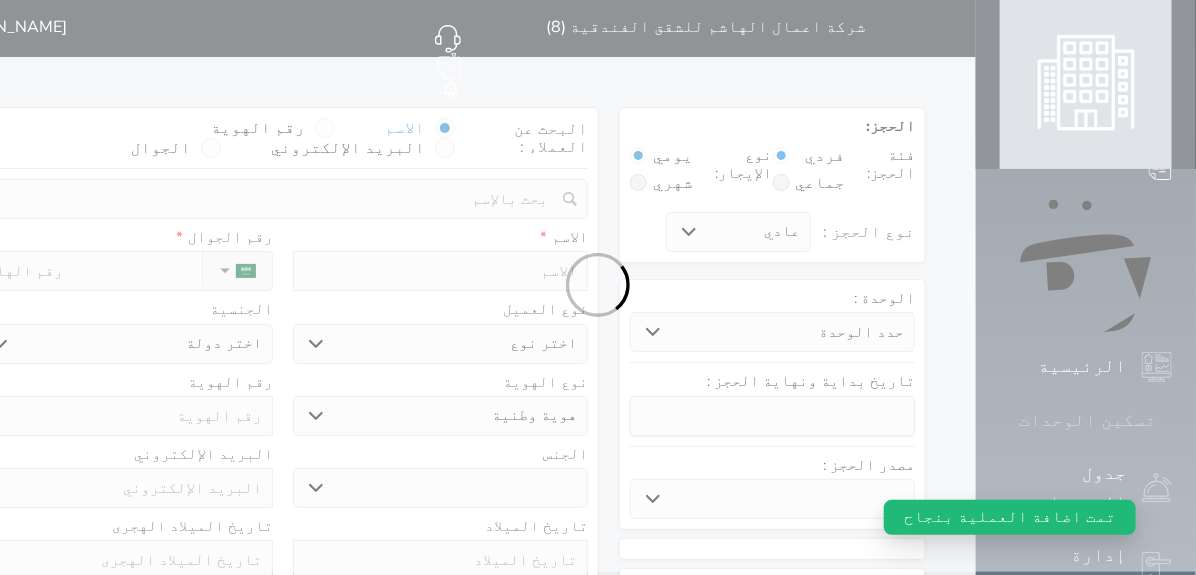 scroll, scrollTop: 0, scrollLeft: 0, axis: both 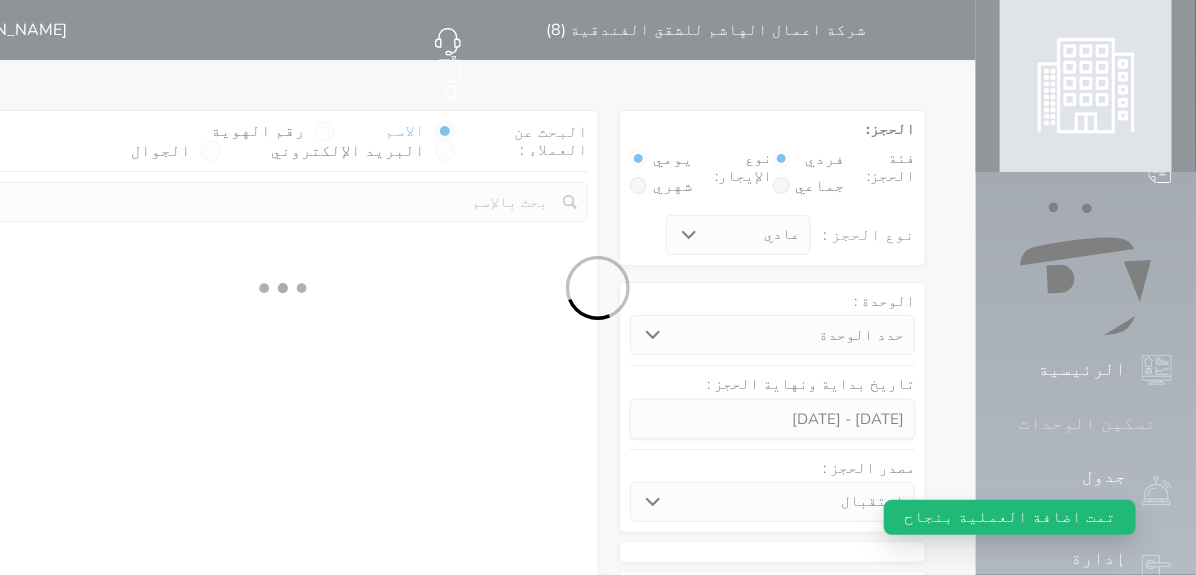 click on "تسكين الوحدات" at bounding box center [1087, 423] 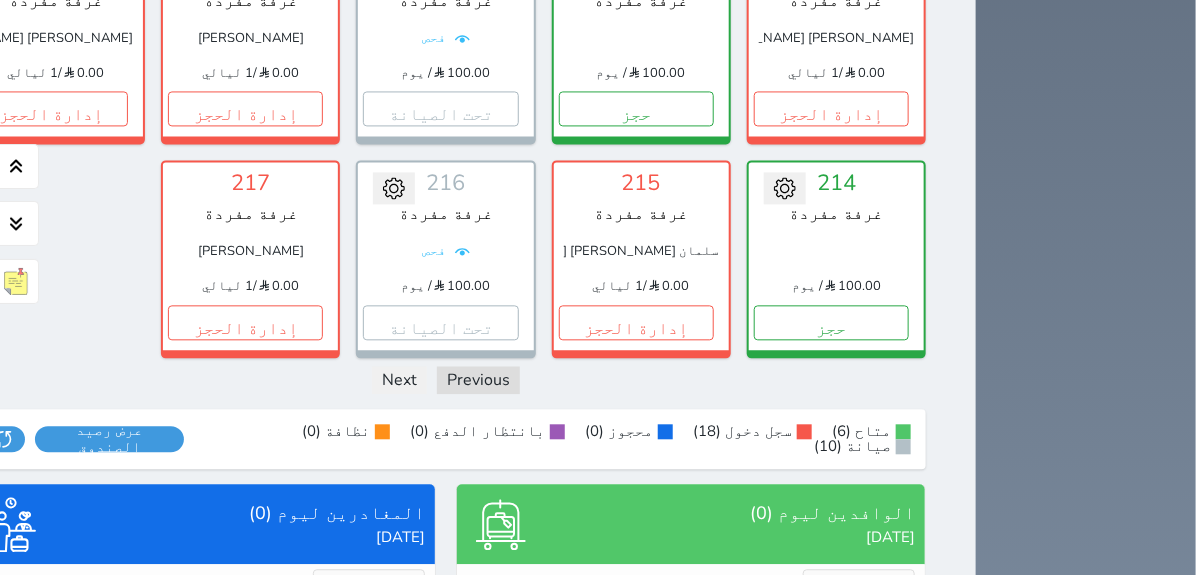 scroll, scrollTop: 1438, scrollLeft: 0, axis: vertical 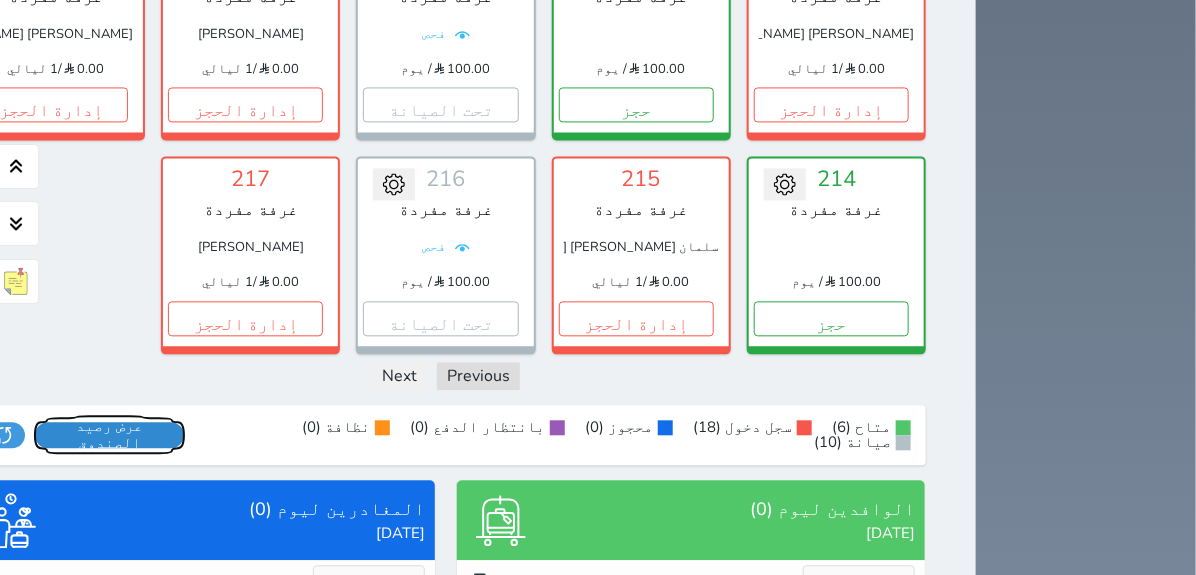 click on "عرض رصيد الصندوق" at bounding box center (109, 435) 